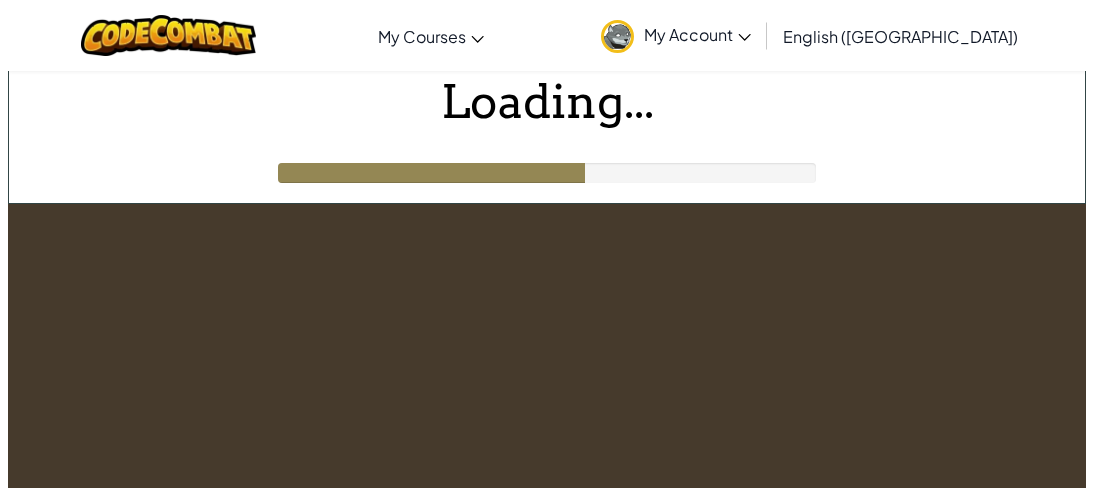 scroll, scrollTop: 0, scrollLeft: 0, axis: both 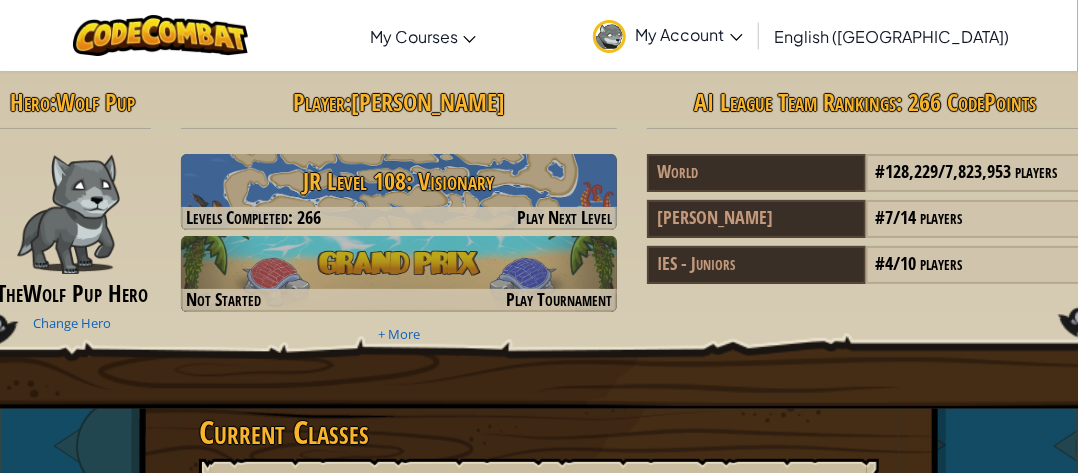 click at bounding box center [399, 218] 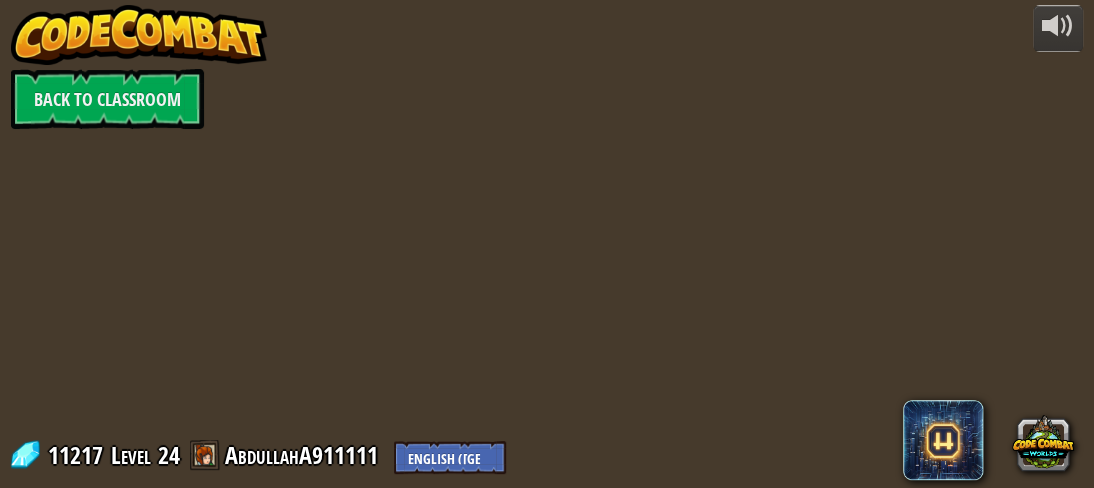 select on "en-[GEOGRAPHIC_DATA]" 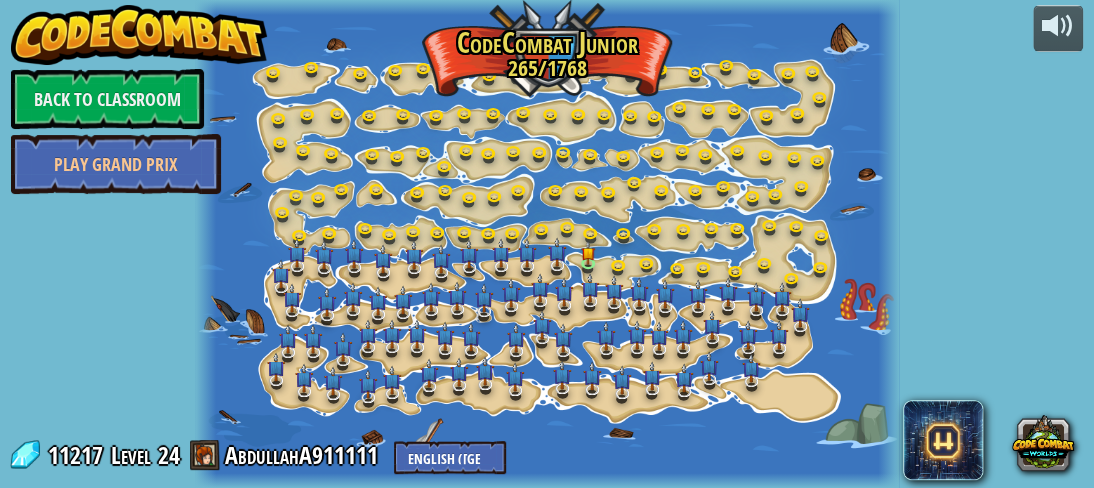 select on "en-[GEOGRAPHIC_DATA]" 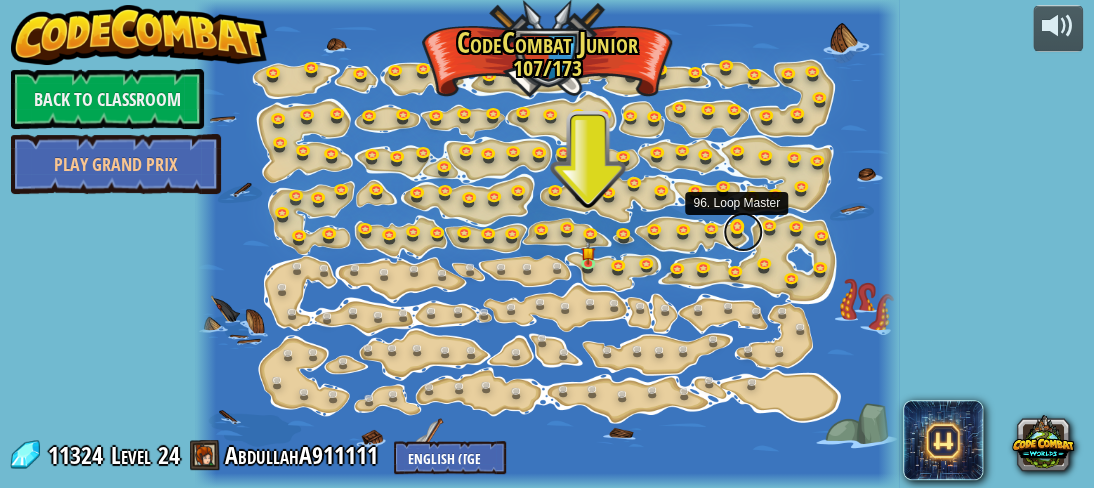 click at bounding box center (743, 232) 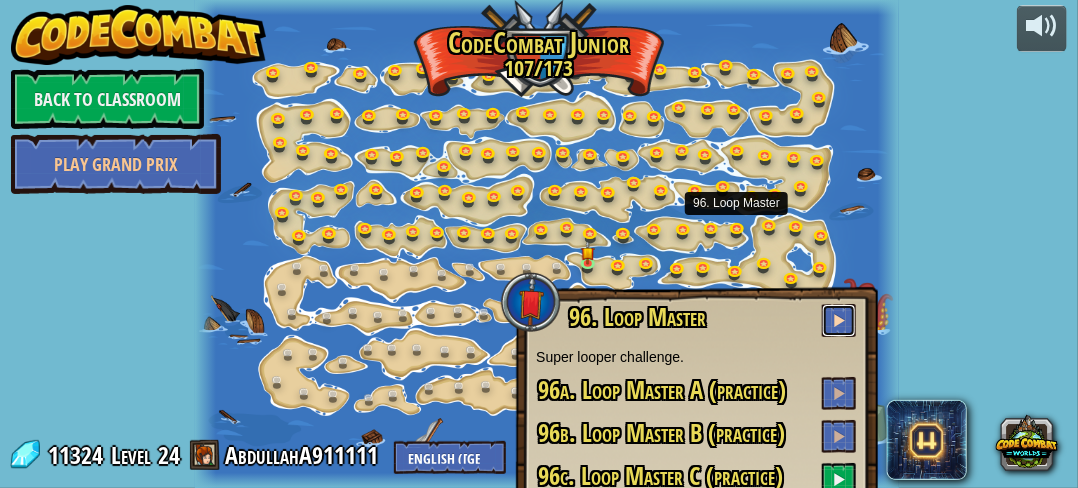 click at bounding box center [839, 320] 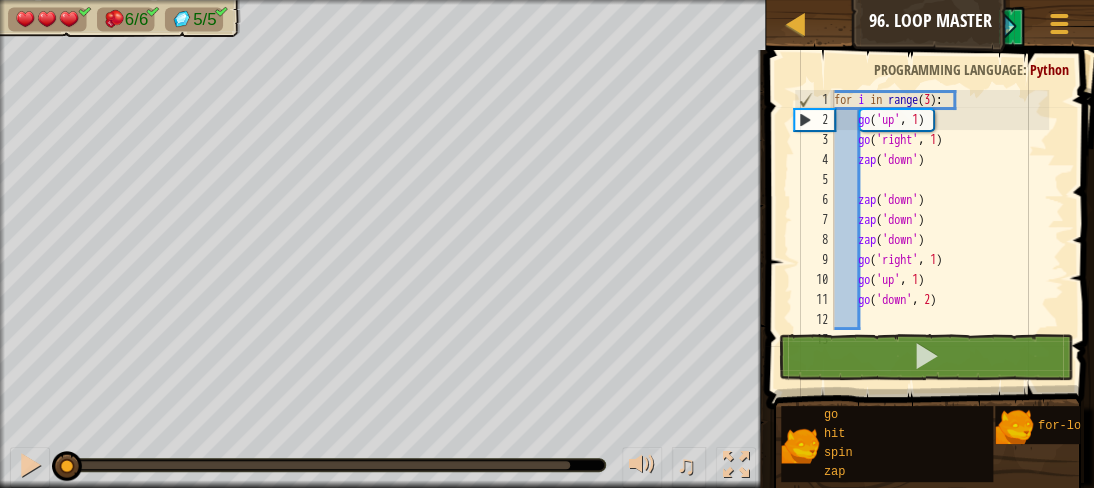 select on "en-[GEOGRAPHIC_DATA]" 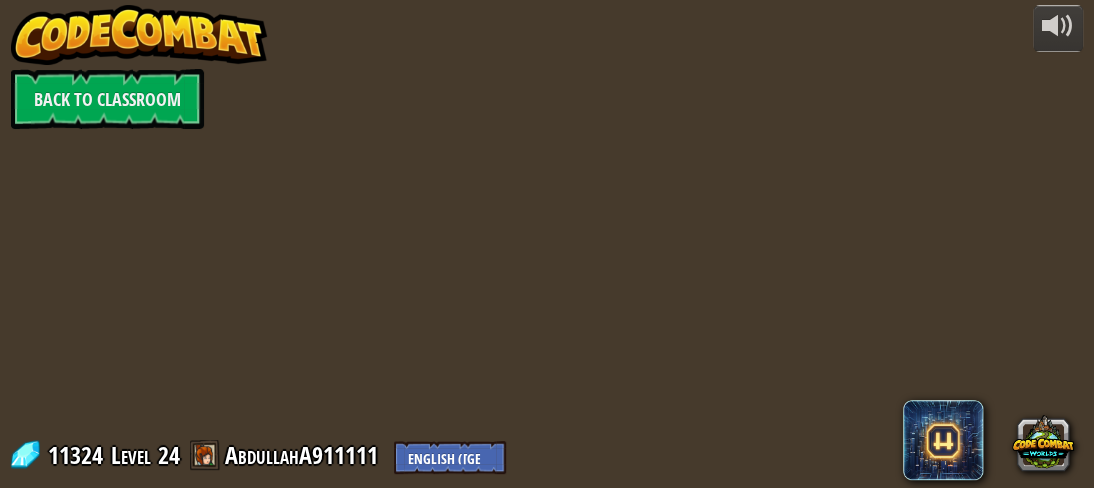 select on "en-[GEOGRAPHIC_DATA]" 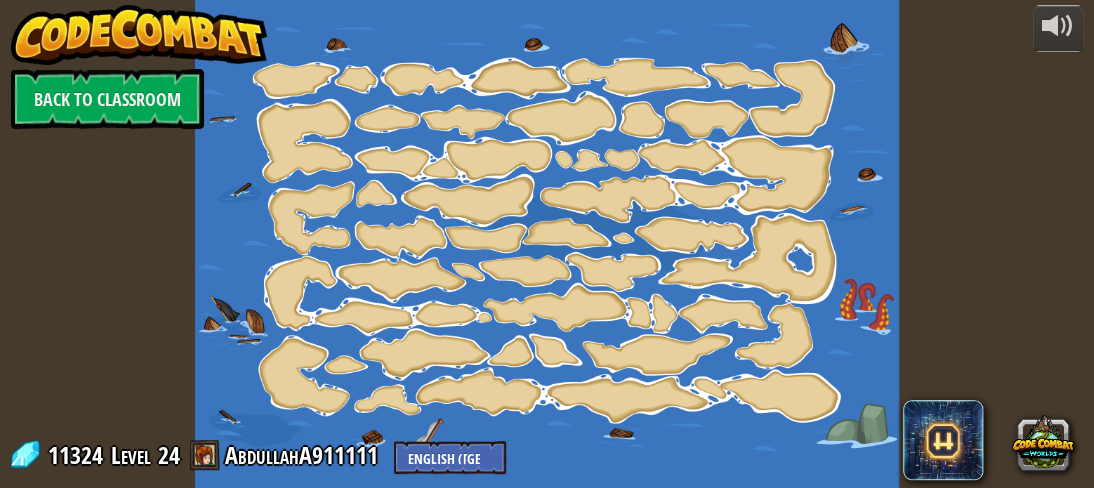 select on "en-[GEOGRAPHIC_DATA]" 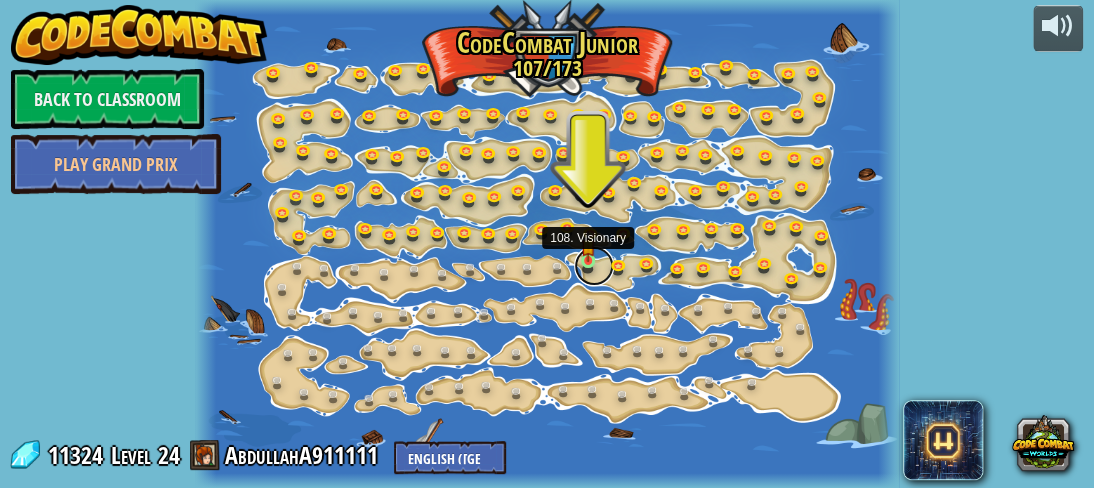 click at bounding box center (594, 266) 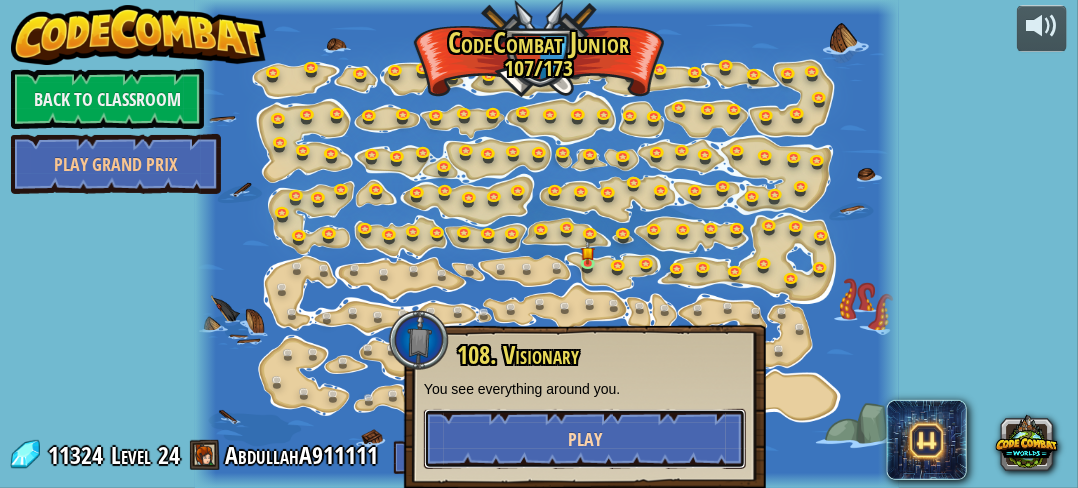 click on "Play" at bounding box center (585, 439) 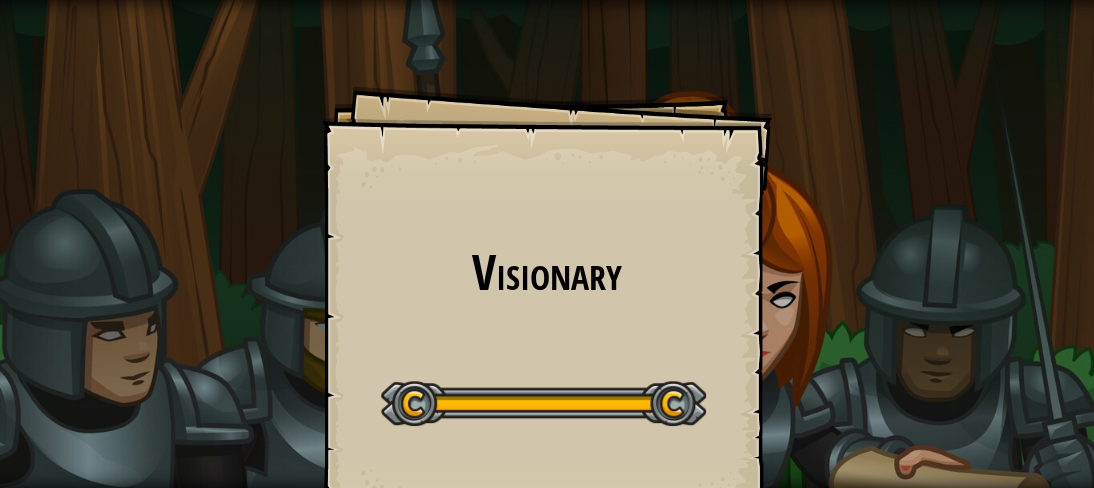 click at bounding box center [2, 262] 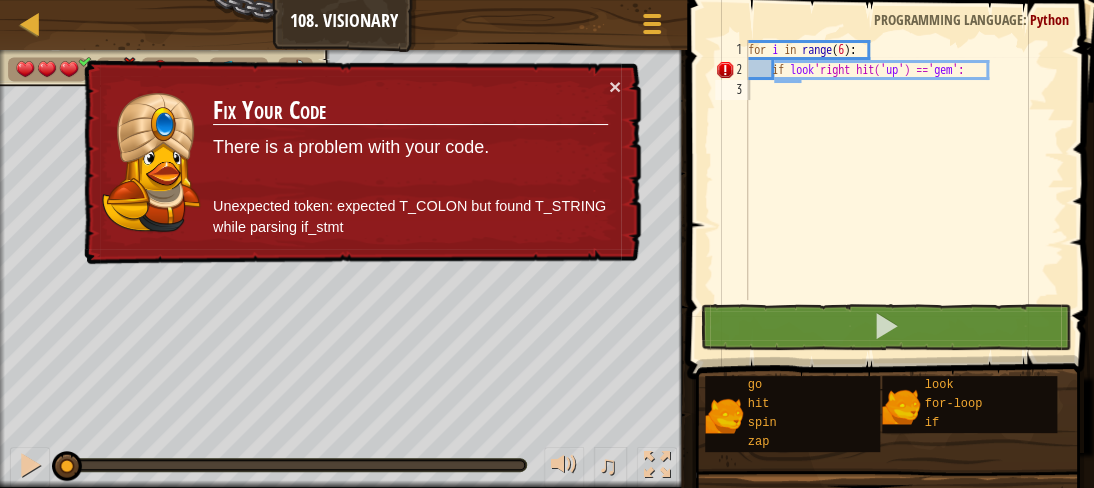 click on "× Fix Your Code There is a problem with your code.
Unexpected token: expected T_COLON but found T_STRING while parsing if_stmt" at bounding box center (360, 162) 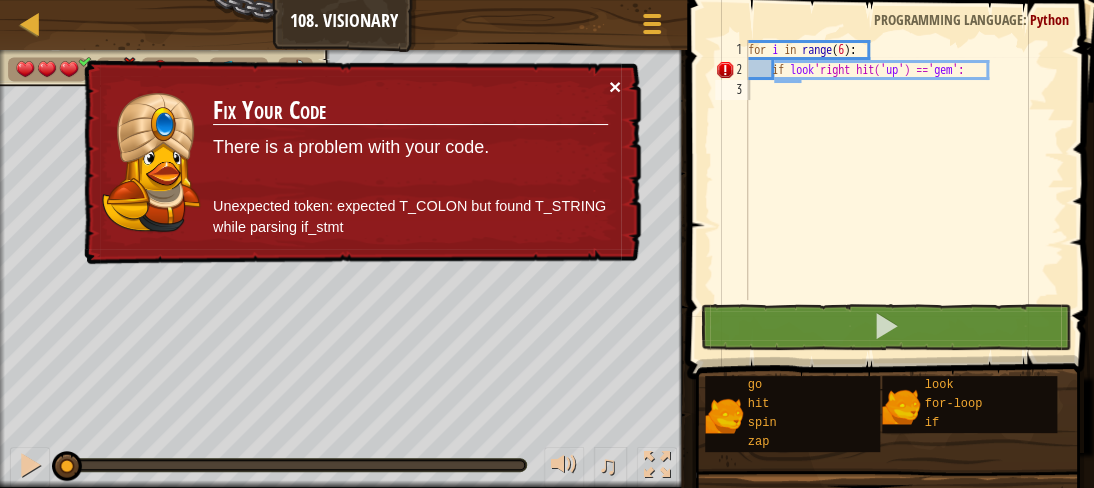 click on "×" at bounding box center (615, 86) 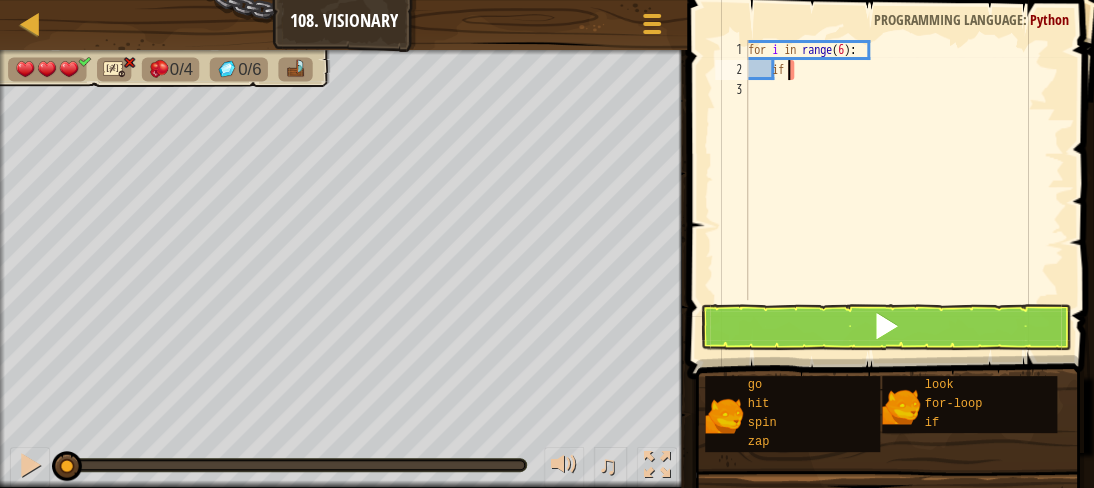 type on "i" 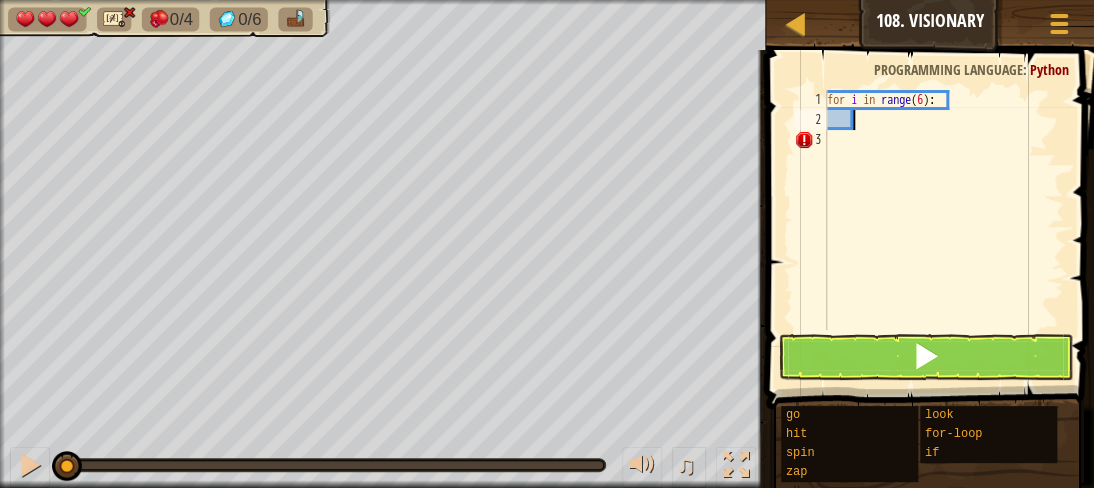 scroll, scrollTop: 9, scrollLeft: 1, axis: both 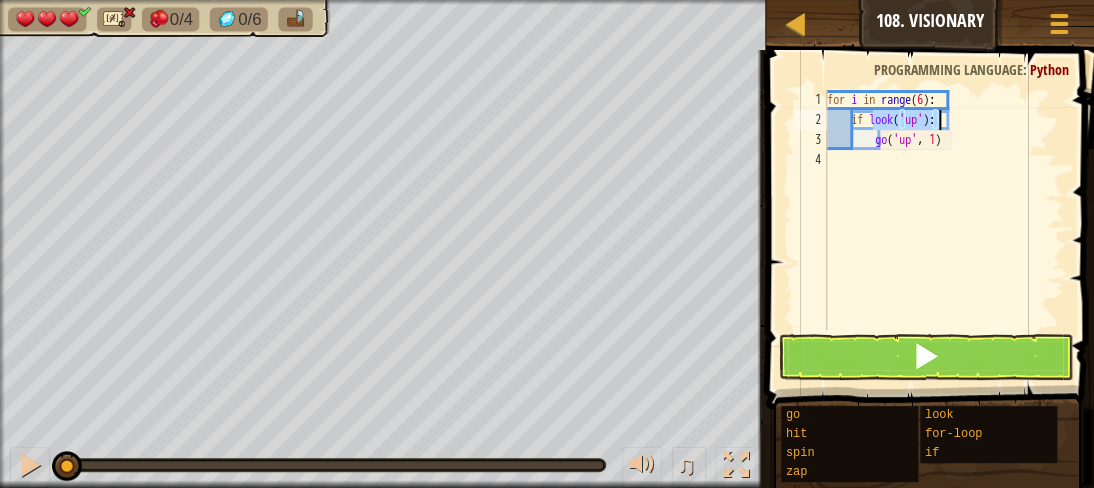 click on "Programming language" at bounding box center [948, 69] 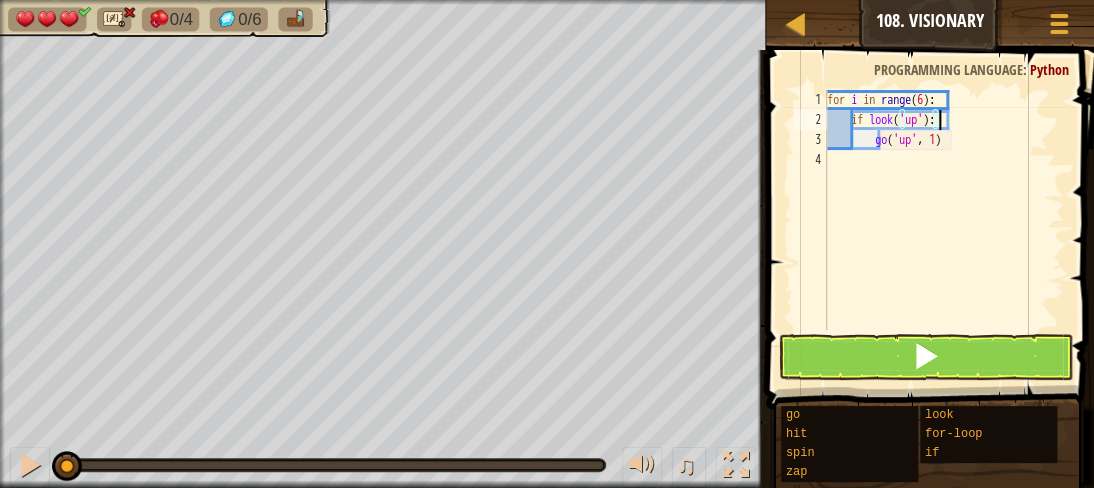 click on "for   i   in   range ( 6 ) :      if   look ( 'up' ) :          go ( 'up' ,   1 )" at bounding box center (943, 230) 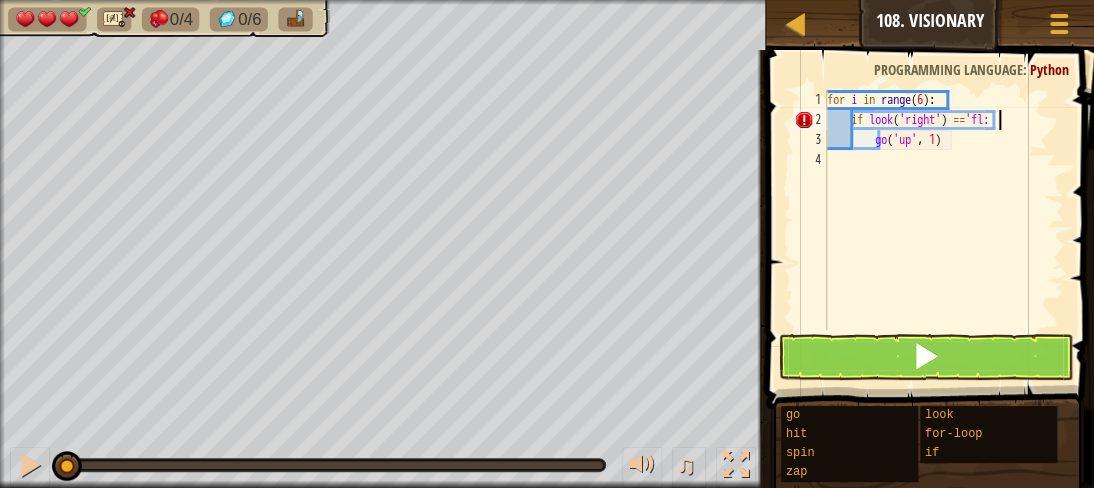 scroll, scrollTop: 9, scrollLeft: 14, axis: both 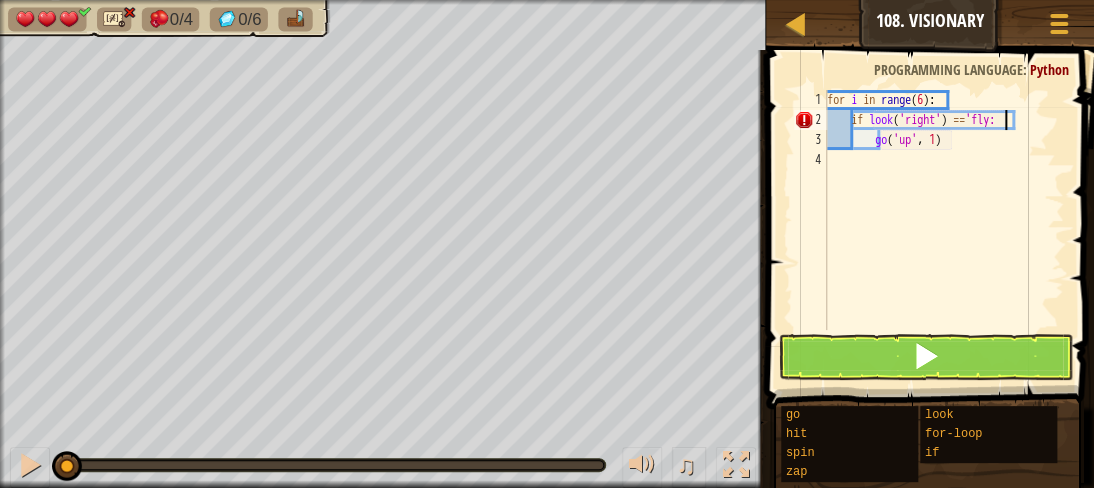 type on "if look('right') =='fly':" 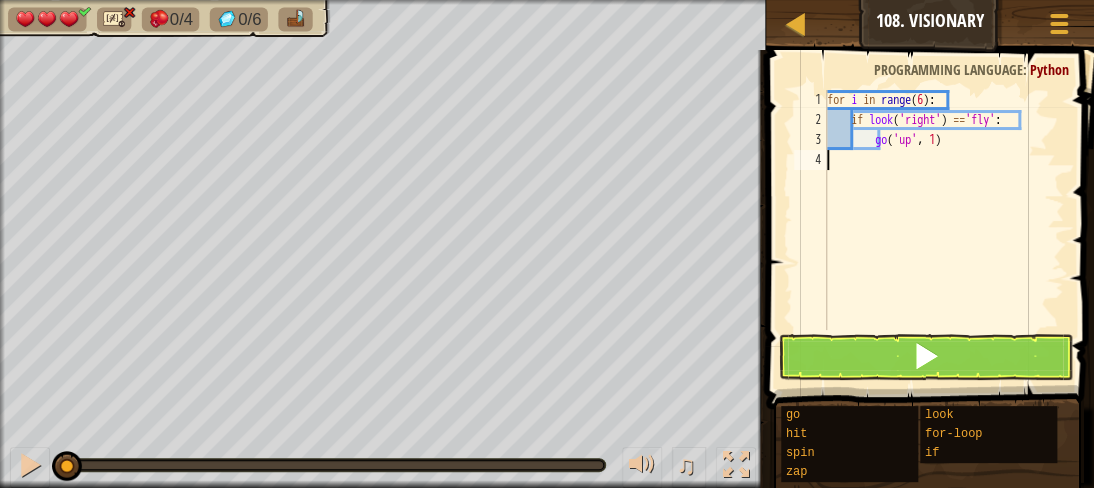 click on "for   i   in   range ( 6 ) :      if   look ( 'right' )   == 'fly' :          go ( 'up' ,   1 )" at bounding box center (943, 230) 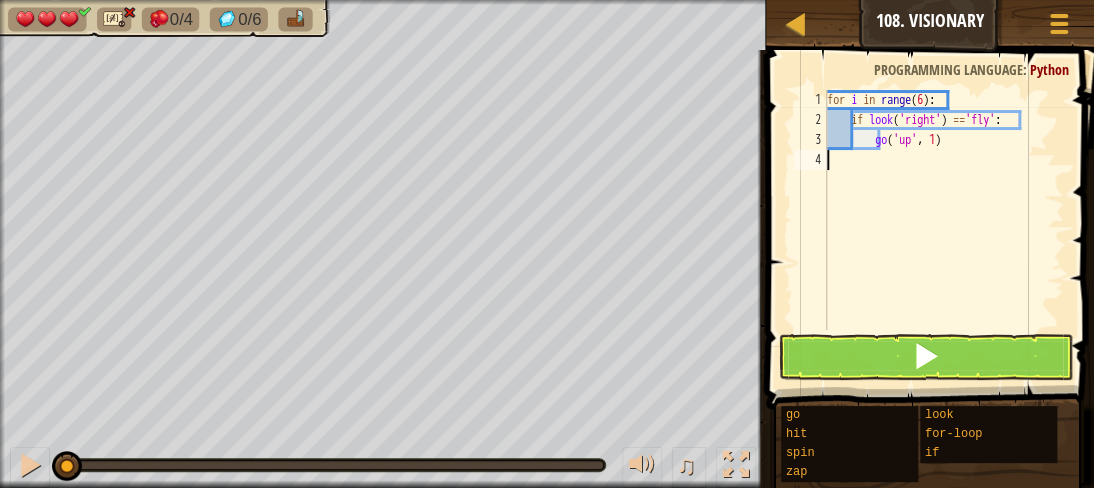 scroll, scrollTop: 9, scrollLeft: 0, axis: vertical 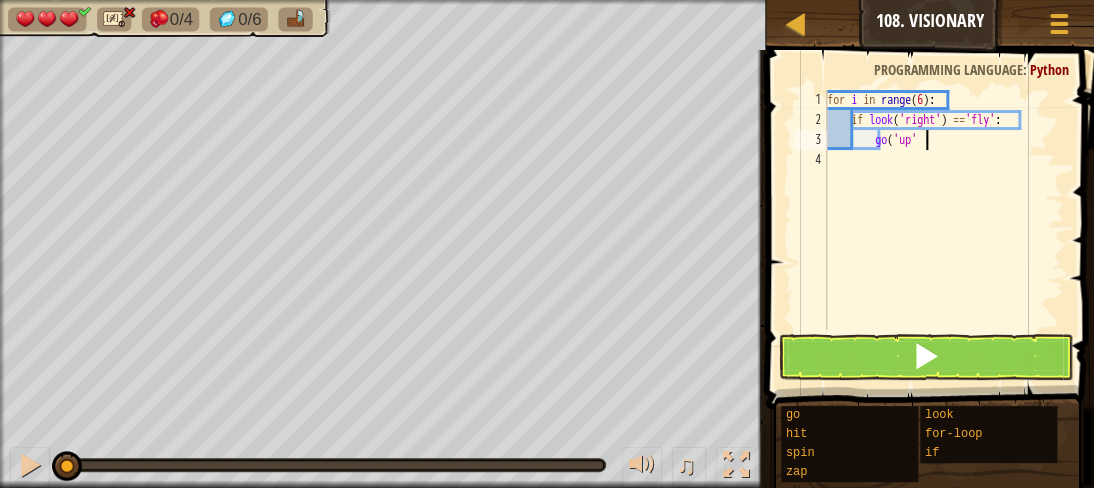 type on "g" 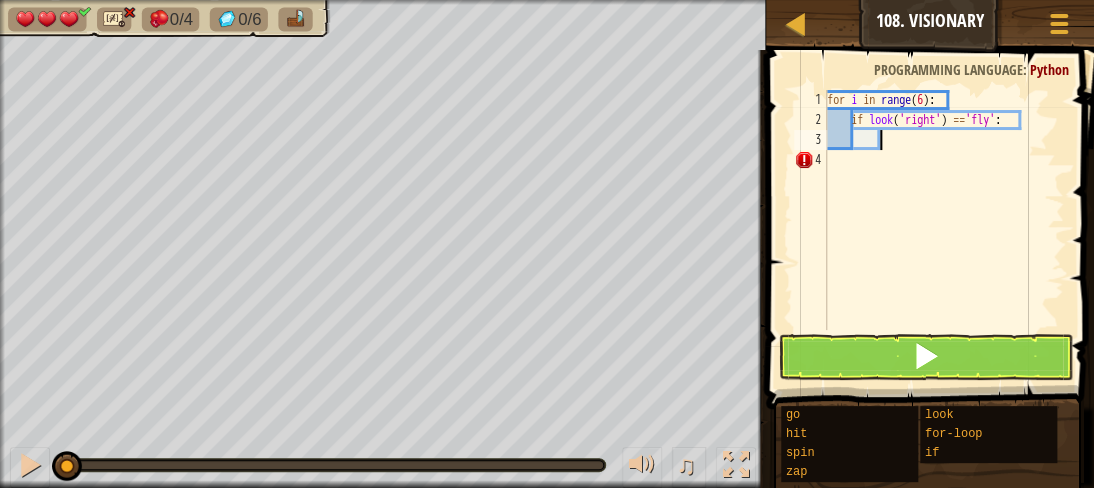 type on "z" 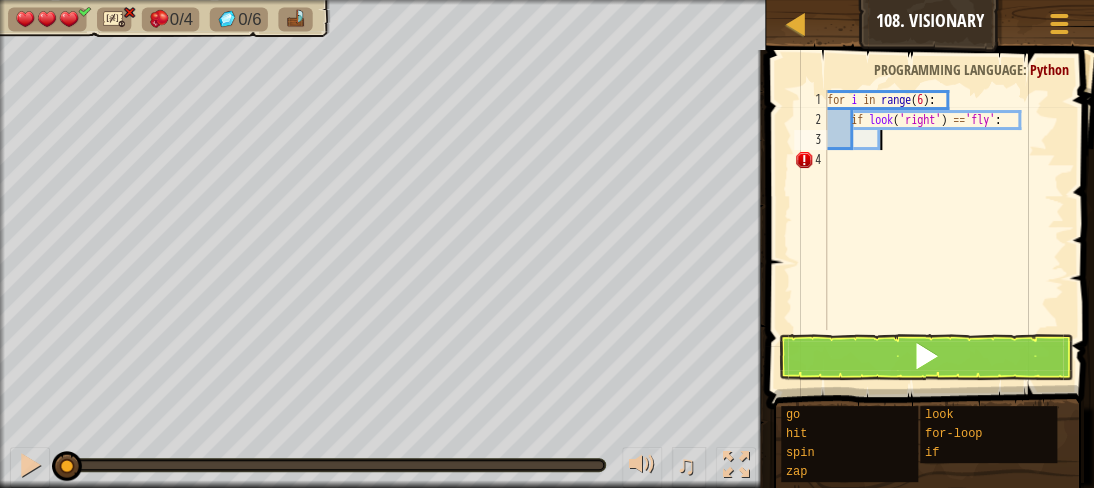 scroll, scrollTop: 9, scrollLeft: 3, axis: both 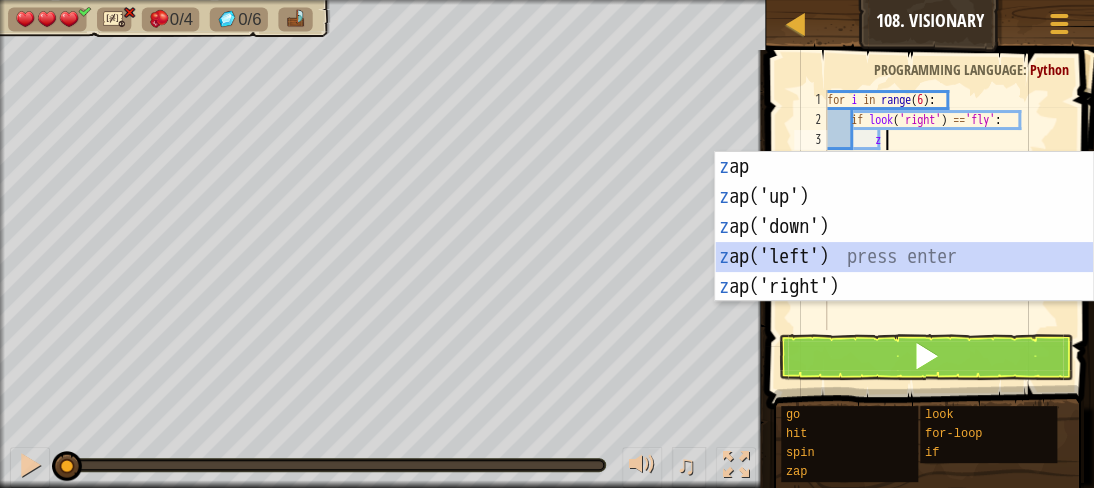click on "z ap press enter z ap('up') press enter z ap('down') press enter z ap('left') press enter z ap('right') press enter" at bounding box center (904, 257) 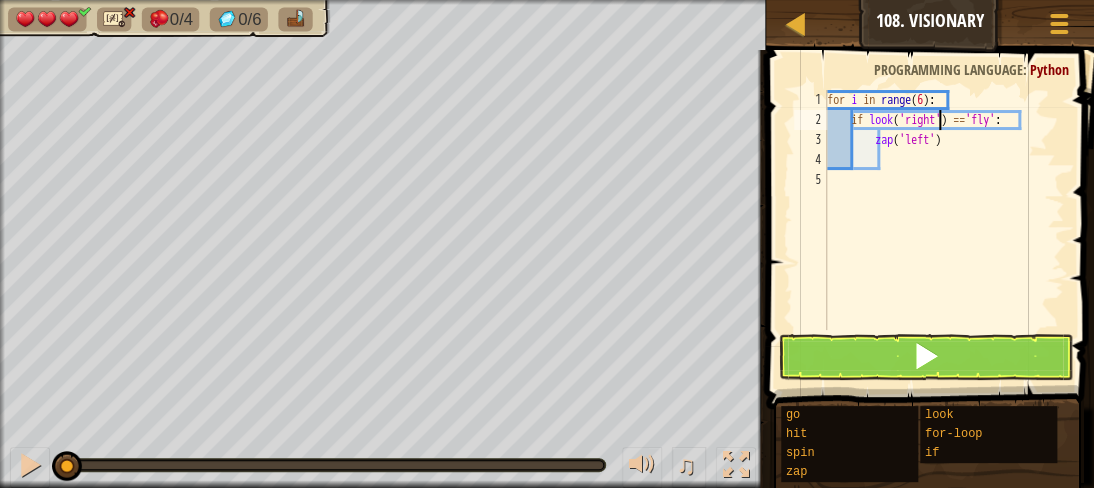 click on "for   i   in   range ( 6 ) :      if   look ( 'right' )   == 'fly' :          zap ( 'left' )" at bounding box center [943, 230] 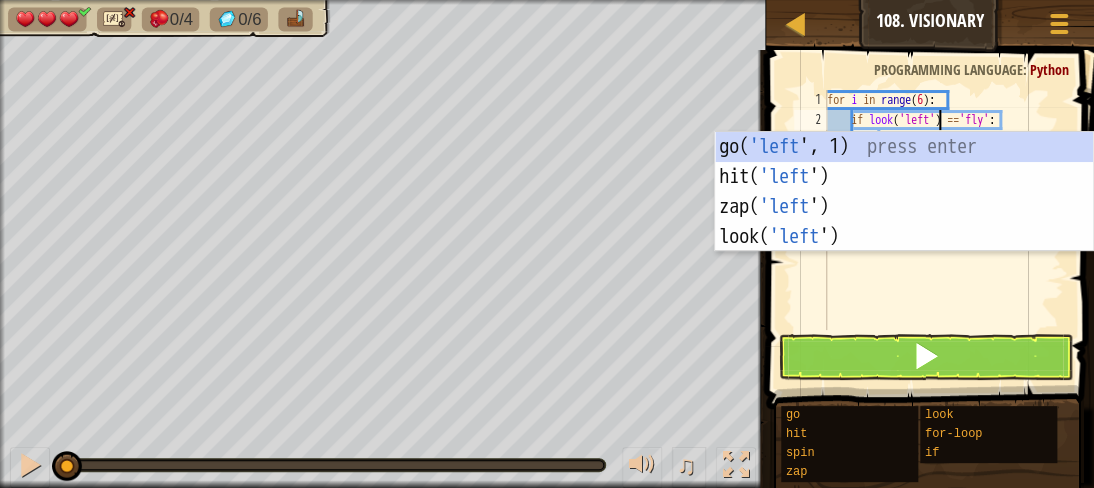 scroll, scrollTop: 9, scrollLeft: 9, axis: both 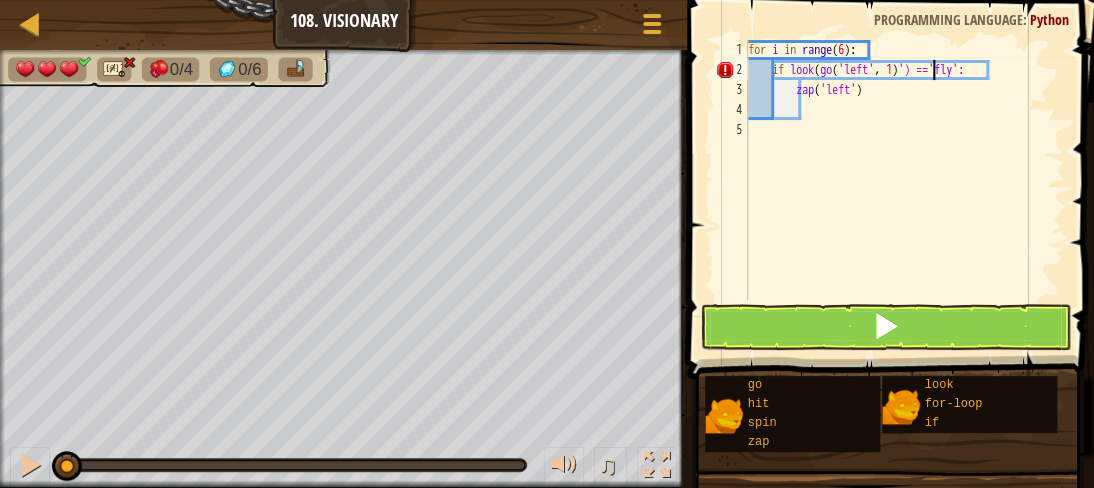 click on "for   i   in   range ( 6 ) :      if   look ( go ( 'left' ,   1 ) ') ==' fly ':          zap ( 'left' )" at bounding box center [904, 190] 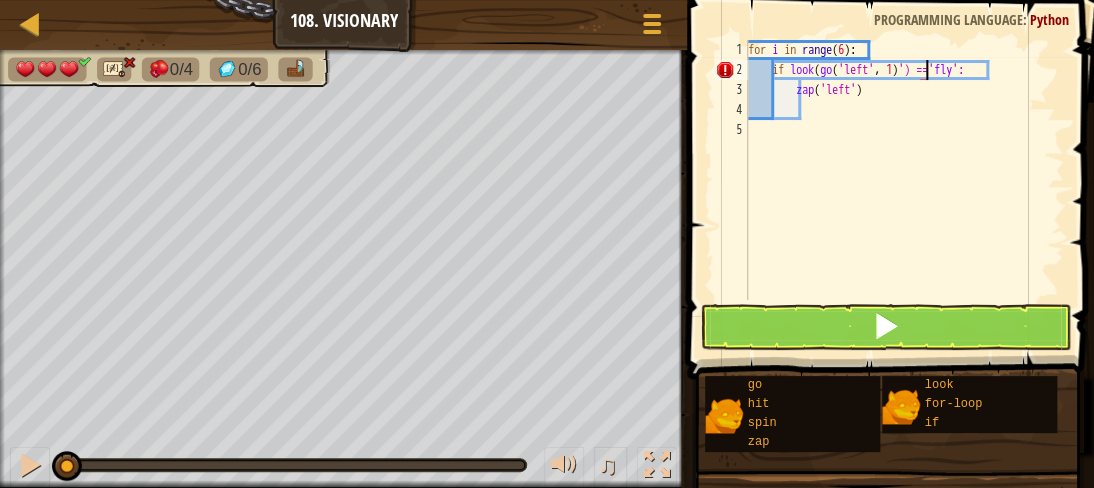 click on "for   i   in   range ( 6 ) :      if   look ( go ( 'left' ,   1 ) ') ==' fly ':          zap ( 'left' )" at bounding box center (904, 190) 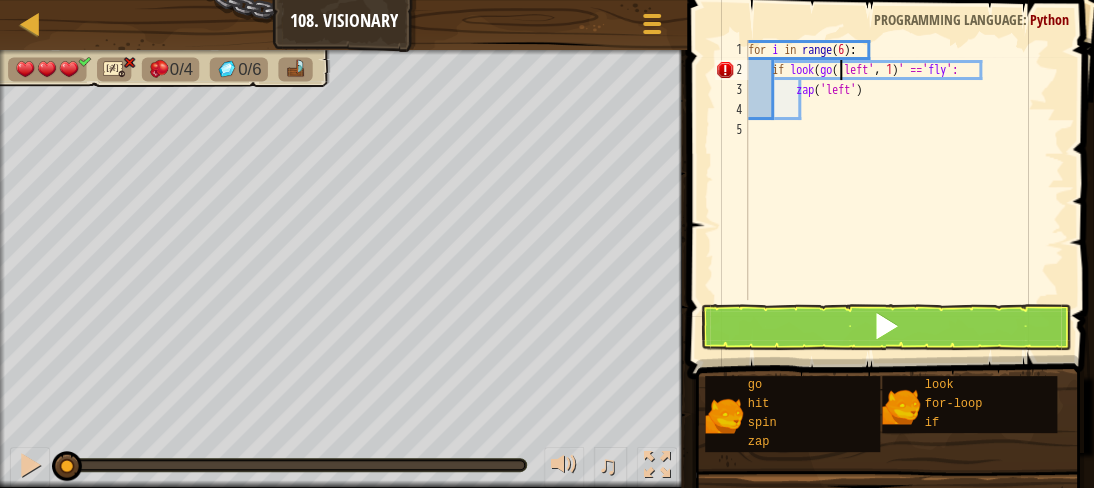 click on "for   i   in   range ( 6 ) :      if   look ( go ( 'left' ,   1 ) ' ==' fly ':          zap ( 'left' )" at bounding box center (904, 190) 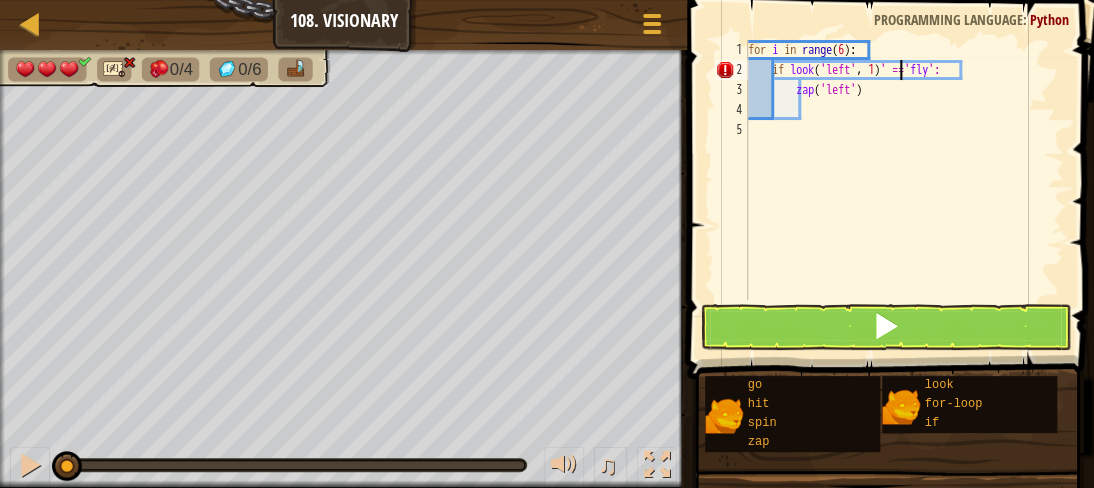 click on "for   i   in   range ( 6 ) :      if   look ( 'left' ,   1 ) ' ==' fly ':          zap ( 'left' )" at bounding box center (904, 190) 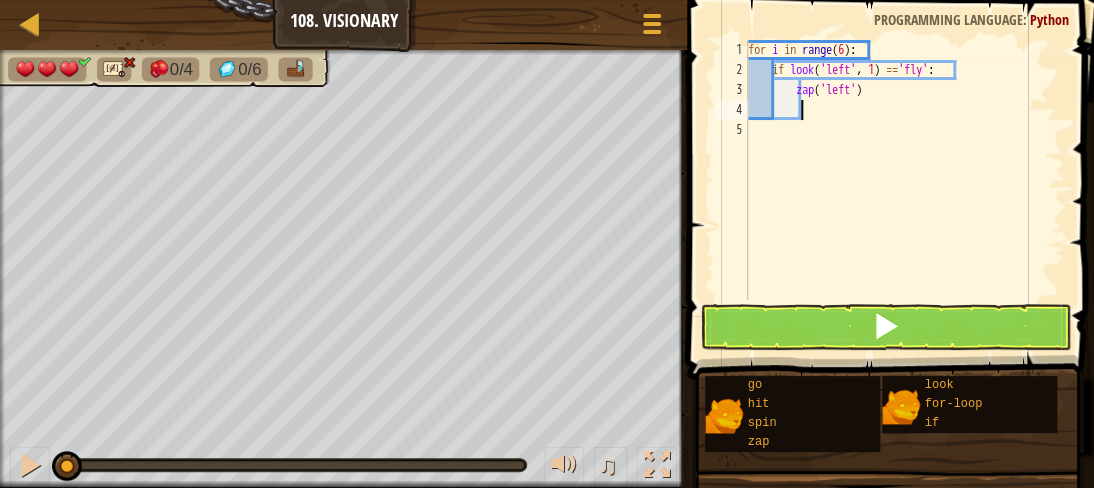 click on "for   i   in   range ( 6 ) :      if   look ( 'left' ,   1 )   == 'fly' :          zap ( 'left' )" at bounding box center [904, 190] 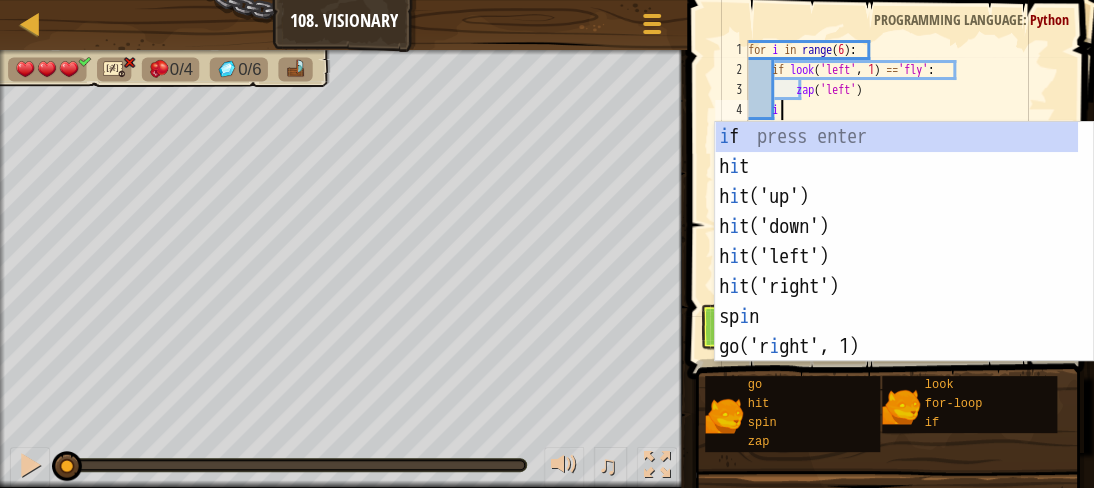 scroll, scrollTop: 9, scrollLeft: 1, axis: both 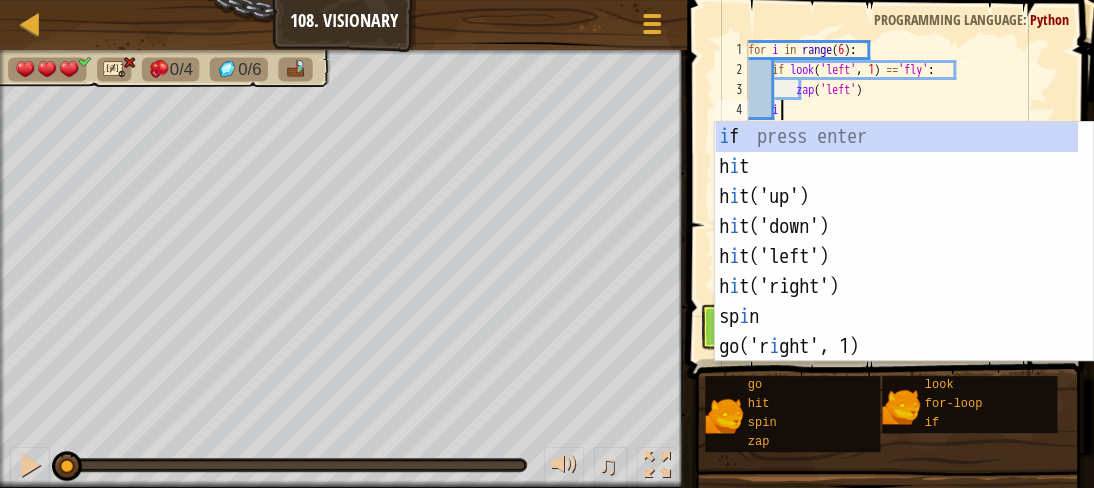 type on "if look('up'):" 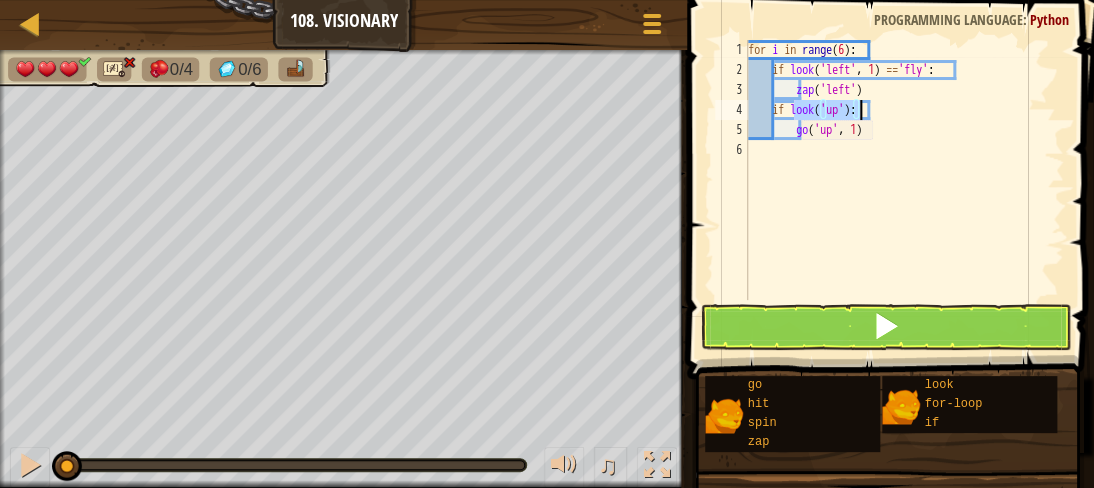 click on "for   i   in   range ( 6 ) :      if   look ( 'left' ,   1 )   == 'fly' :          zap ( 'left' )      if   look ( 'up' ) :          go ( 'up' ,   1 )" at bounding box center (904, 190) 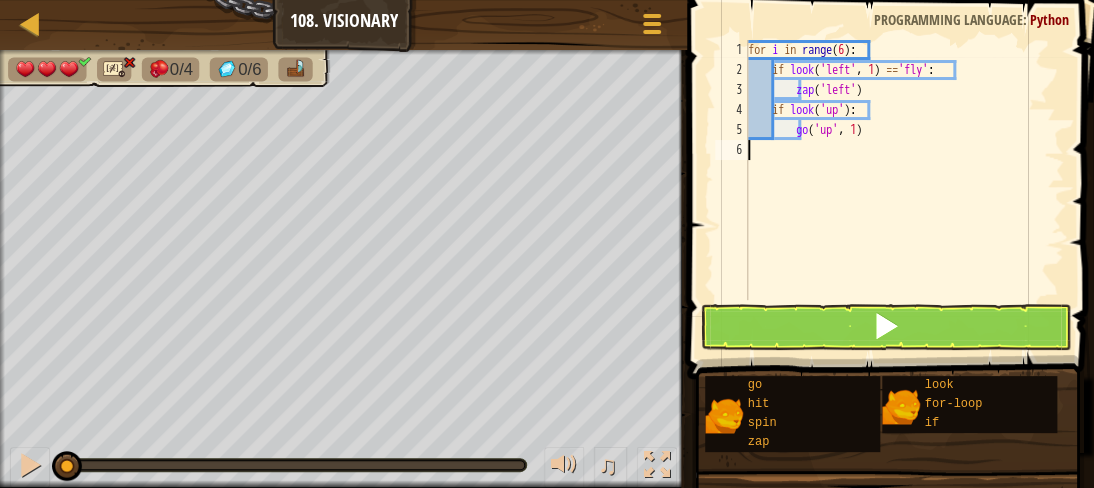 scroll, scrollTop: 9, scrollLeft: 0, axis: vertical 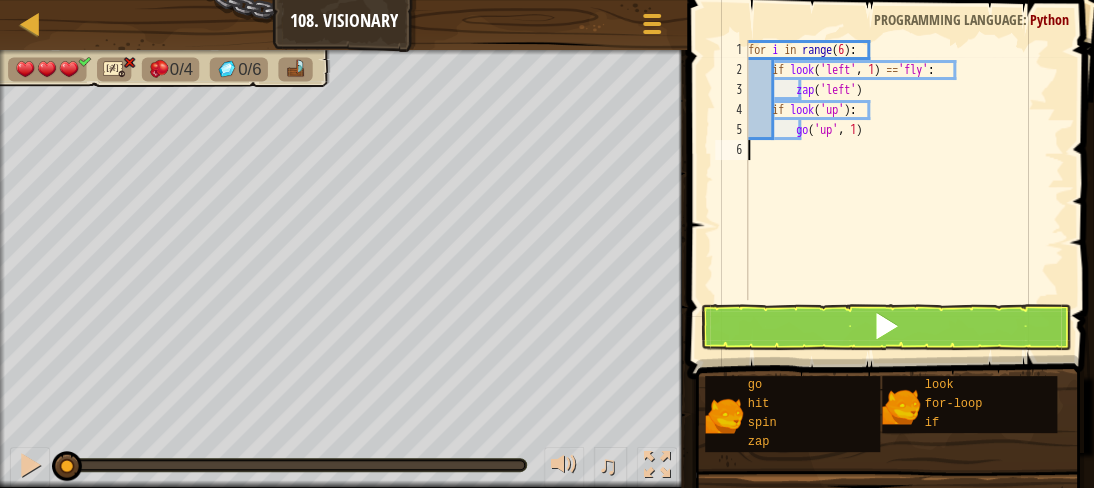 click on "for   i   in   range ( 6 ) :      if   look ( 'left' ,   1 )   == 'fly' :          zap ( 'left' )      if   look ( 'up' ) :          go ( 'up' ,   1 )" at bounding box center [904, 190] 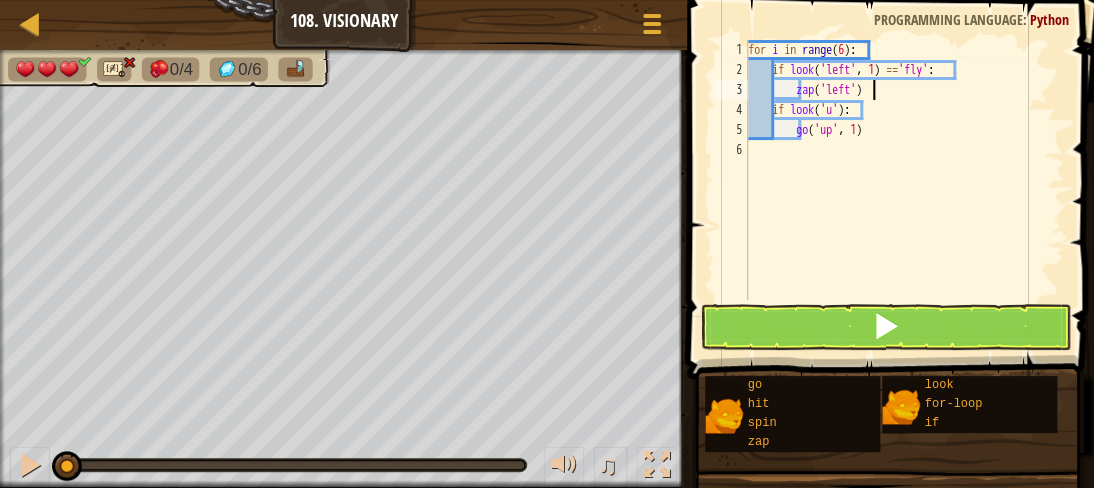 click on "for   i   in   range ( 6 ) :      if   look ( 'left' ,   1 )   == 'fly' :          zap ( 'left' )      if   look ( 'u' ) :          go ( 'up' ,   1 )" at bounding box center [904, 190] 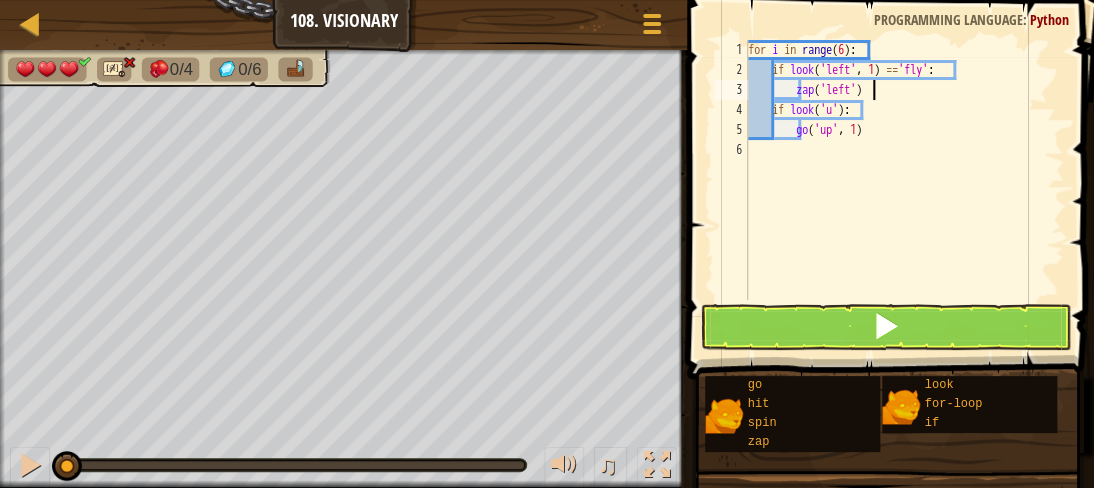 type on "zap('left')" 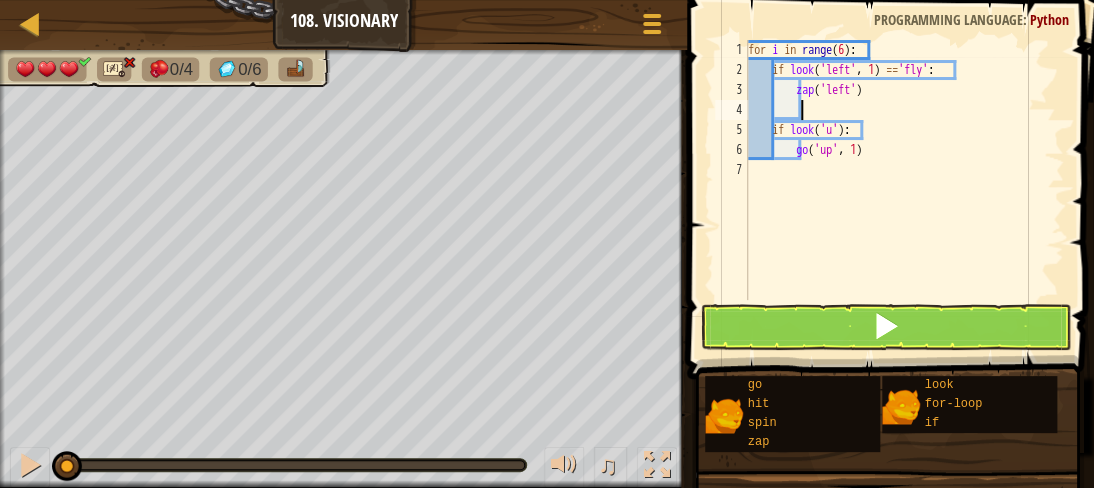 type on "g" 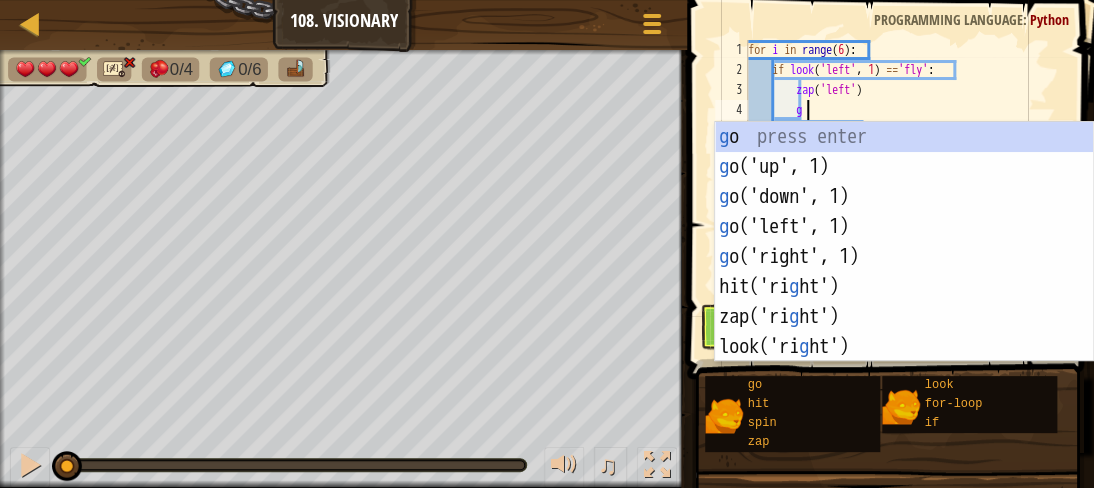 scroll, scrollTop: 9, scrollLeft: 3, axis: both 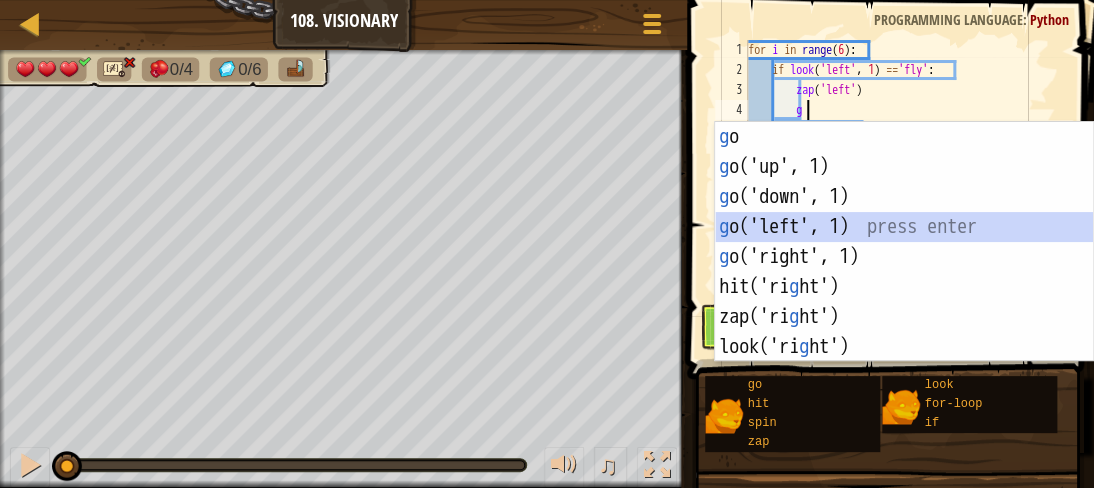 click on "g o press enter g o('up', 1) press enter g o('down', 1) press enter g o('left', 1) press enter g o('right', 1) press enter hit('ri g ht') press enter zap('ri g ht') press enter look('ri g ht') press enter" at bounding box center [904, 272] 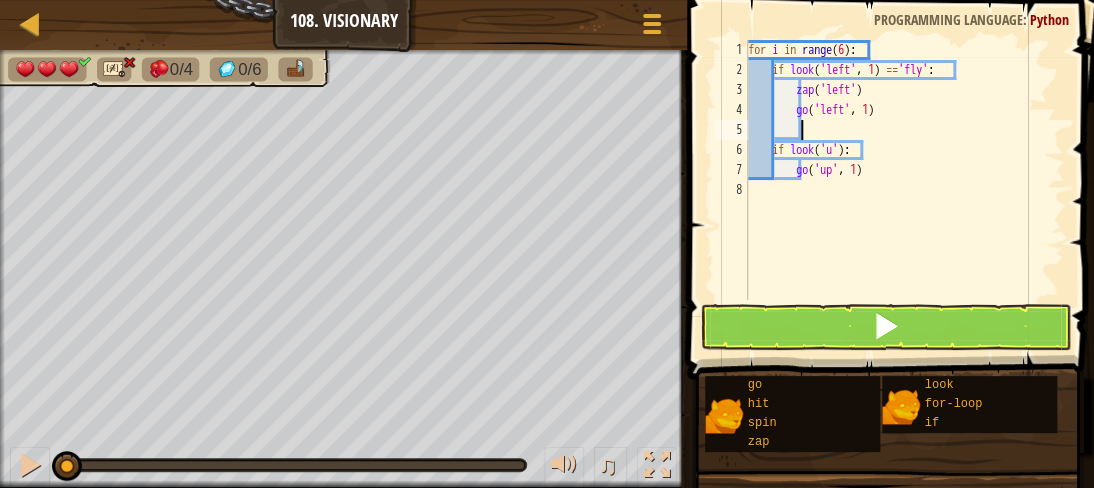 type on "h" 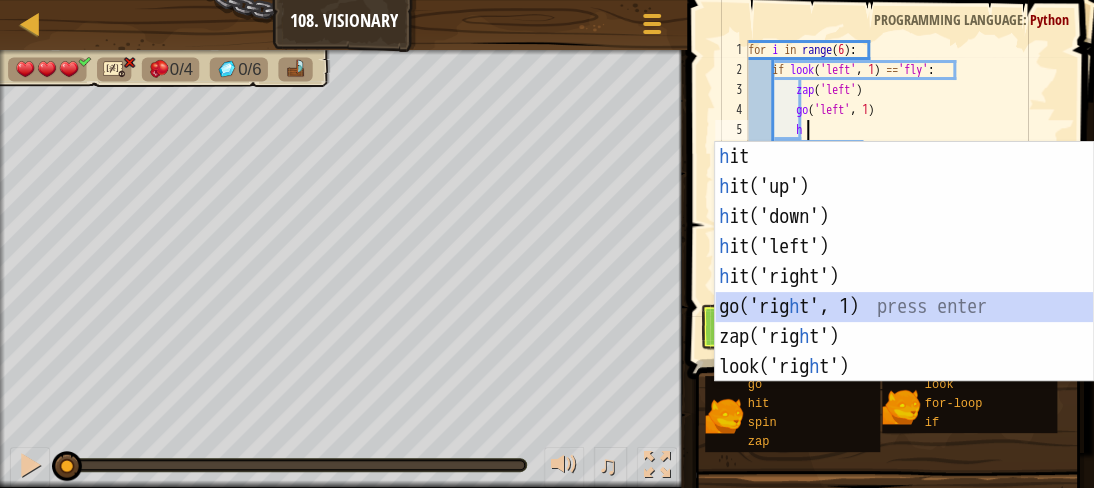 click on "h it press enter h it('up') press enter h it('down') press enter h it('left') press enter h it('right') press enter go('rig h t', 1) press enter zap('rig h t') press enter look('rig h t') press enter" at bounding box center [904, 292] 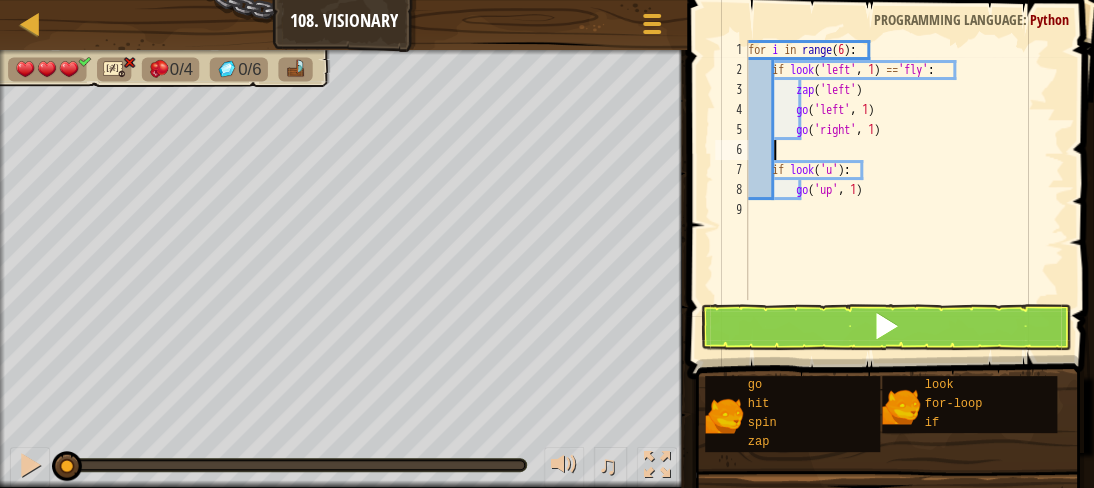 scroll, scrollTop: 9, scrollLeft: 0, axis: vertical 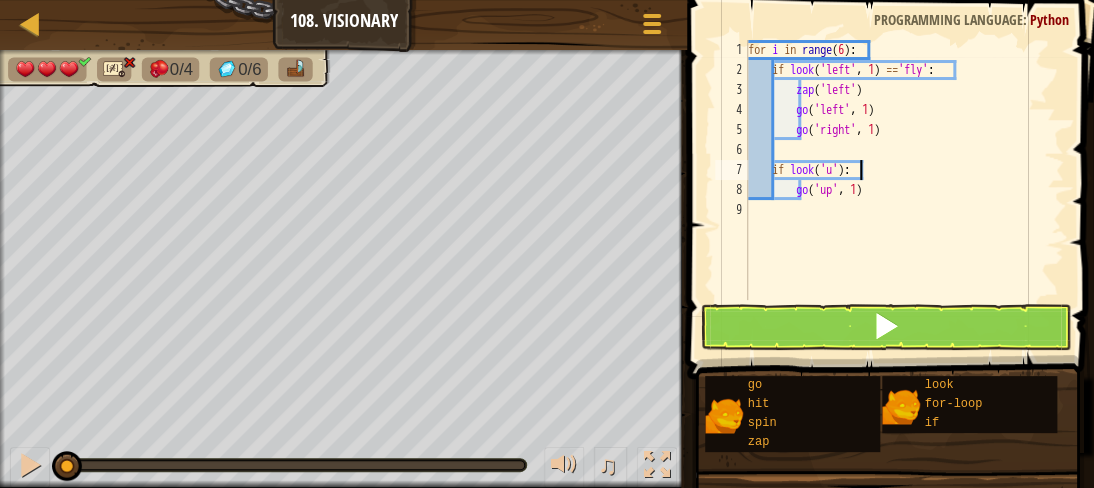 click on "for   i   in   range ( 6 ) :      if   look ( 'left' ,   1 )   == 'fly' :          zap ( 'left' )          go ( 'left' ,   1 )          go ( 'right' ,   1 )           if   look ( 'u' ) :          go ( 'up' ,   1 )" at bounding box center (904, 190) 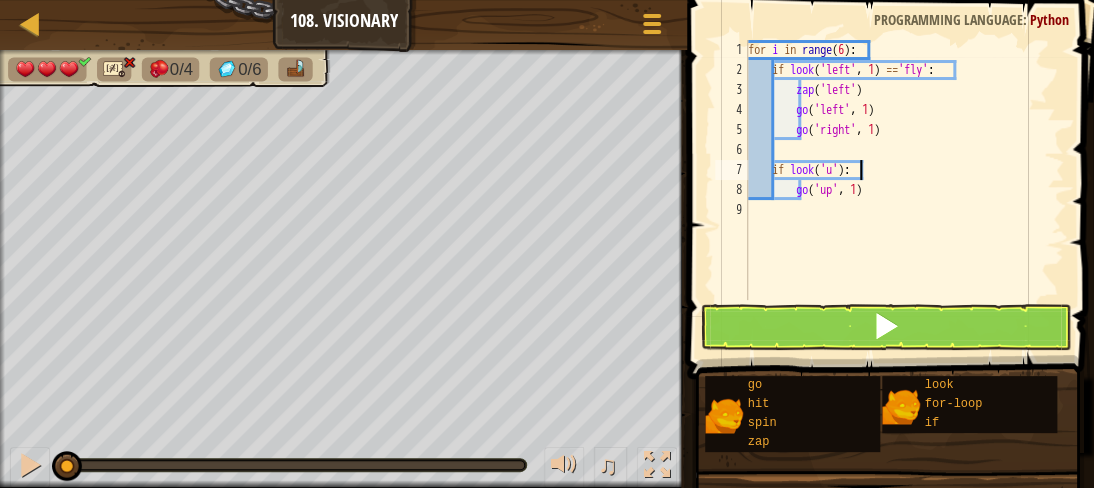 click on "for   i   in   range ( 6 ) :      if   look ( 'left' ,   1 )   == 'fly' :          zap ( 'left' )          go ( 'left' ,   1 )          go ( 'right' ,   1 )           if   look ( 'u' ) :          go ( 'up' ,   1 )" at bounding box center (904, 190) 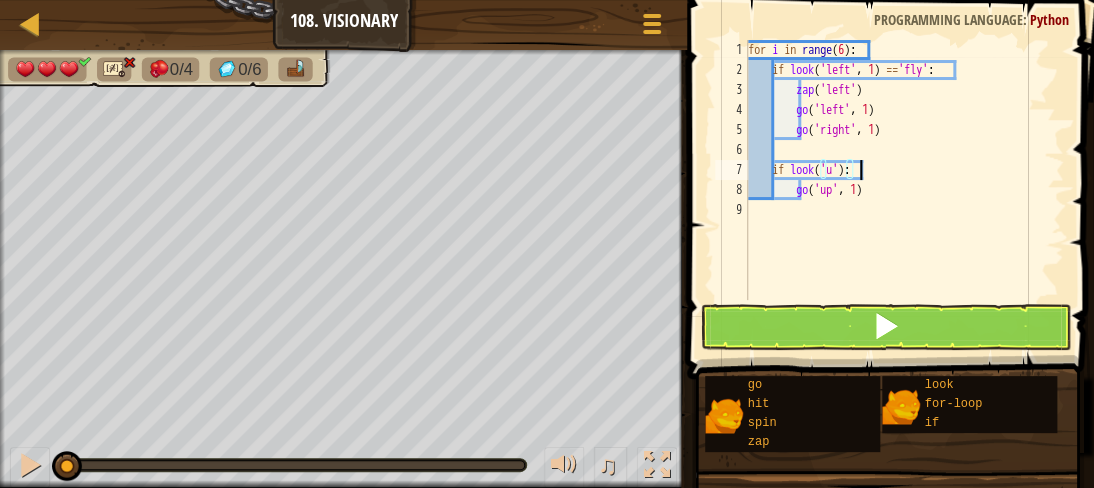 click on "for   i   in   range ( 6 ) :      if   look ( 'left' ,   1 )   == 'fly' :          zap ( 'left' )          go ( 'left' ,   1 )          go ( 'right' ,   1 )           if   look ( 'u' ) :          go ( 'up' ,   1 )" at bounding box center (904, 190) 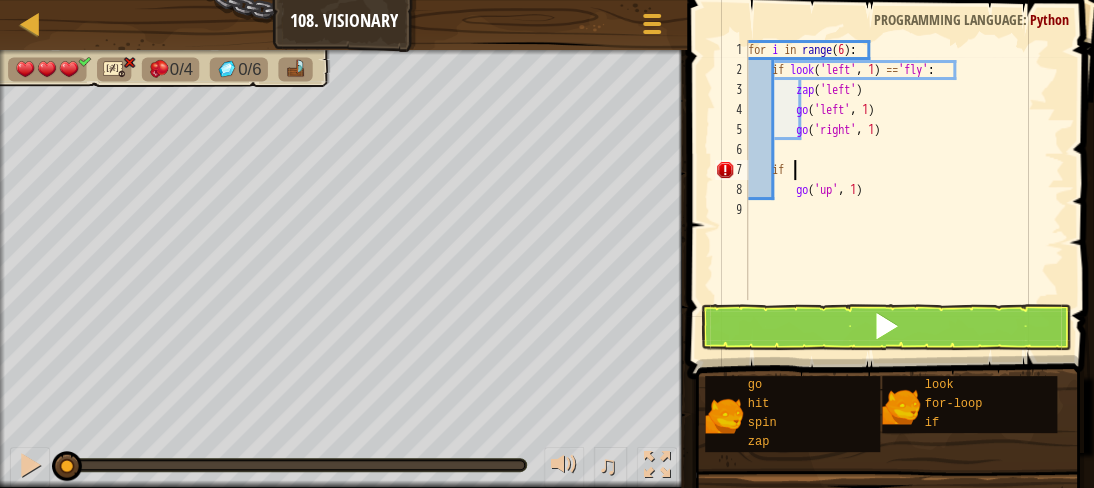 type on "i" 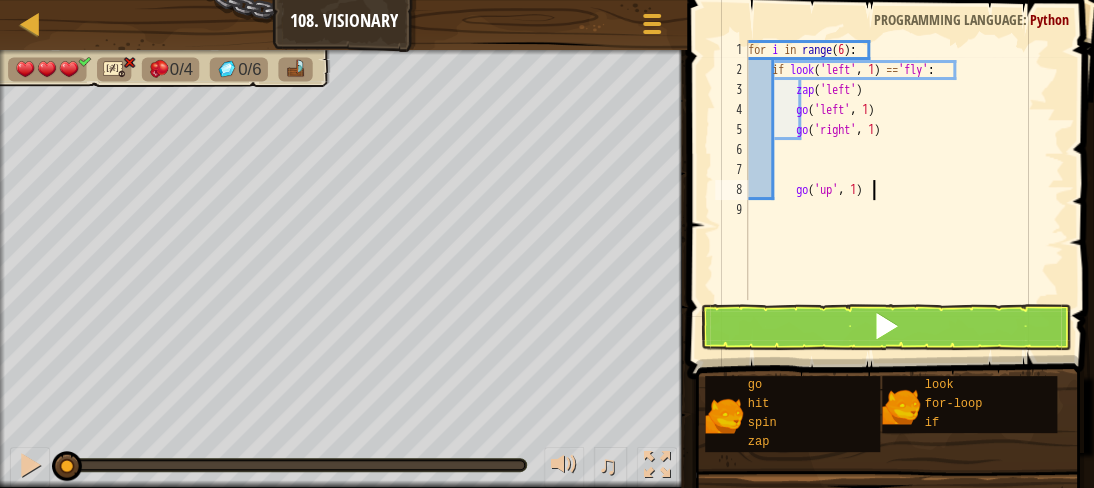click on "for   i   in   range ( 6 ) :      if   look ( 'left' ,   1 )   == 'fly' :          zap ( 'left' )          go ( 'left' ,   1 )          go ( 'right' ,   1 )                    go ( 'up' ,   1 )" at bounding box center (904, 190) 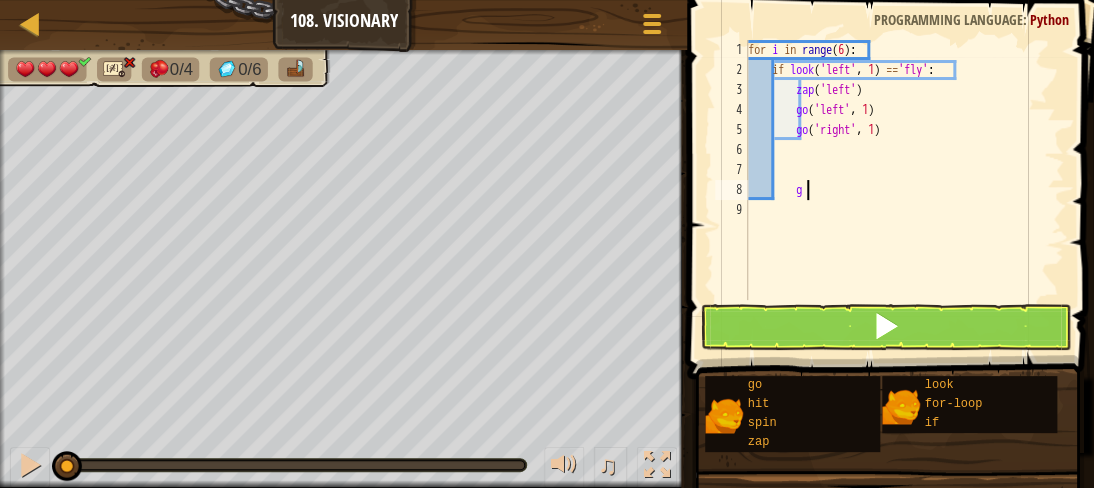 type on "g" 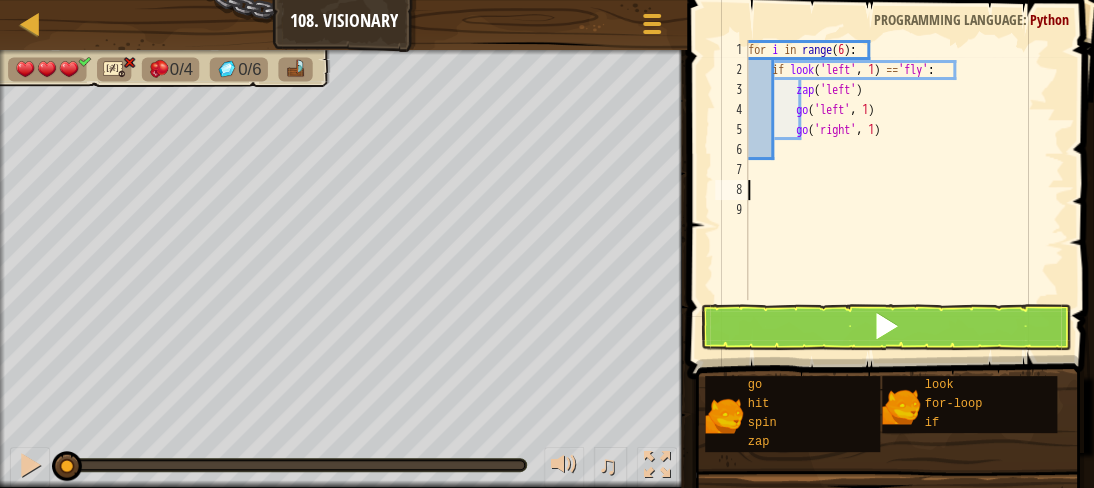 scroll, scrollTop: 9, scrollLeft: 0, axis: vertical 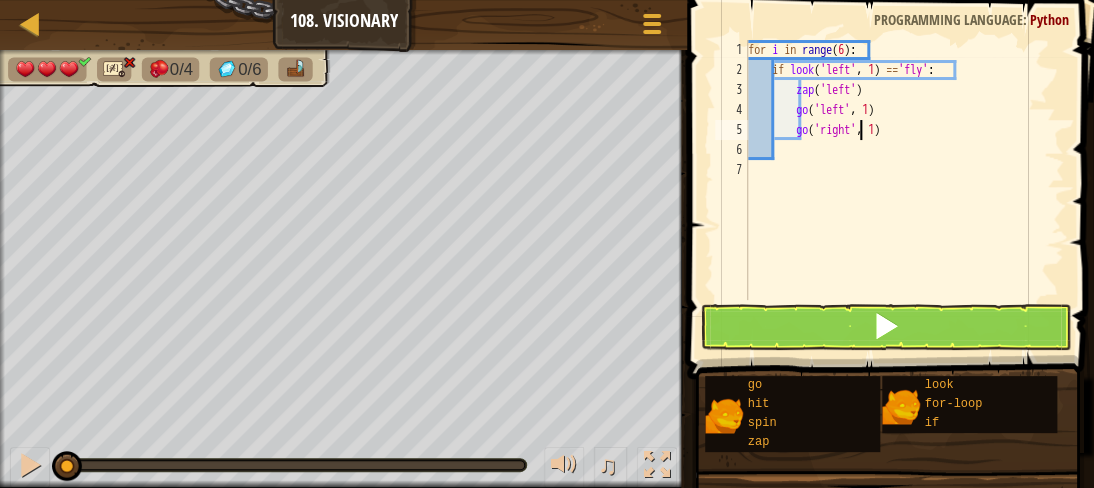 click on "for   i   in   range ( 6 ) :      if   look ( 'left' ,   1 )   == 'fly' :          zap ( 'left' )          go ( 'left' ,   1 )          go ( 'right' ,   1 )" at bounding box center (904, 190) 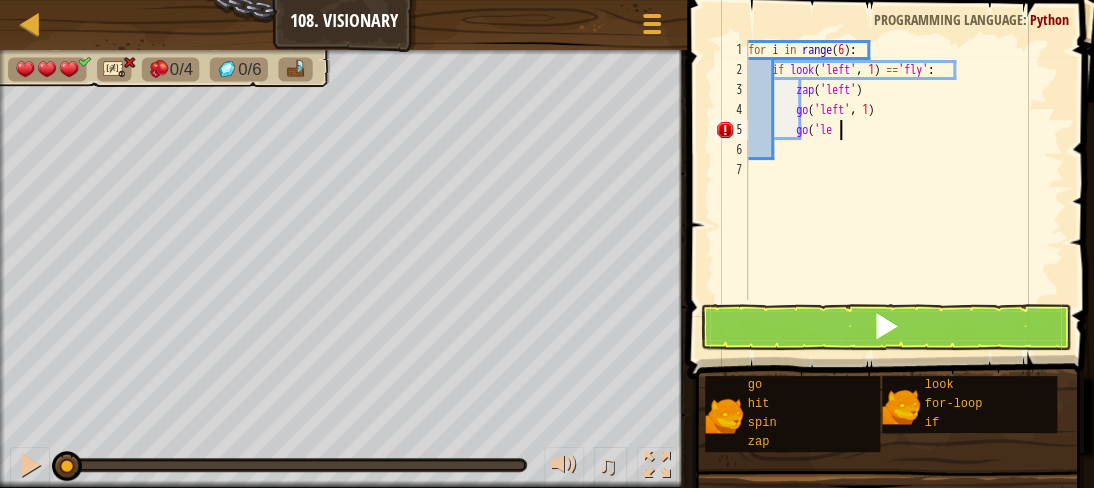 scroll, scrollTop: 9, scrollLeft: 3, axis: both 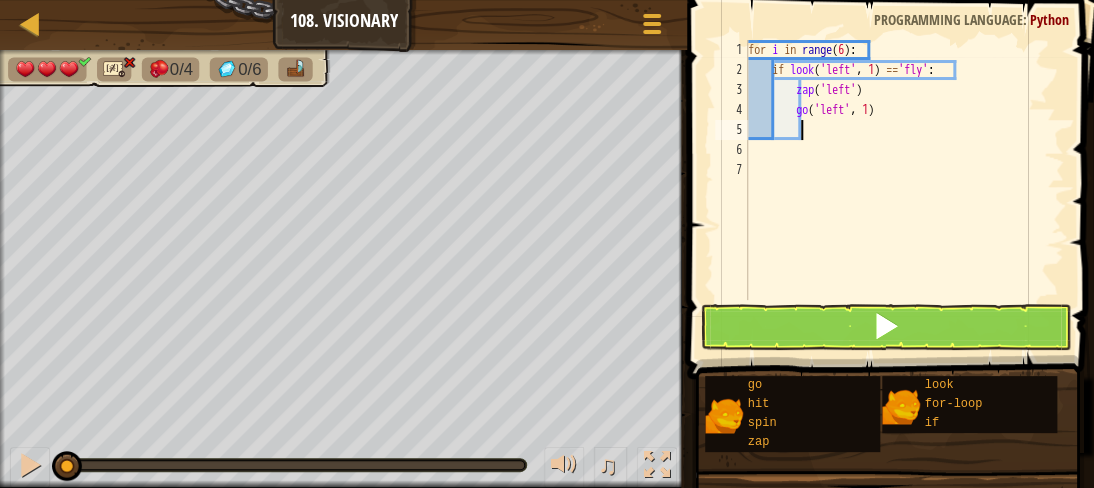 type on "g" 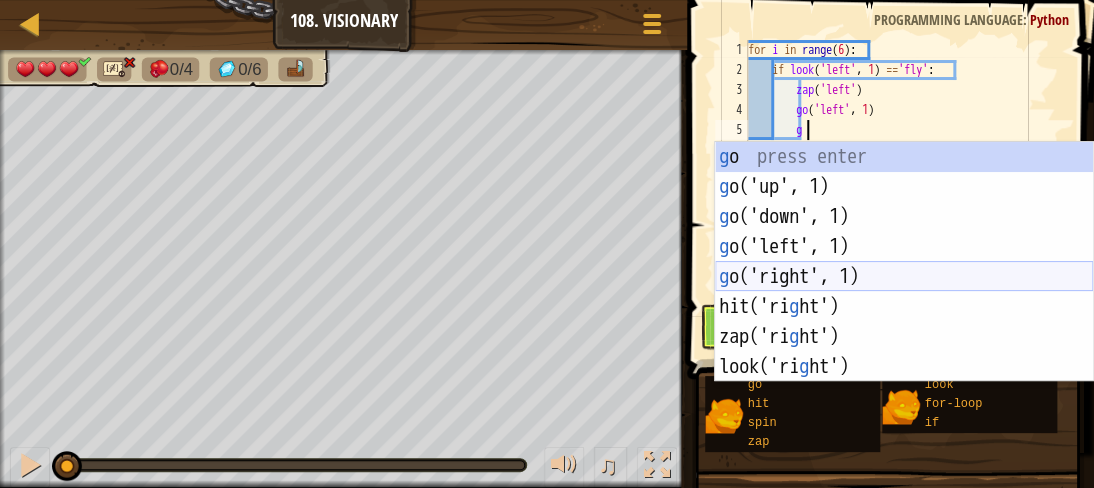 click on "g o press enter g o('up', 1) press enter g o('down', 1) press enter g o('left', 1) press enter g o('right', 1) press enter hit('ri g ht') press enter zap('ri g ht') press enter look('ri g ht') press enter" at bounding box center [904, 292] 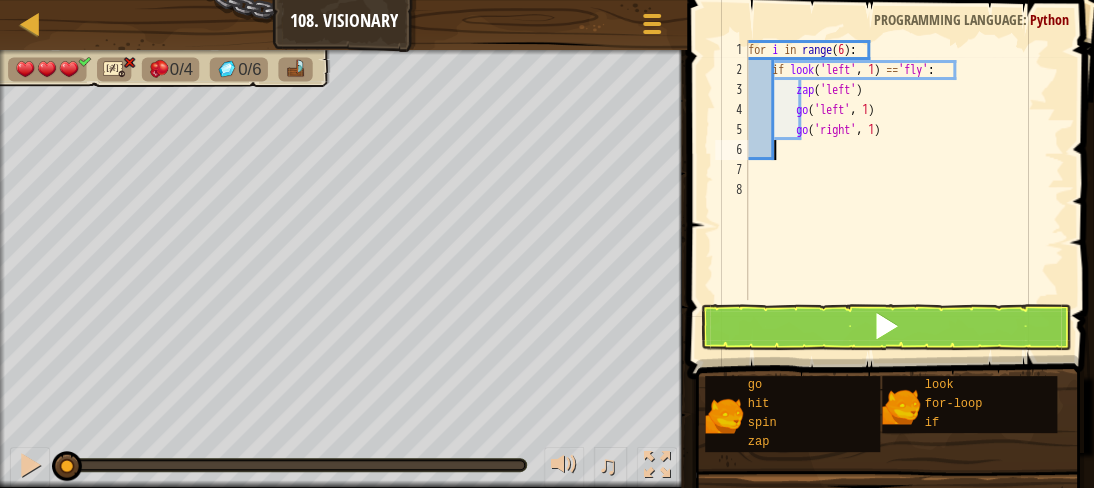 scroll, scrollTop: 9, scrollLeft: 1, axis: both 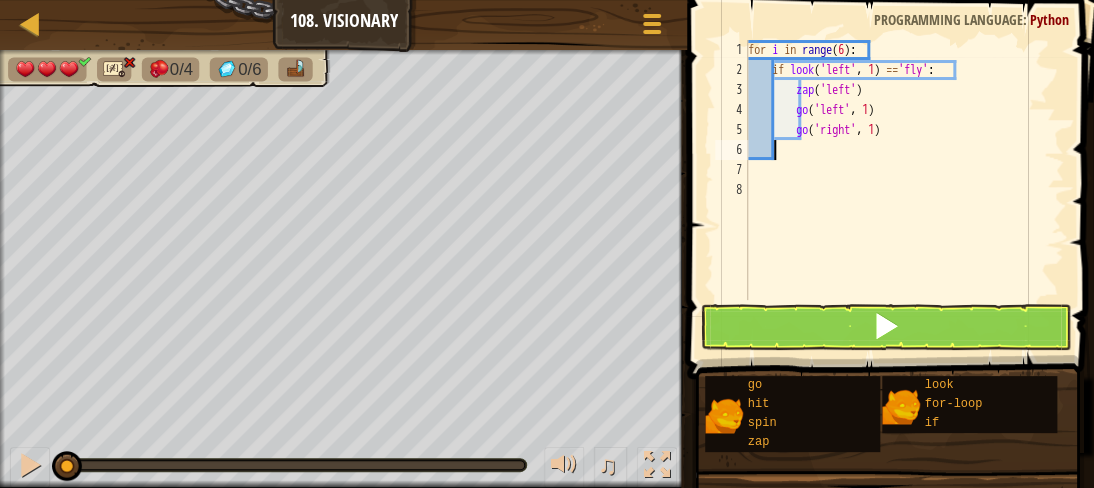type on "if look('up'):" 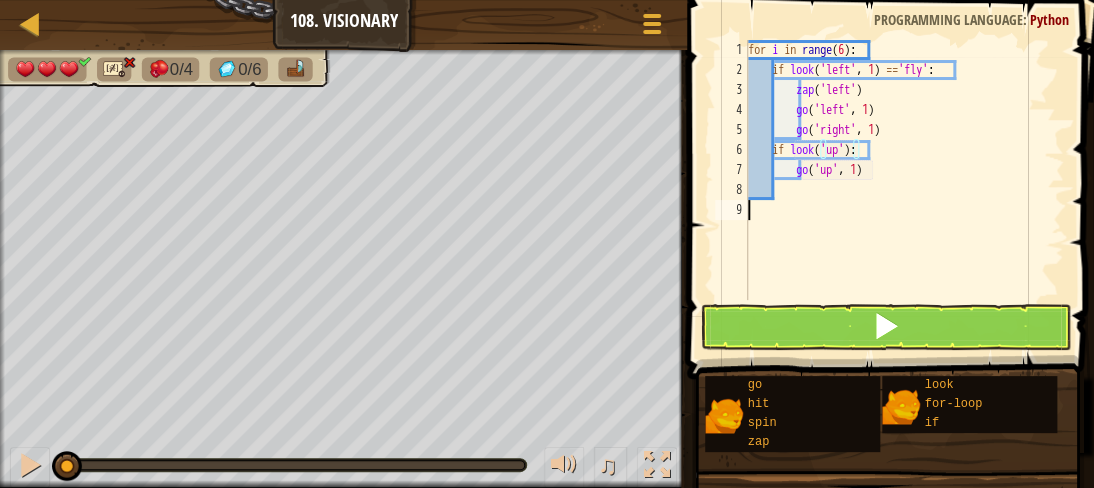 click on "for   i   in   range ( 6 ) :      if   look ( 'left' ,   1 )   == 'fly' :          zap ( 'left' )          go ( 'left' ,   1 )          go ( 'right' ,   1 )      if   look ( 'up' ) :          go ( 'up' ,   1 )" at bounding box center [904, 190] 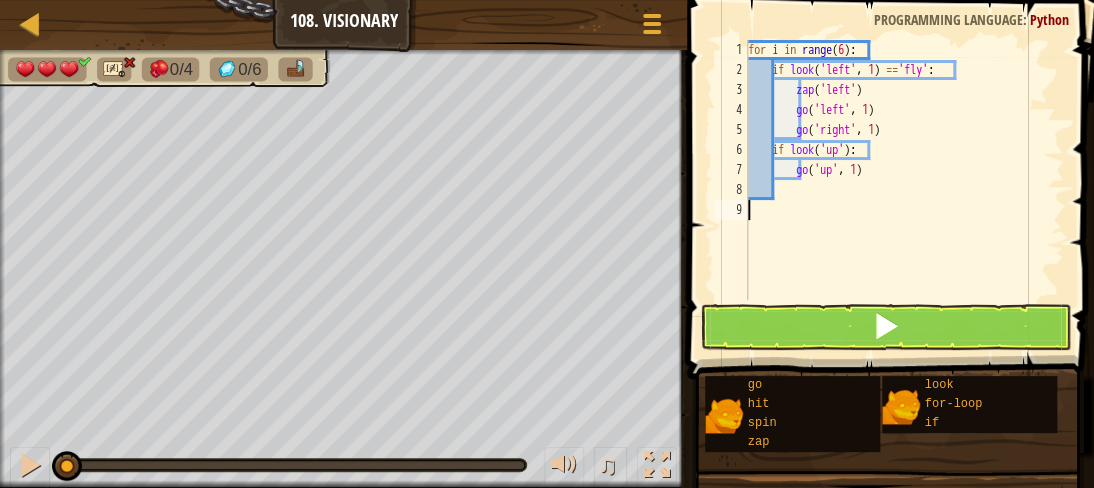 scroll, scrollTop: 9, scrollLeft: 0, axis: vertical 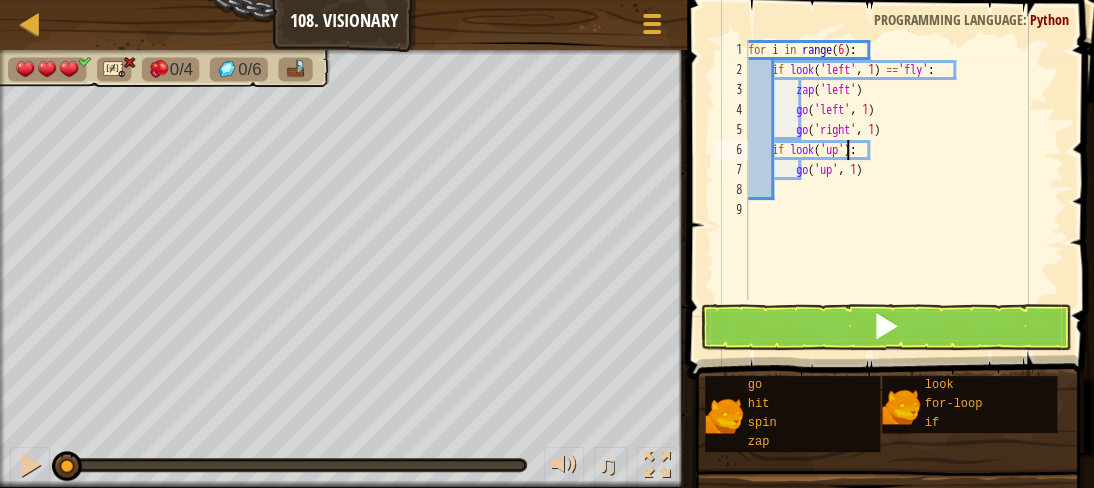 click on "for   i   in   range ( 6 ) :      if   look ( 'left' ,   1 )   == 'fly' :          zap ( 'left' )          go ( 'left' ,   1 )          go ( 'right' ,   1 )      if   look ( 'up' ) :          go ( 'up' ,   1 )" at bounding box center [904, 190] 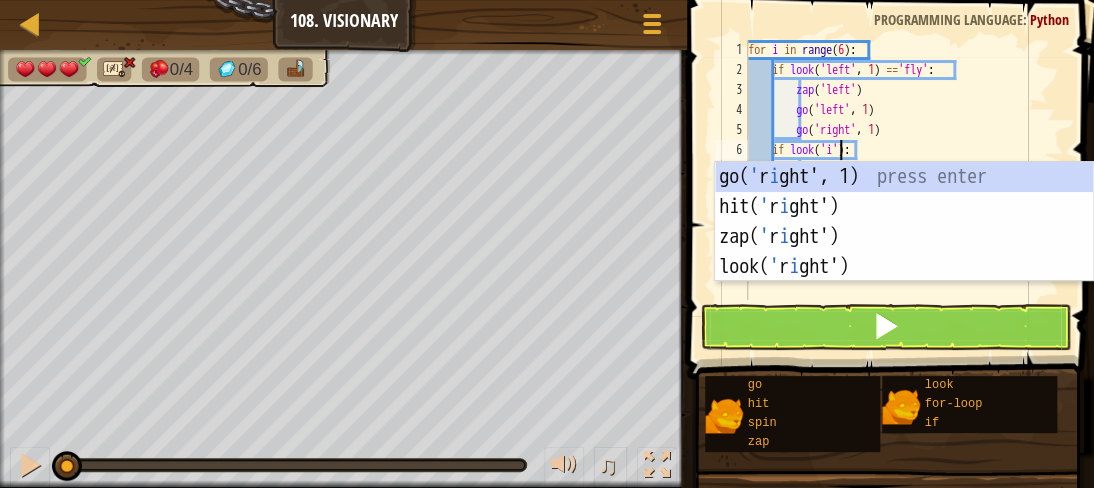 scroll, scrollTop: 9, scrollLeft: 8, axis: both 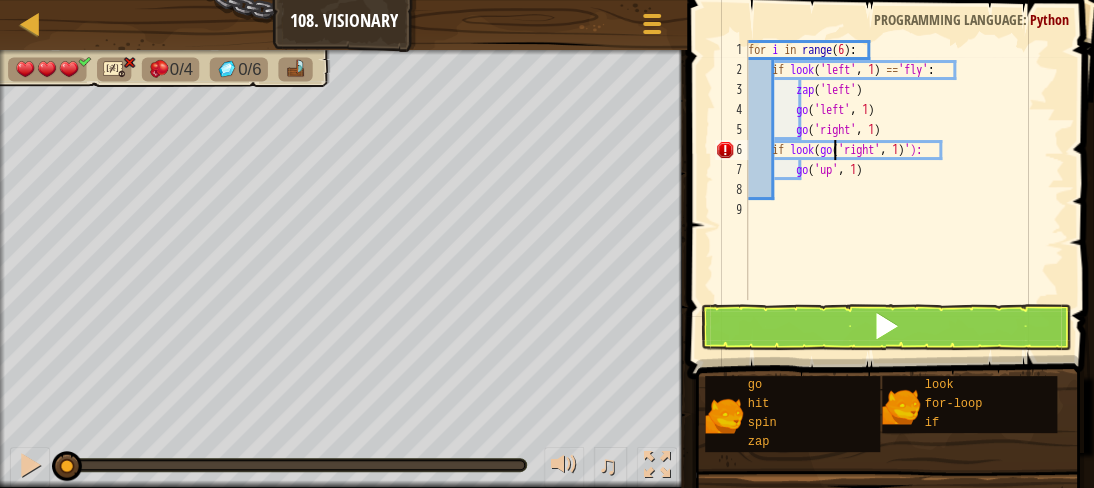 click on "for   i   in   range ( 6 ) :      if   look ( 'left' ,   1 )   == 'fly' :          zap ( 'left' )          go ( 'left' ,   1 )          go ( 'right' ,   1 )      if   look ( go ( 'right' ,   1 ) '):          go ( 'up' ,   1 )" at bounding box center [904, 190] 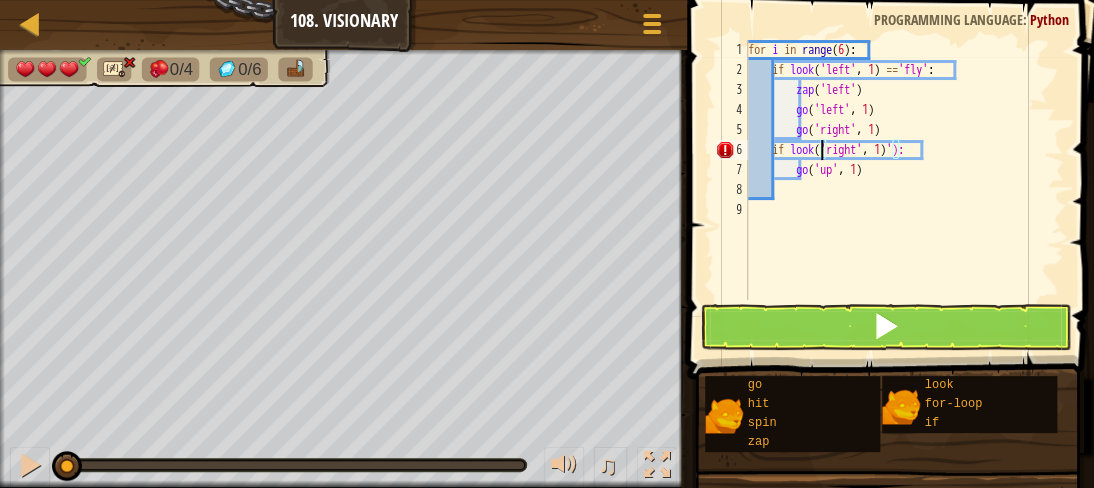 click on "for   i   in   range ( 6 ) :      if   look ( 'left' ,   1 )   == 'fly' :          zap ( 'left' )          go ( 'left' ,   1 )          go ( 'right' ,   1 )      if   look ( 'right' ,   1 ) '):          go ( 'up' ,   1 )" at bounding box center (904, 190) 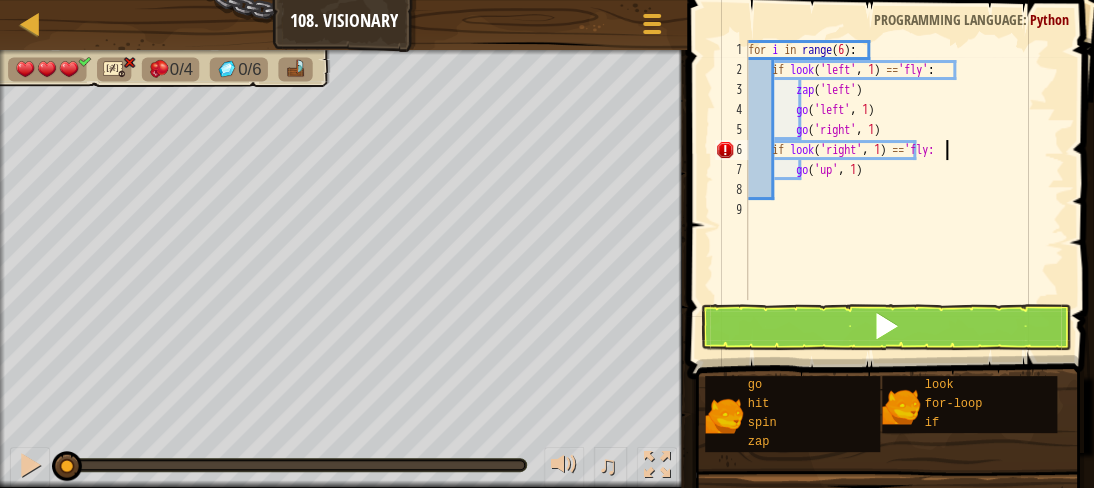 scroll, scrollTop: 9, scrollLeft: 16, axis: both 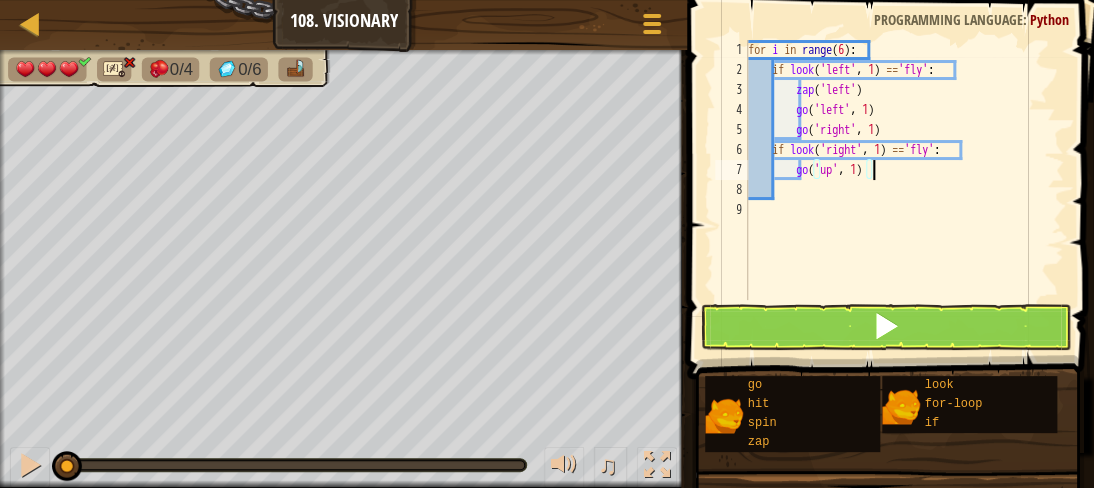 click on "for   i   in   range ( 6 ) :      if   look ( 'left' ,   1 )   == 'fly' :          zap ( 'left' )          go ( 'left' ,   1 )          go ( 'right' ,   1 )      if   look ( 'right' ,   1 )   == 'fly' :          go ( 'up' ,   1 )" at bounding box center (904, 190) 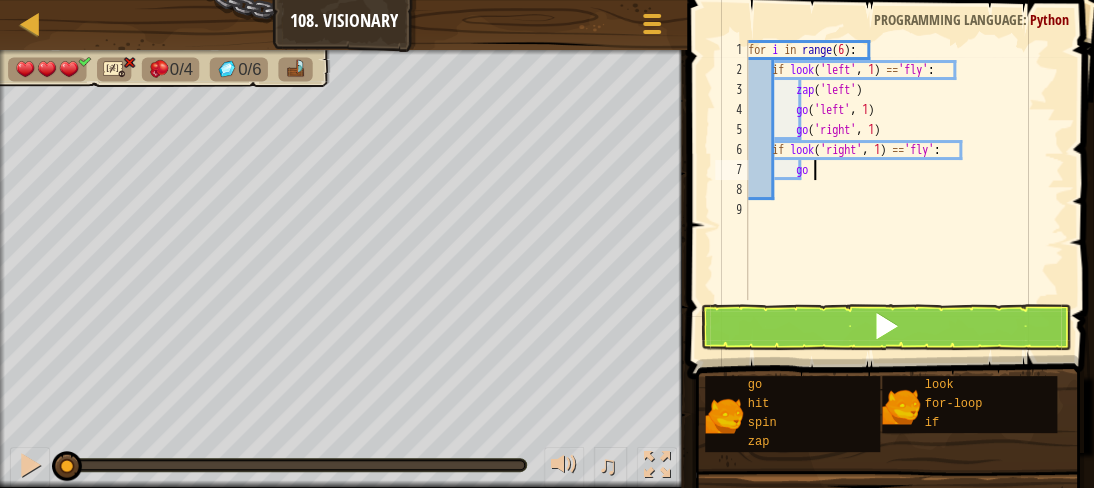 type on "g" 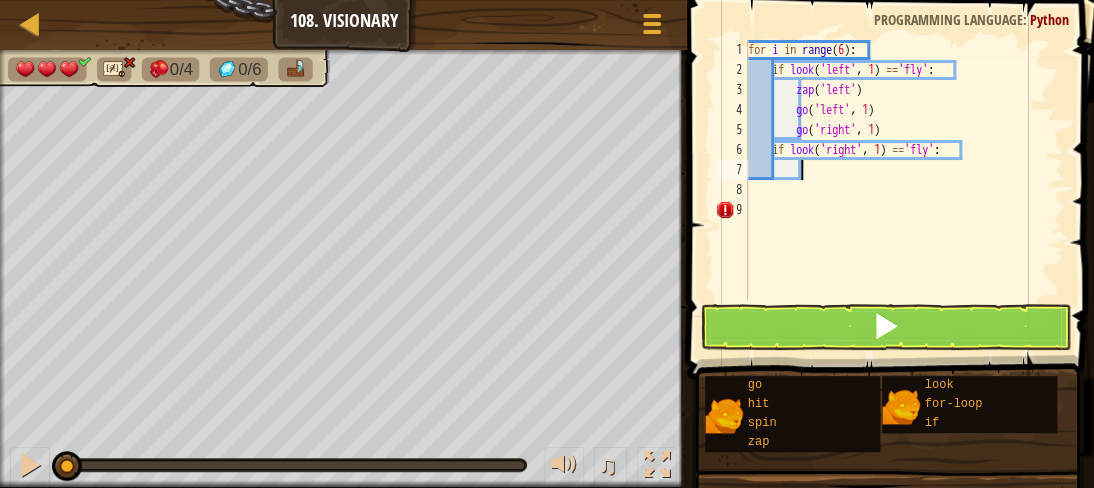 type on "z" 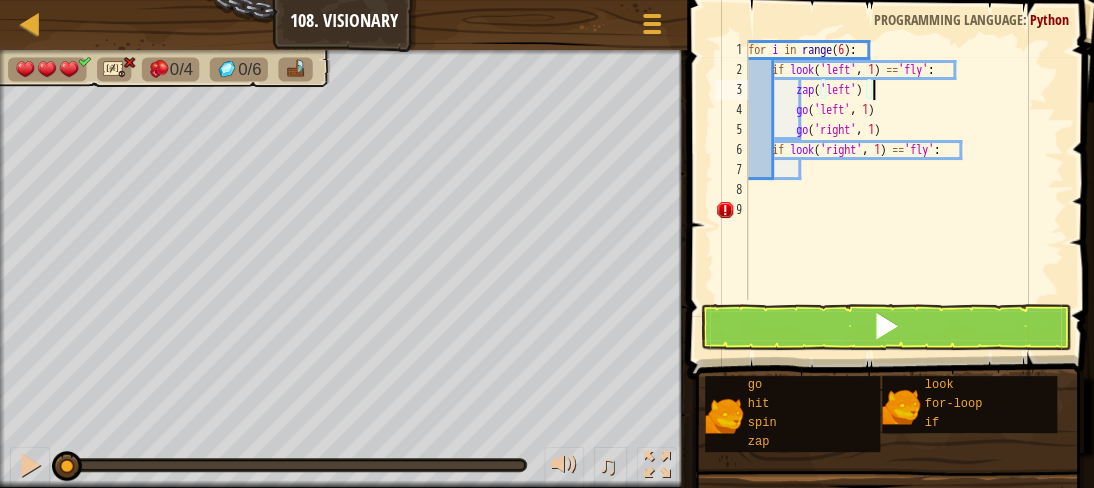 click on "for   i   in   range ( 6 ) :      if   look ( 'left' ,   1 )   == 'fly' :          zap ( 'left' )          go ( 'left' ,   1 )          go ( 'right' ,   1 )      if   look ( 'right' ,   1 )   == 'fly' :" at bounding box center (904, 190) 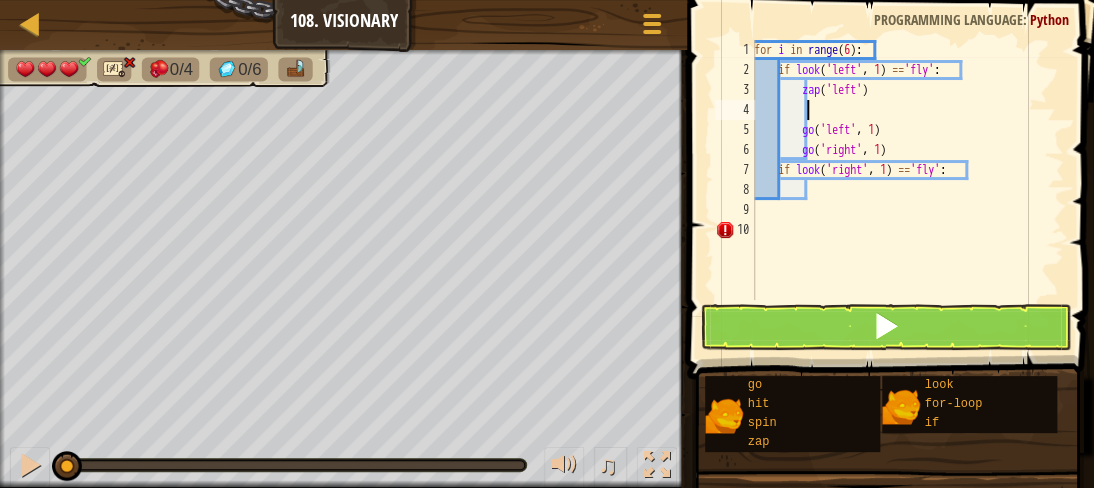 type on "z" 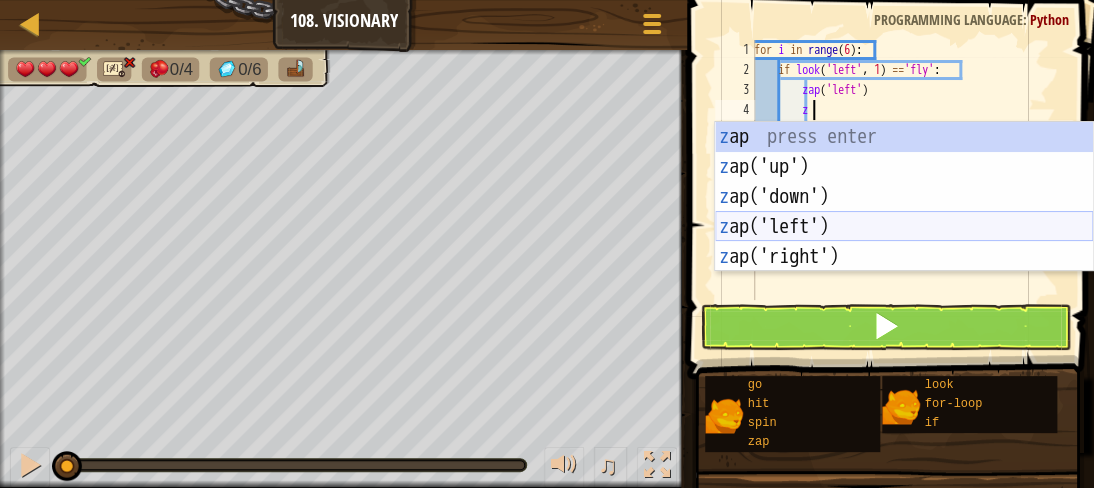 click on "z ap press enter z ap('up') press enter z ap('down') press enter z ap('left') press enter z ap('right') press enter" at bounding box center (904, 227) 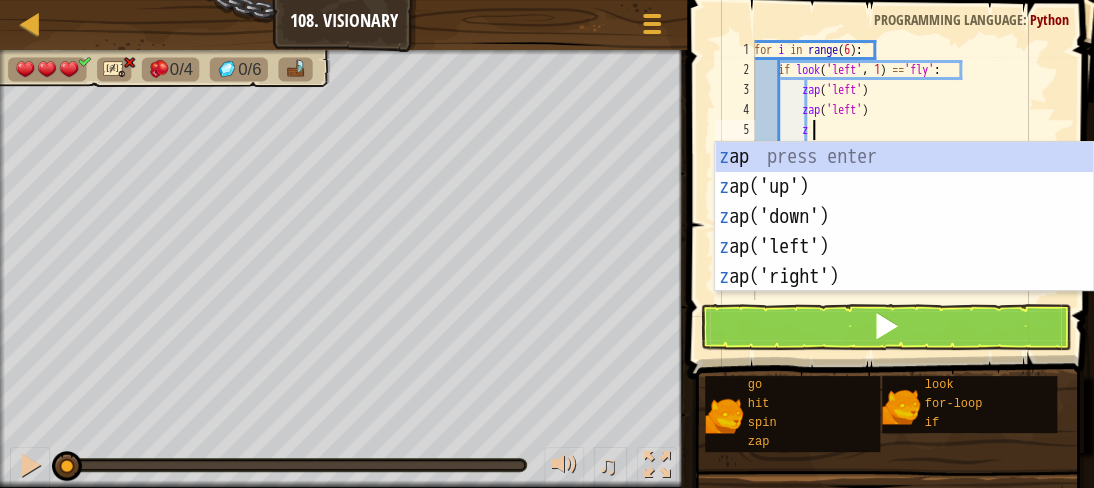 type on "z" 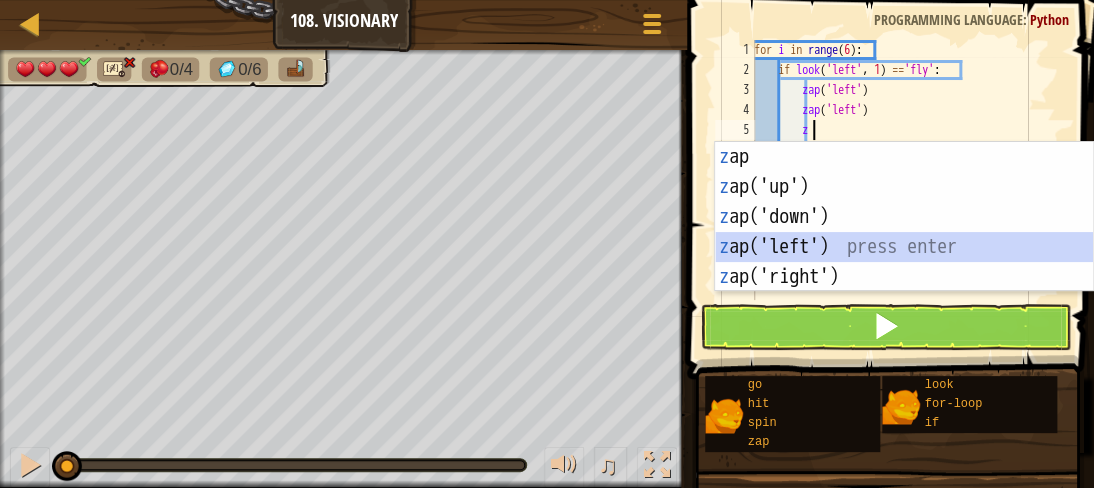 click on "z ap press enter z ap('up') press enter z ap('down') press enter z ap('left') press enter z ap('right') press enter" at bounding box center [904, 247] 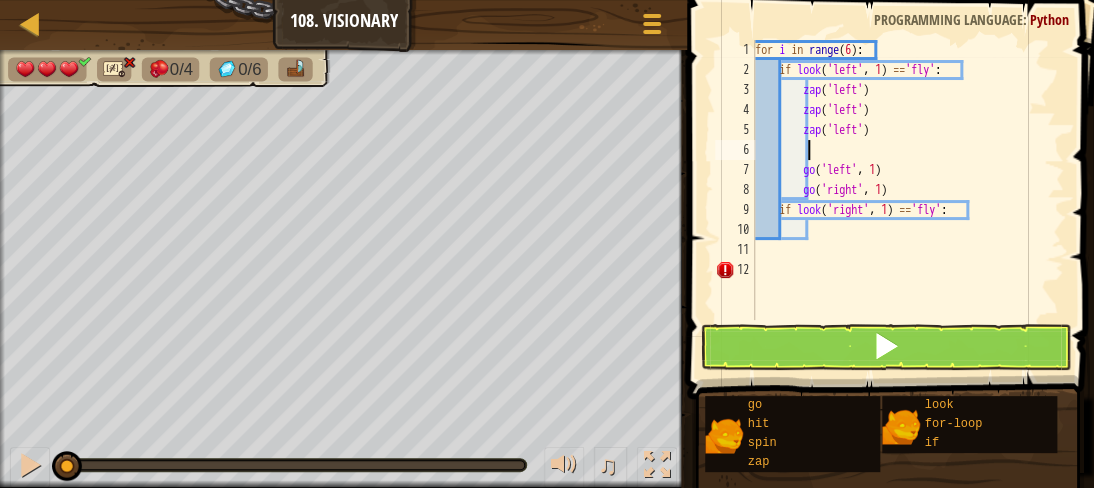type on "z" 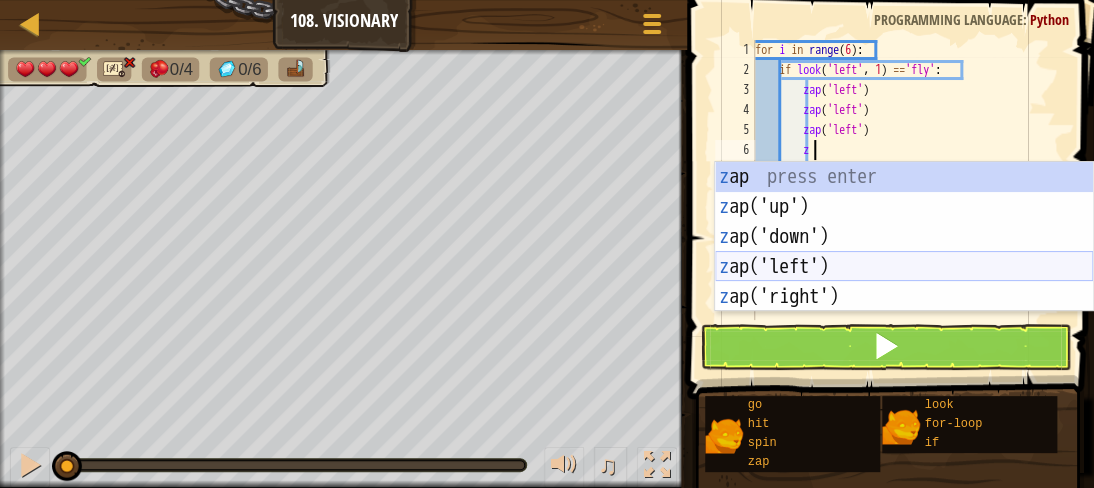 click on "z ap press enter z ap('up') press enter z ap('down') press enter z ap('left') press enter z ap('right') press enter" at bounding box center (904, 267) 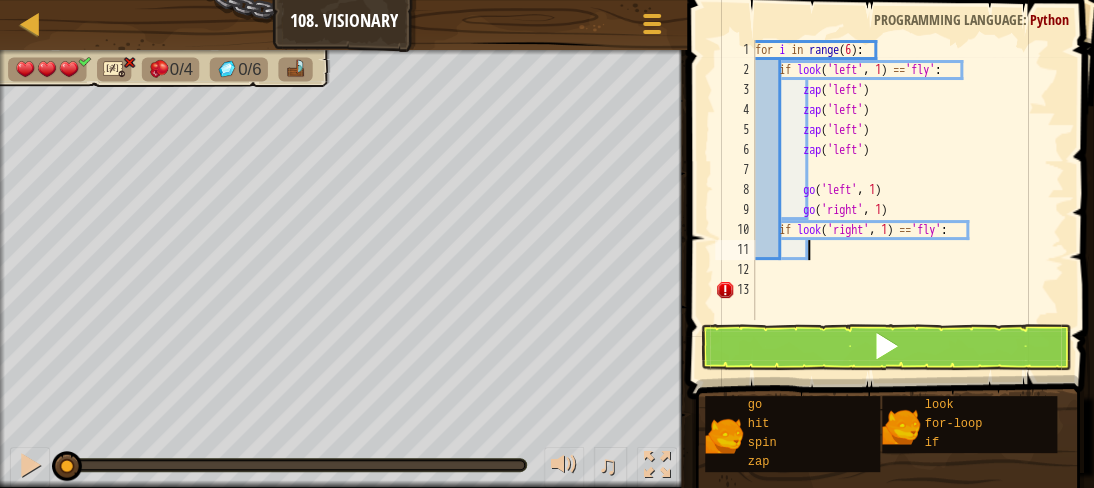 click on "for   i   in   range ( 6 ) :      if   look ( 'left' ,   1 )   == 'fly' :          zap ( 'left' )          zap ( 'left' )          zap ( 'left' )          zap ( 'left' )                   go ( 'left' ,   1 )          go ( 'right' ,   1 )      if   look ( 'right' ,   1 )   == 'fly' :" at bounding box center (907, 200) 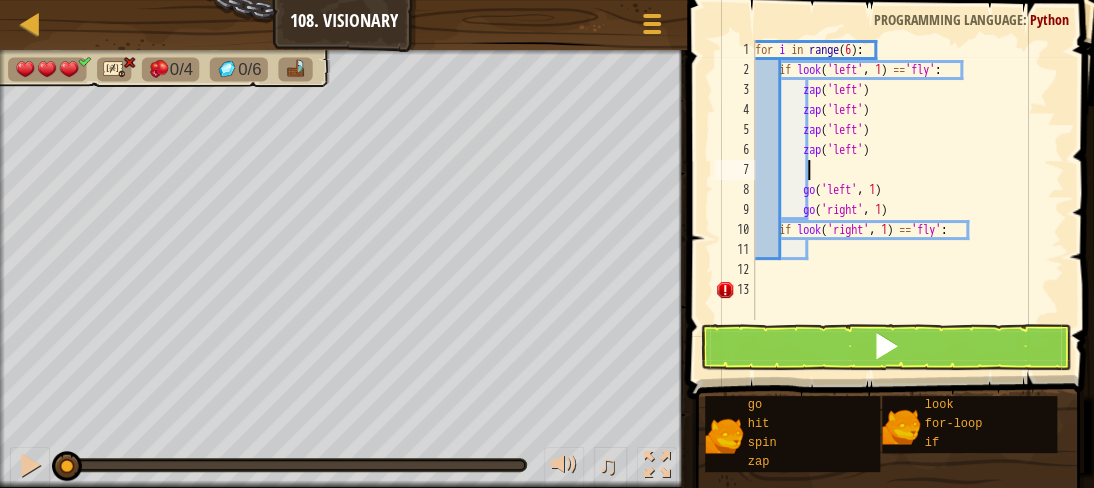 click on "for   i   in   range ( 6 ) :      if   look ( 'left' ,   1 )   == 'fly' :          zap ( 'left' )          zap ( 'left' )          zap ( 'left' )          zap ( 'left' )                   go ( 'left' ,   1 )          go ( 'right' ,   1 )      if   look ( 'right' ,   1 )   == 'fly' :" at bounding box center (907, 200) 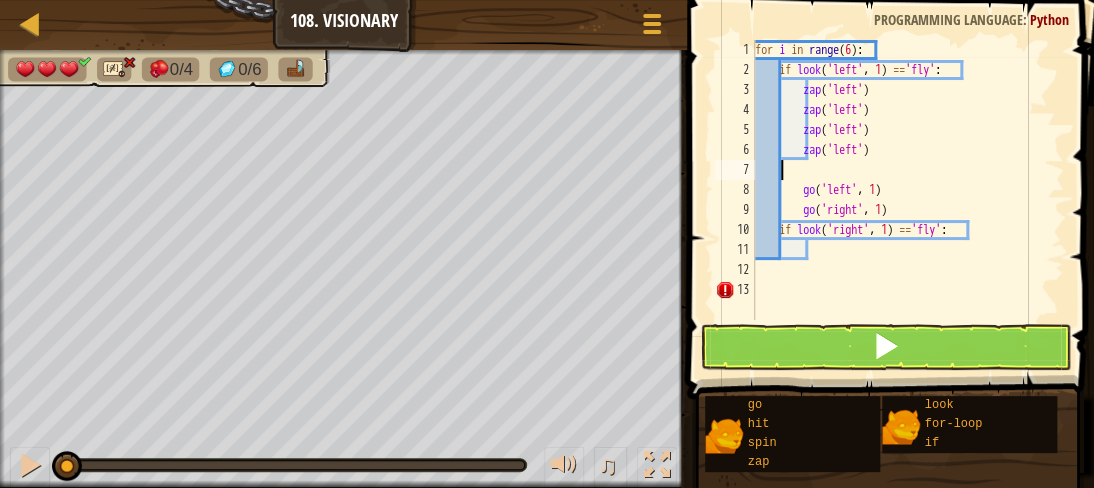 type on "go('left', 1)" 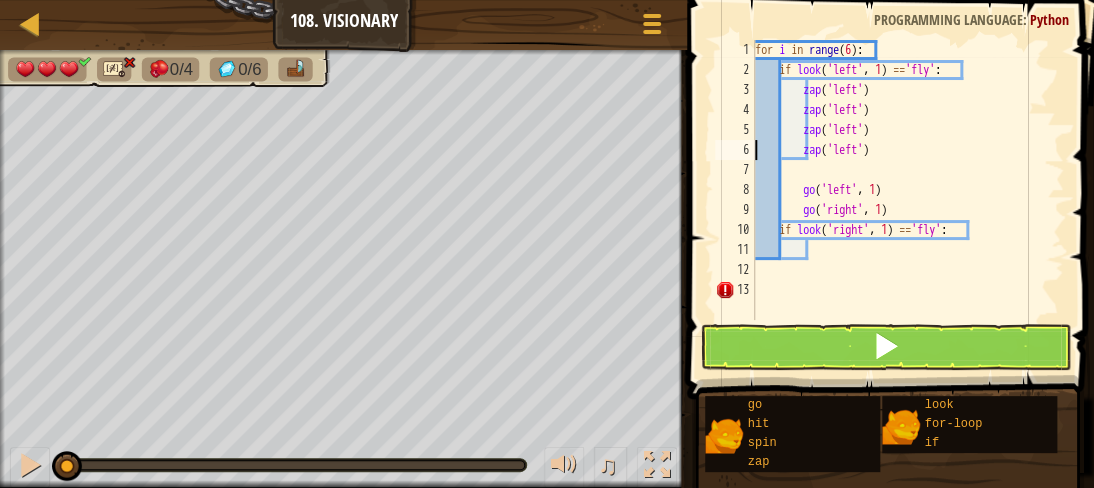 type on "zap('left')" 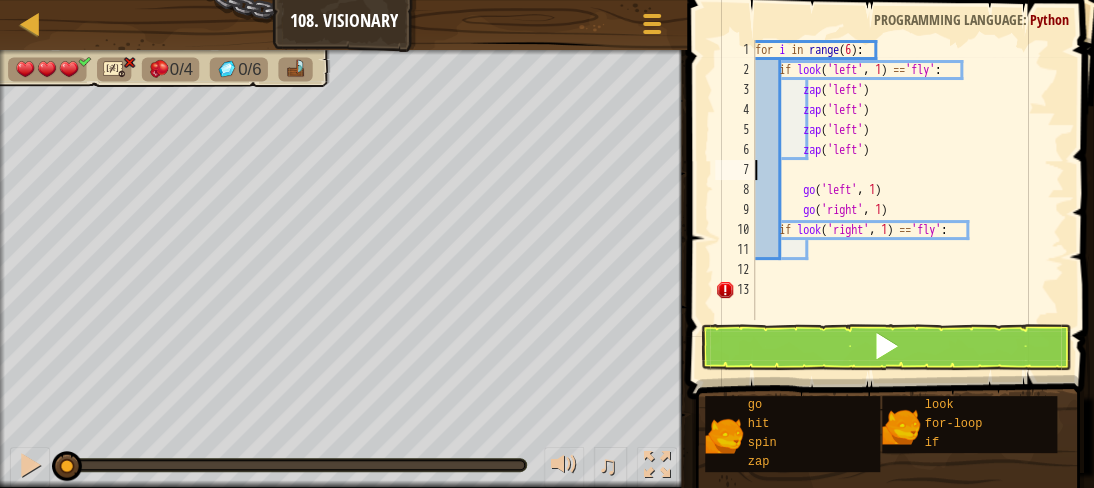 type on "zap('left')" 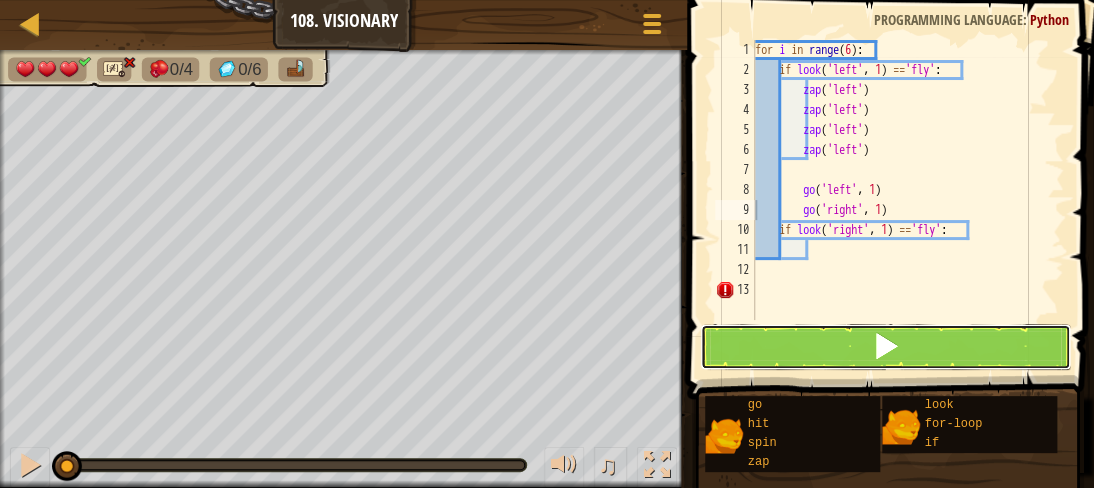 click at bounding box center (885, 347) 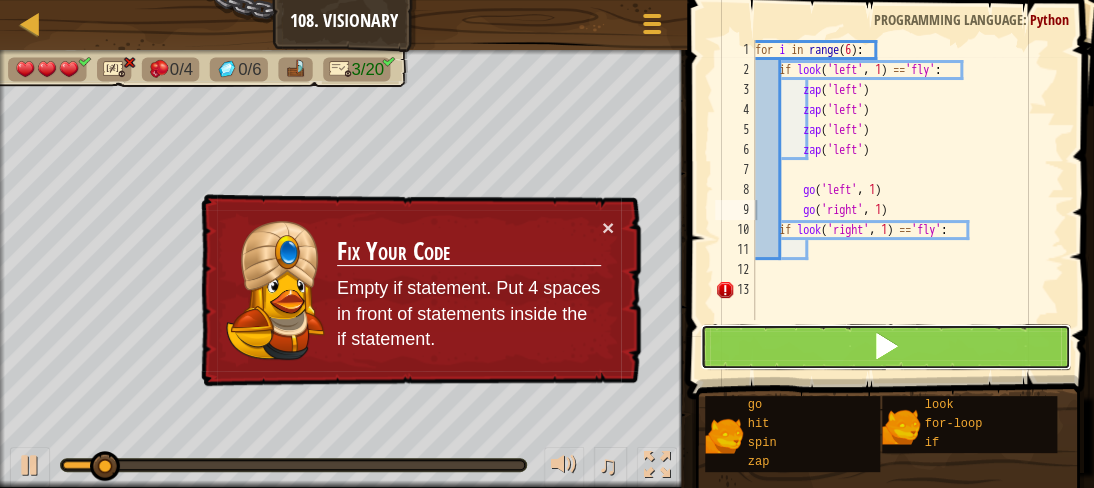 click at bounding box center (885, 347) 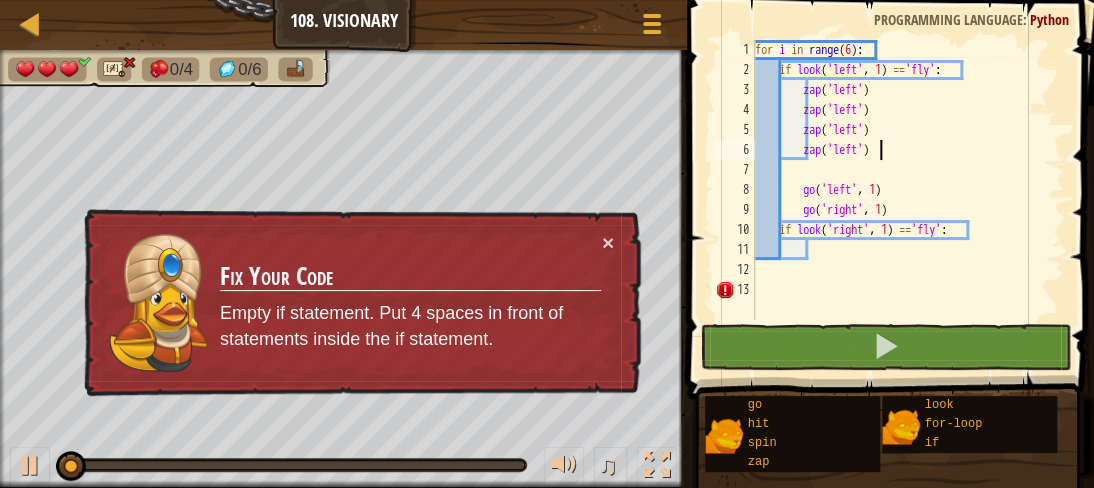 click on "for   i   in   range ( 6 ) :      if   look ( 'left' ,   1 )   == 'fly' :          zap ( 'left' )          zap ( 'left' )          zap ( 'left' )          zap ( 'left' )               go ( 'left' ,   1 )          go ( 'right' ,   1 )      if   look ( 'right' ,   1 )   == 'fly' :" at bounding box center [907, 200] 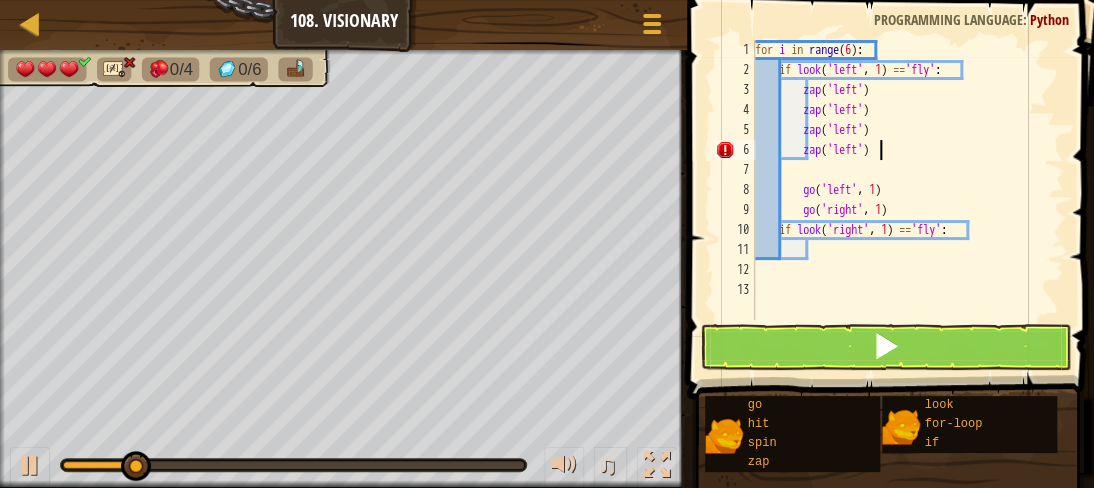 type on "zap('left')" 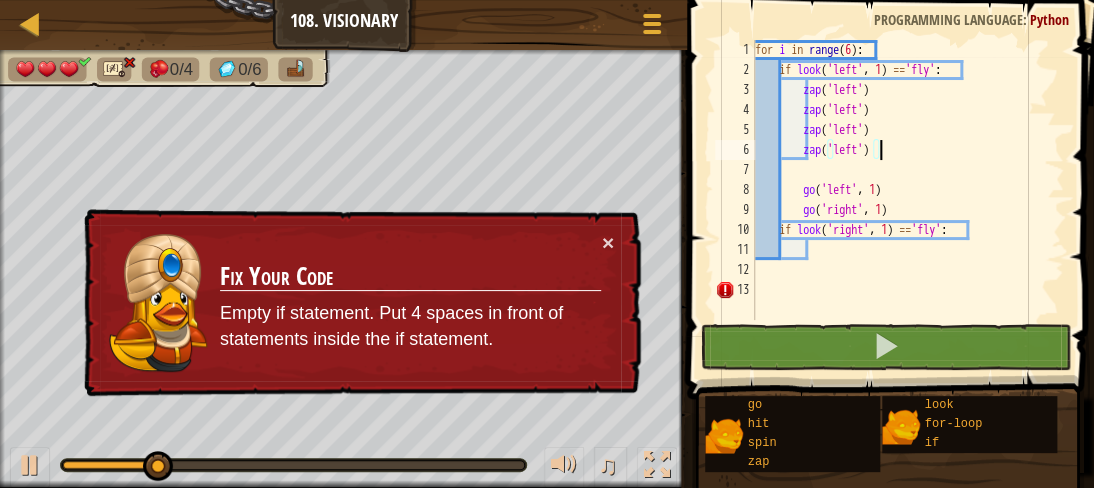 scroll, scrollTop: 9, scrollLeft: 3, axis: both 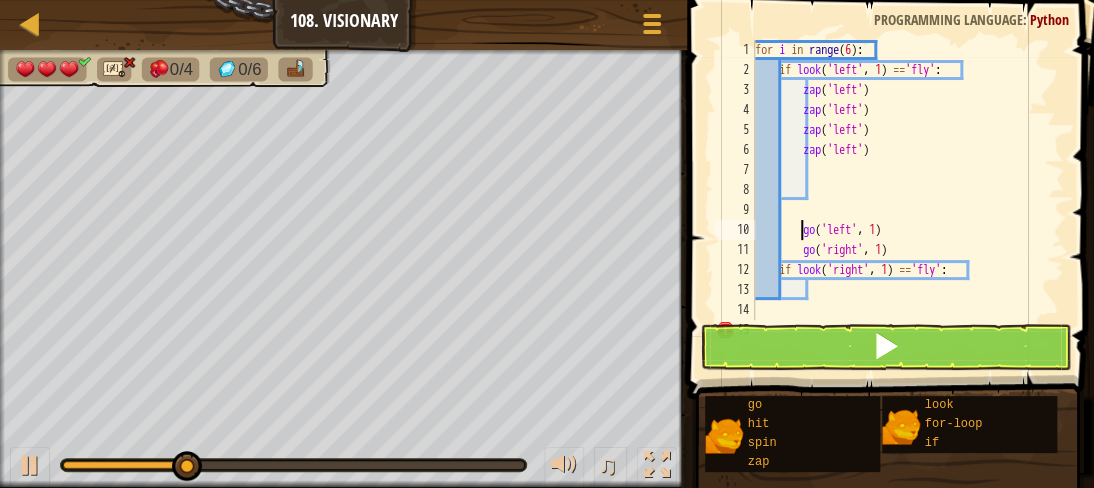 click on "for   i   in   range ( 6 ) :      if   look ( 'left' ,   1 )   == 'fly' :          zap ( 'left' )          zap ( 'left' )          zap ( 'left' )          zap ( 'left' )                                 go ( 'left' ,   1 )          go ( 'right' ,   1 )      if   look ( 'right' ,   1 )   == 'fly' :" at bounding box center [900, 200] 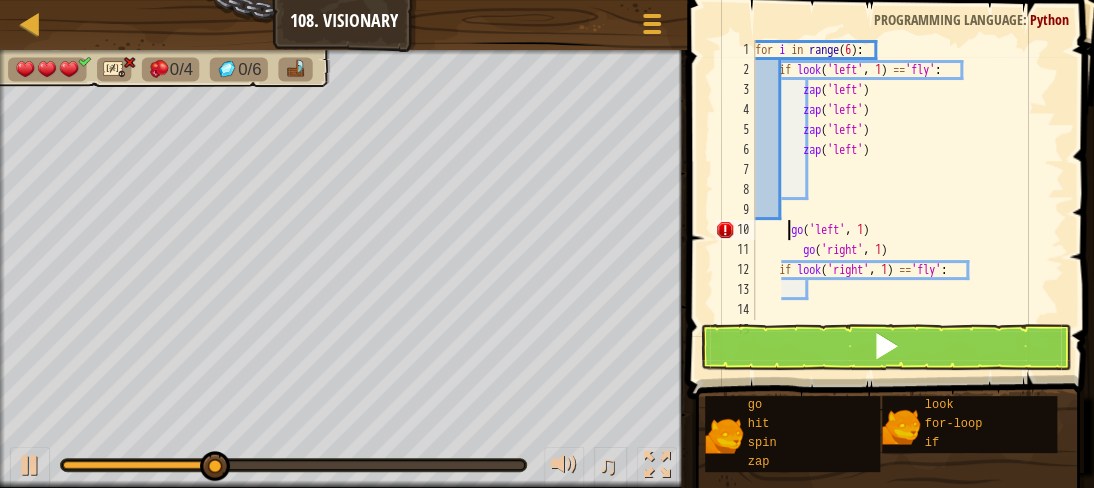 type on "go('left', 1)" 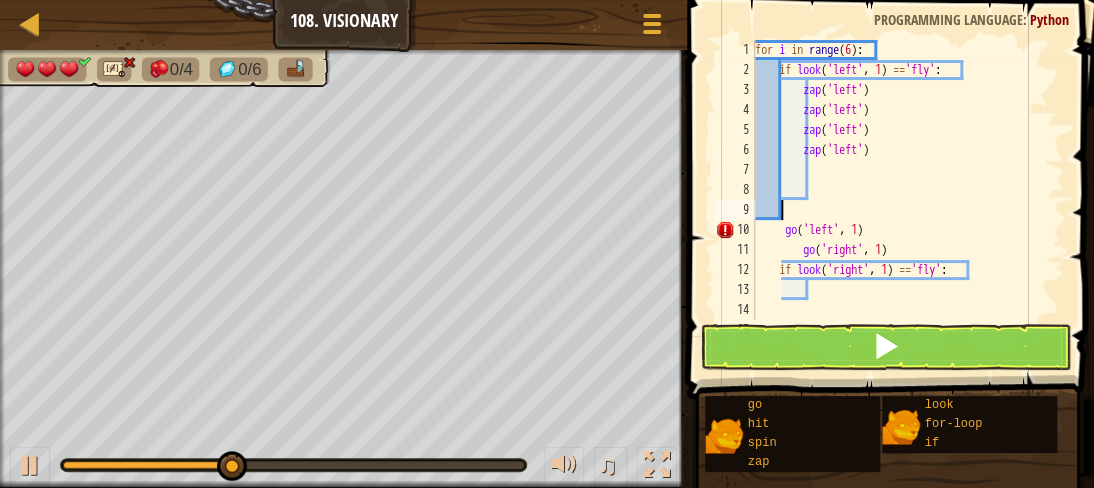 scroll, scrollTop: 9, scrollLeft: 0, axis: vertical 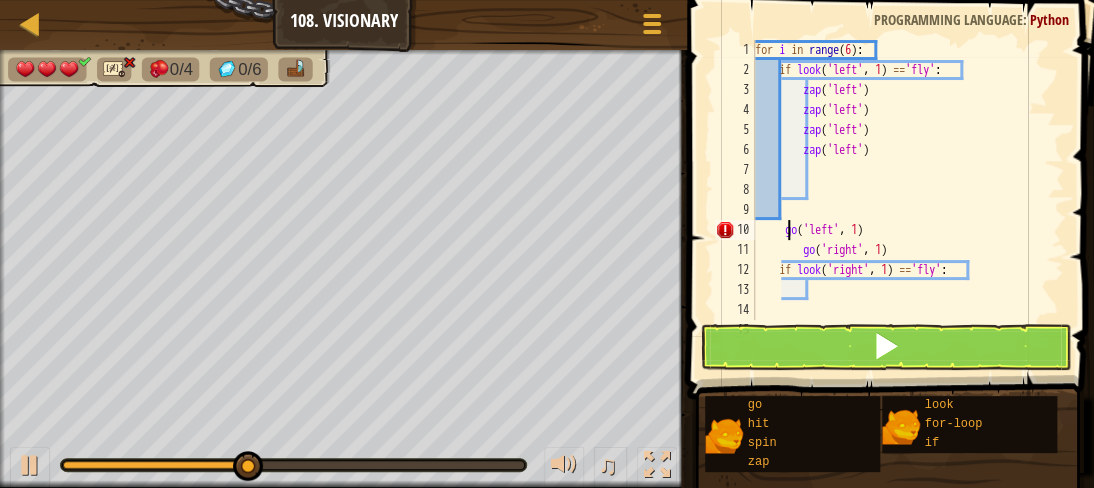 click on "for   i   in   range ( 6 ) :      if   look ( 'left' ,   1 )   == 'fly' :          zap ( 'left' )          zap ( 'left' )          zap ( 'left' )          zap ( 'left' )                              go ( 'left' ,   1 )          go ( 'right' ,   1 )      if   look ( 'right' ,   1 )   == 'fly' :" at bounding box center (900, 200) 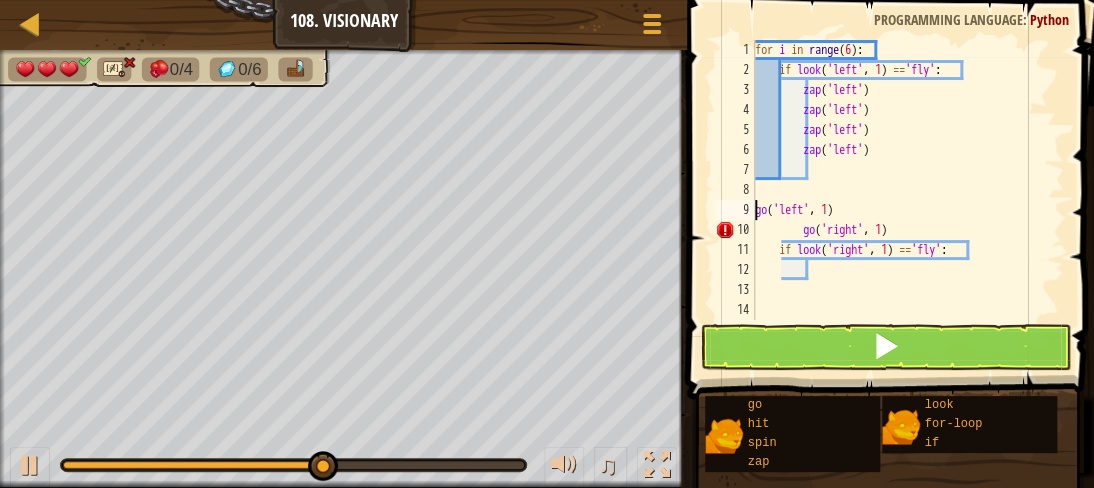 type on "go('left', 1)" 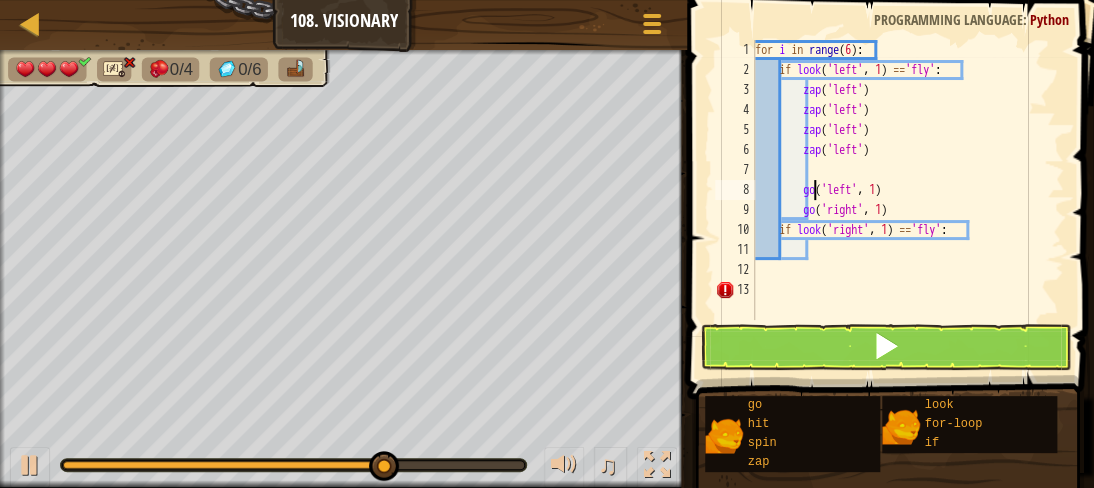 click on "for   i   in   range ( 6 ) :      if   look ( 'left' ,   1 )   == 'fly' :          zap ( 'left' )          zap ( 'left' )          zap ( 'left' )          zap ( 'left' )                   go ( 'left' ,   1 )          go ( 'right' ,   1 )      if   look ( 'right' ,   1 )   == 'fly' :" at bounding box center (907, 200) 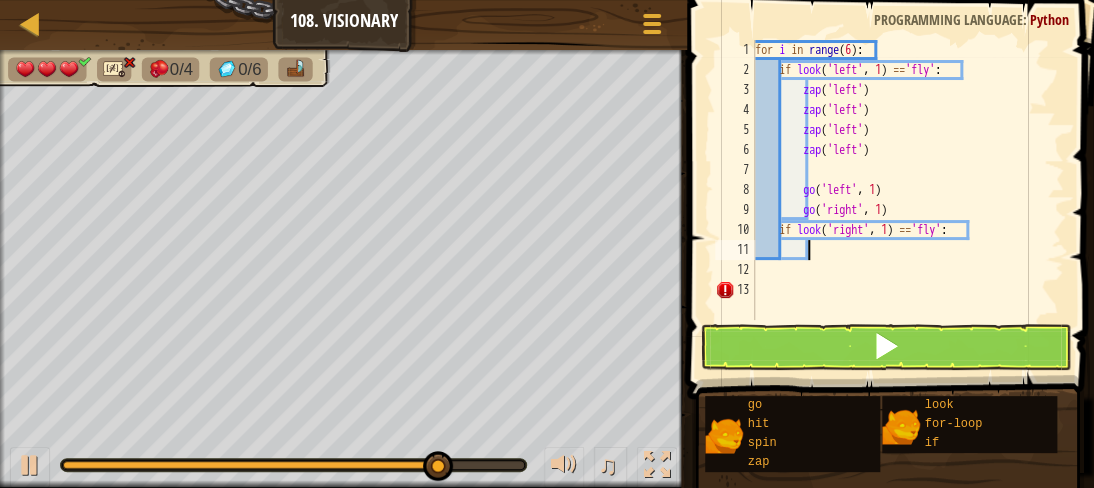 click on "for   i   in   range ( 6 ) :      if   look ( 'left' ,   1 )   == 'fly' :          zap ( 'left' )          zap ( 'left' )          zap ( 'left' )          zap ( 'left' )                   go ( 'left' ,   1 )          go ( 'right' ,   1 )      if   look ( 'right' ,   1 )   == 'fly' :" at bounding box center [907, 200] 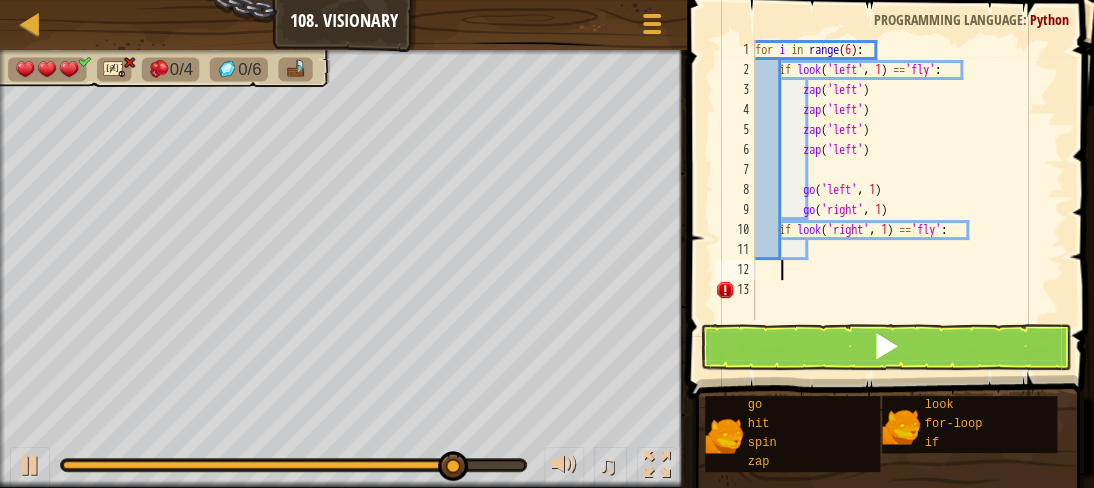 click on "for   i   in   range ( 6 ) :      if   look ( 'left' ,   1 )   == 'fly' :          zap ( 'left' )          zap ( 'left' )          zap ( 'left' )          zap ( 'left' )                   go ( 'left' ,   1 )          go ( 'right' ,   1 )      if   look ( 'right' ,   1 )   == 'fly' :" at bounding box center (907, 200) 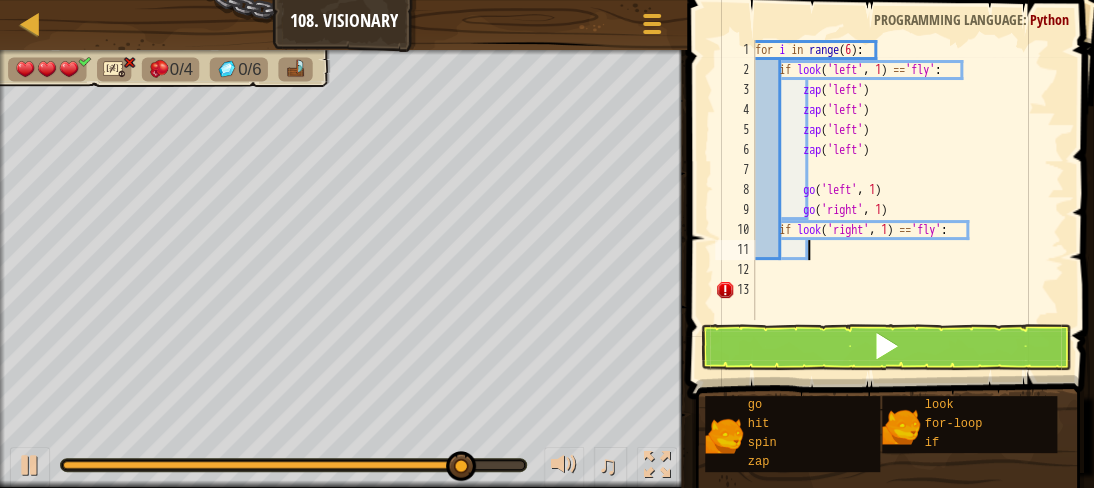 click on "for   i   in   range ( 6 ) :      if   look ( 'left' ,   1 )   == 'fly' :          zap ( 'left' )          zap ( 'left' )          zap ( 'left' )          zap ( 'left' )                   go ( 'left' ,   1 )          go ( 'right' ,   1 )      if   look ( 'right' ,   1 )   == 'fly' :" at bounding box center [907, 200] 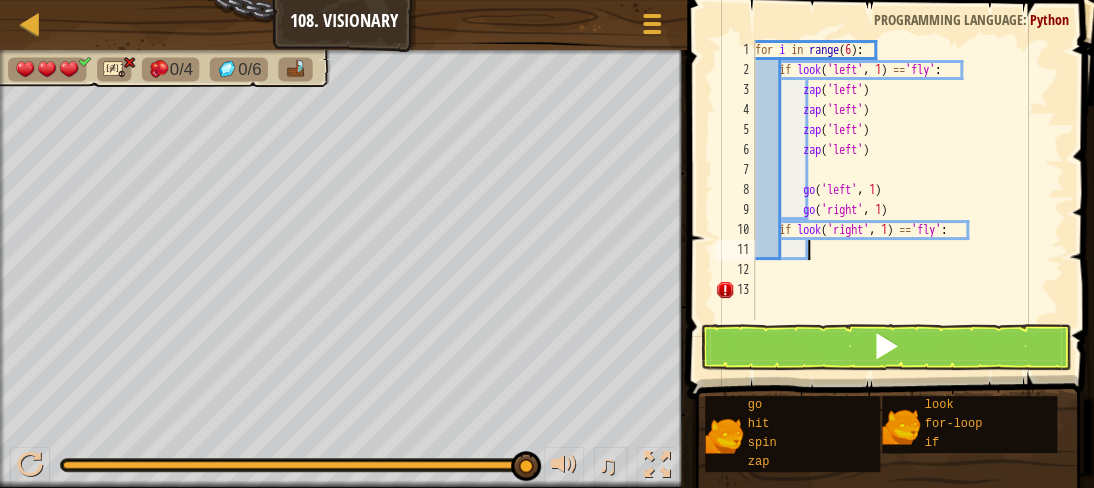 type on "z" 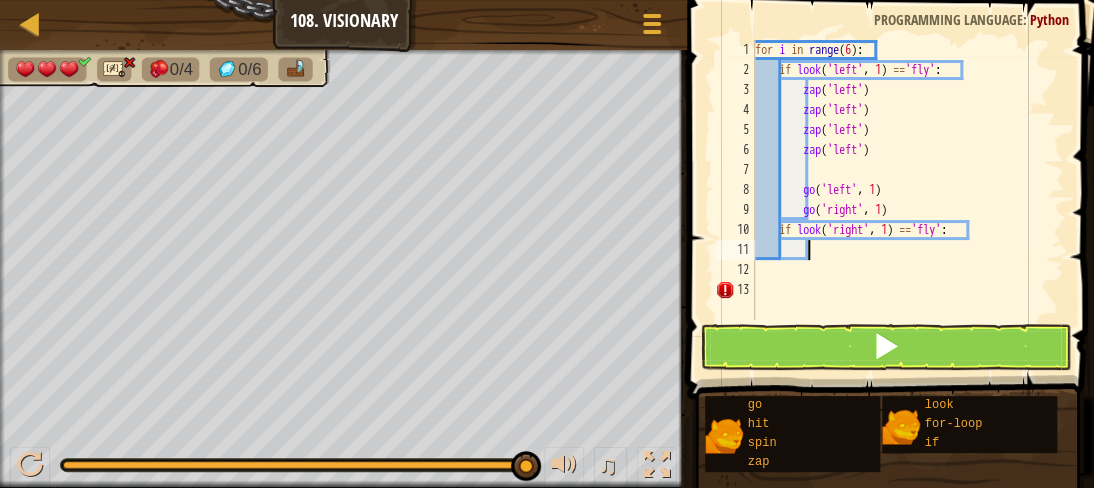 scroll, scrollTop: 9, scrollLeft: 3, axis: both 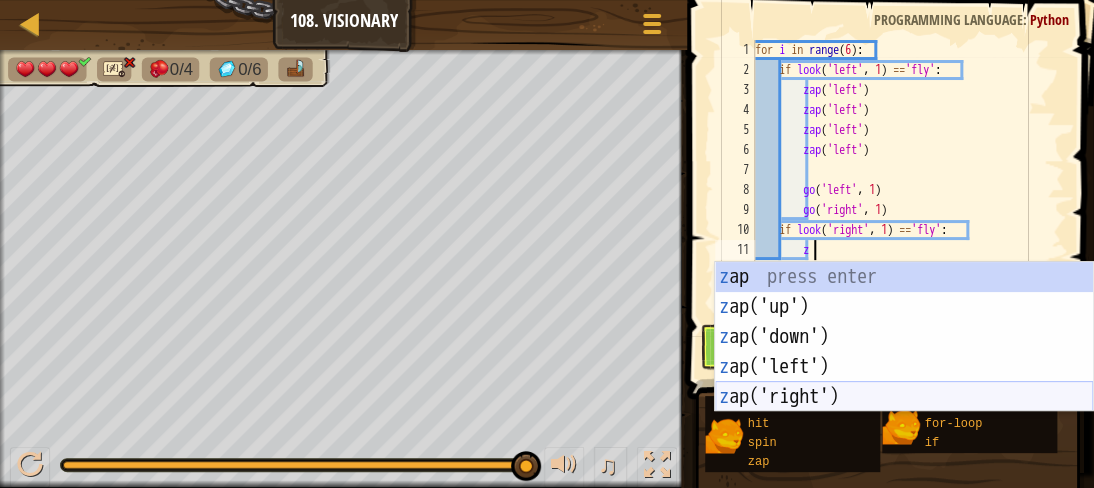 click on "z ap press enter z ap('up') press enter z ap('down') press enter z ap('left') press enter z ap('right') press enter" at bounding box center [904, 367] 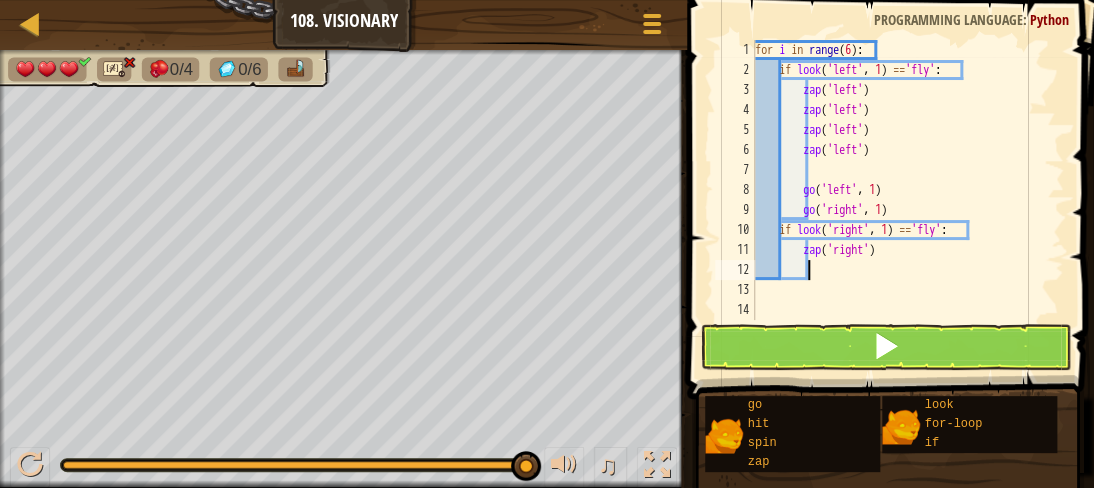 type on "z" 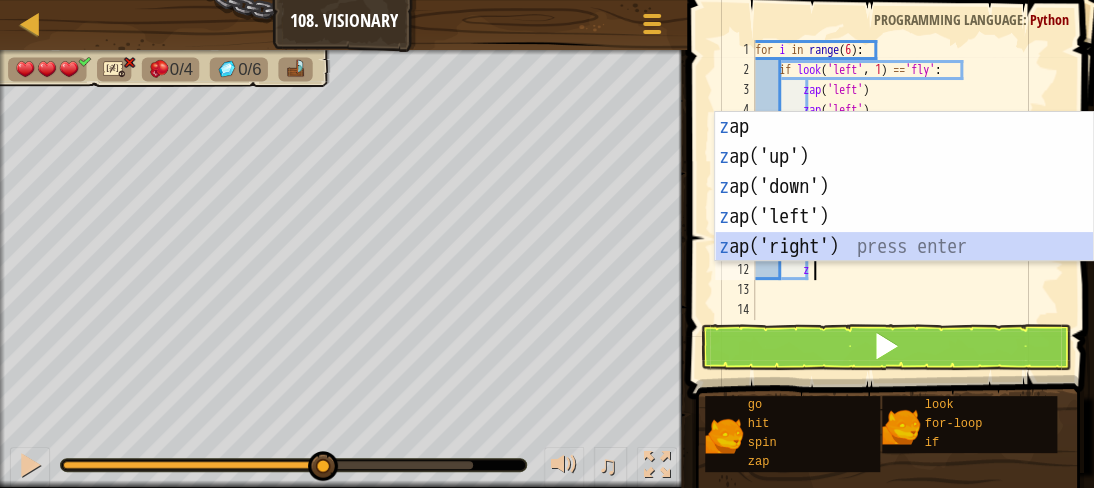 click on "z ap press enter z ap('up') press enter z ap('down') press enter z ap('left') press enter z ap('right') press enter" at bounding box center [904, 217] 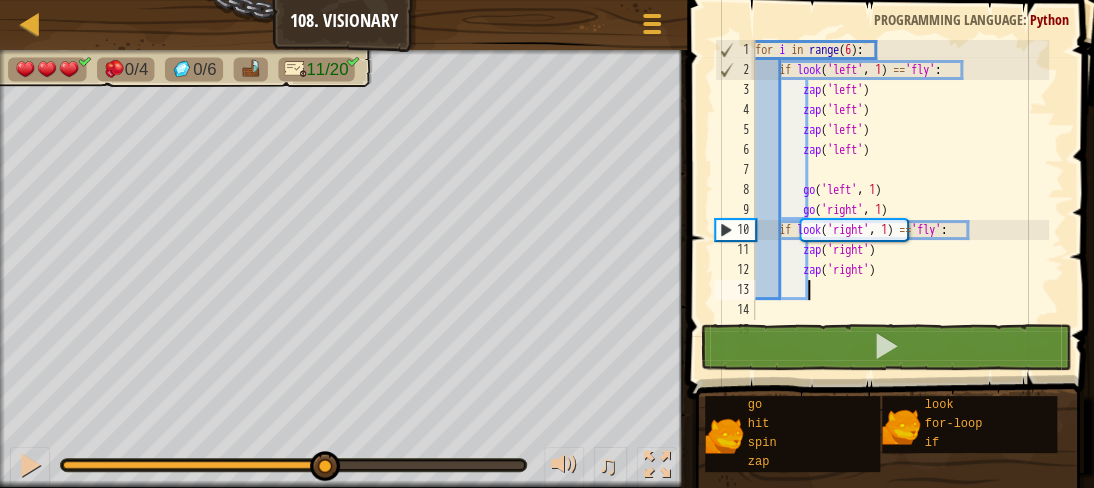 type on "z" 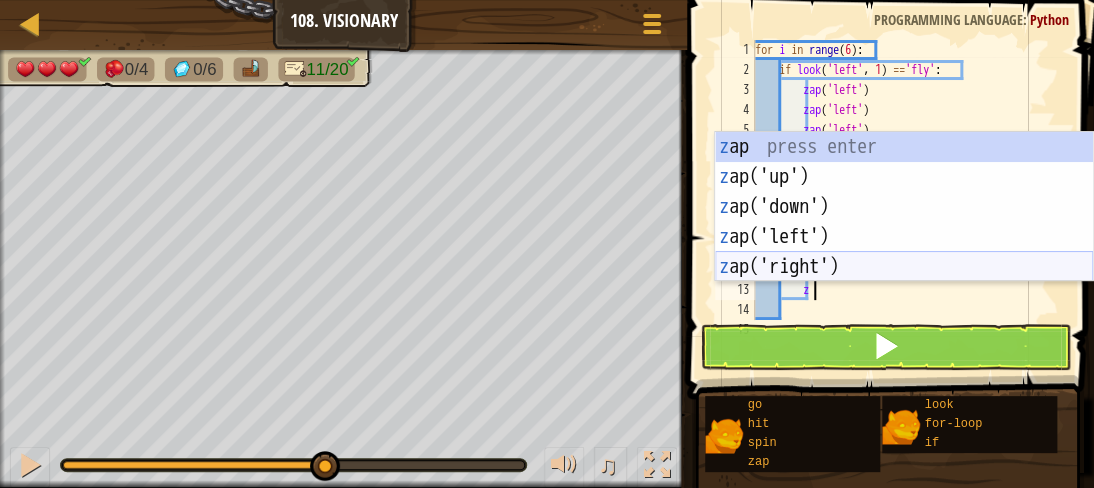 type 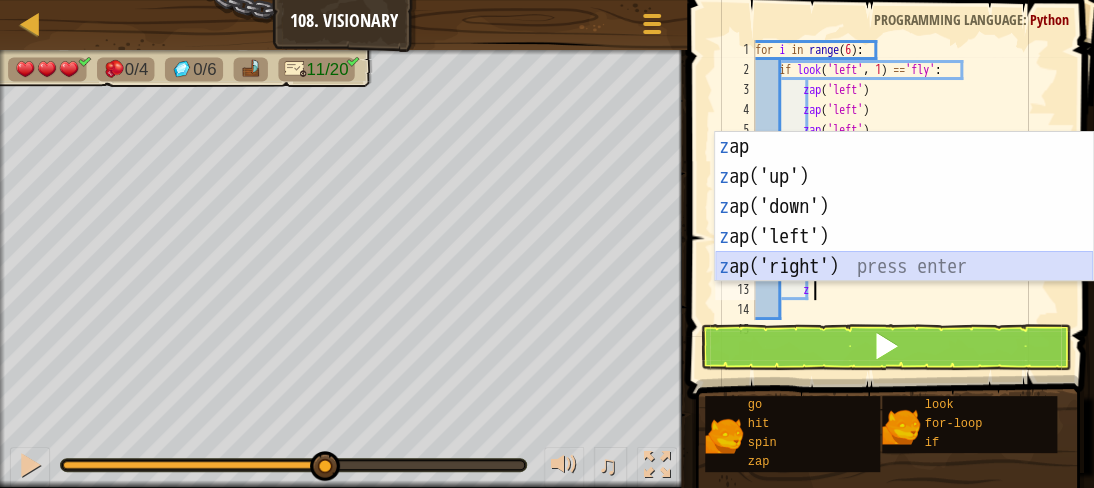 drag, startPoint x: 787, startPoint y: 266, endPoint x: 770, endPoint y: 261, distance: 17.720045 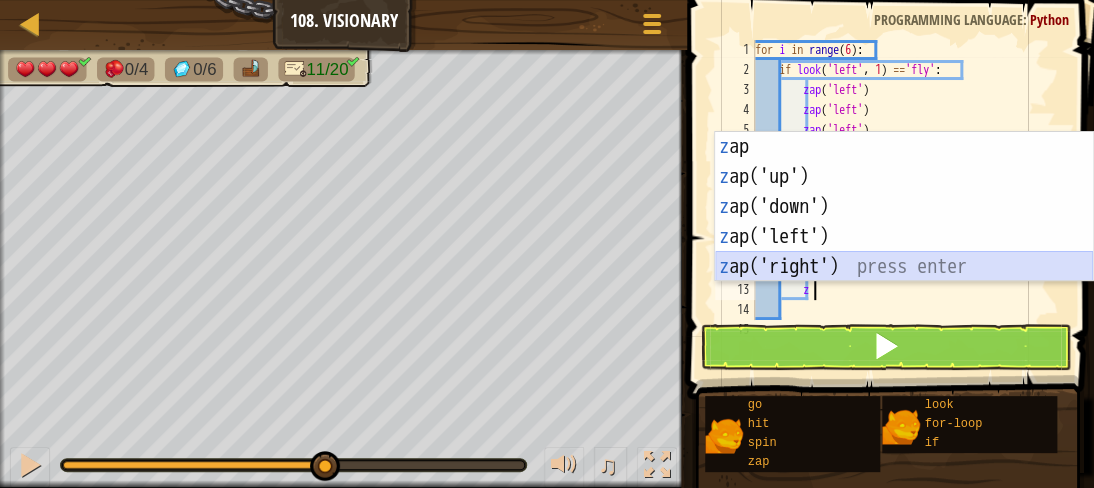 click on "z ap press enter z ap('up') press enter z ap('down') press enter z ap('left') press enter z ap('right') press enter" at bounding box center [904, 237] 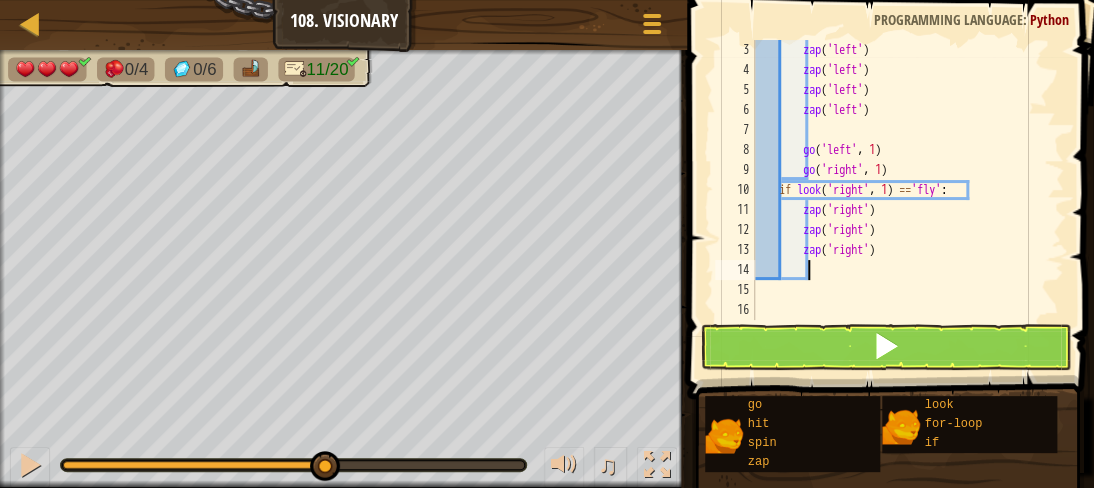 scroll, scrollTop: 39, scrollLeft: 0, axis: vertical 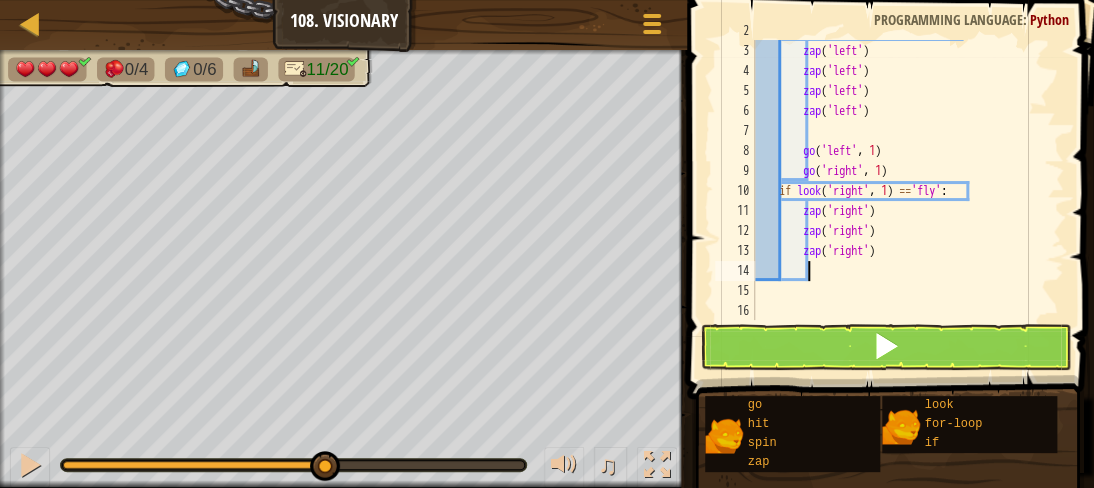 type on "z" 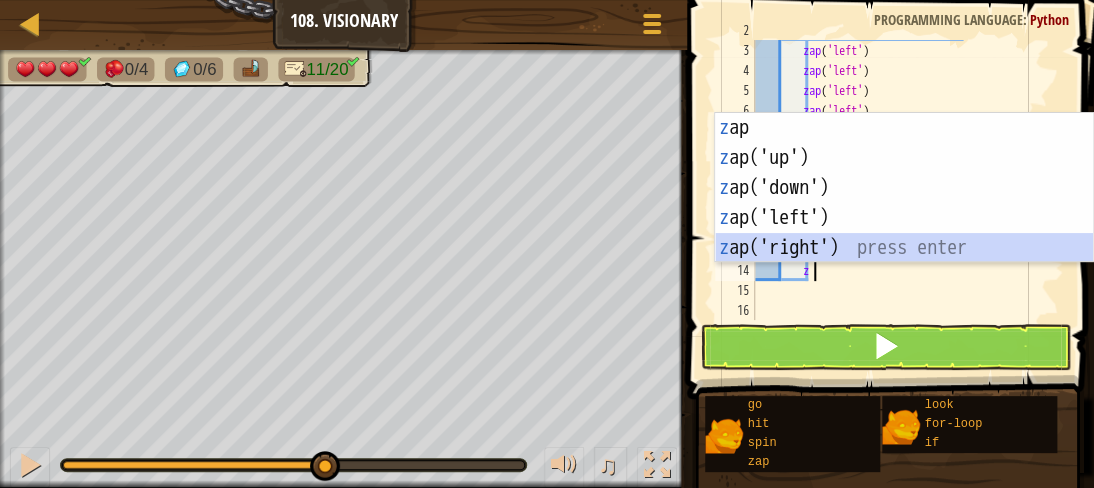 click on "z ap press enter z ap('up') press enter z ap('down') press enter z ap('left') press enter z ap('right') press enter" at bounding box center (904, 218) 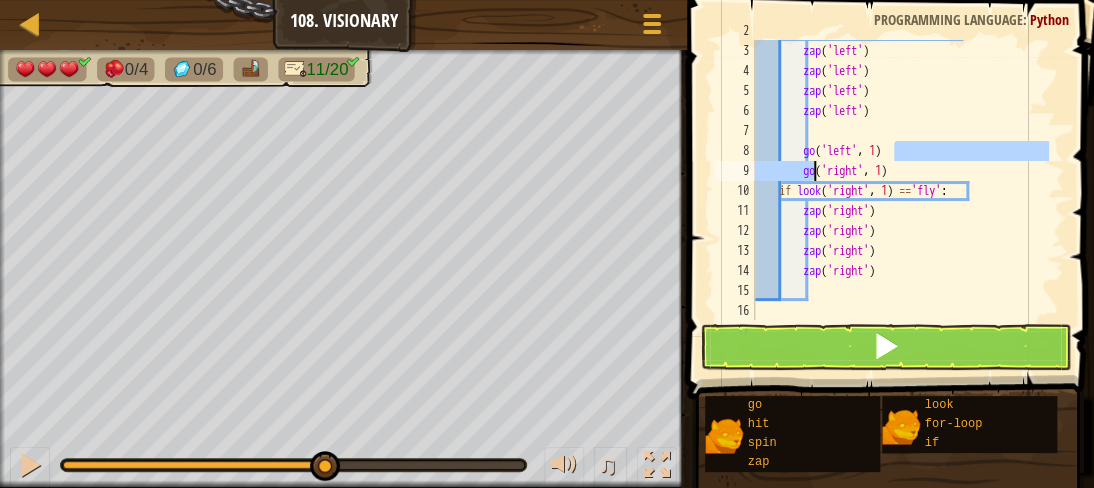 drag, startPoint x: 898, startPoint y: 150, endPoint x: 820, endPoint y: 156, distance: 78.23043 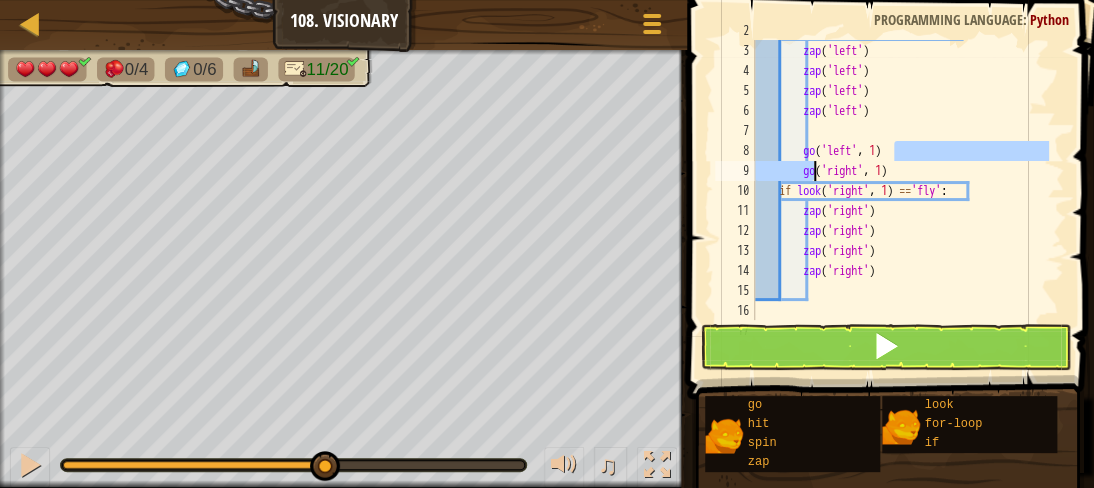 click on "if   look ( 'left' ,   1 )   == 'fly' :          zap ( 'left' )          zap ( 'left' )          zap ( 'left' )          zap ( 'left' )                   go ( 'left' ,   1 )          go ( 'right' ,   1 )      if   look ( 'right' ,   1 )   == 'fly' :          zap ( 'right' )          zap ( 'right' )          zap ( 'right' )          zap ( 'right' )" at bounding box center [900, 181] 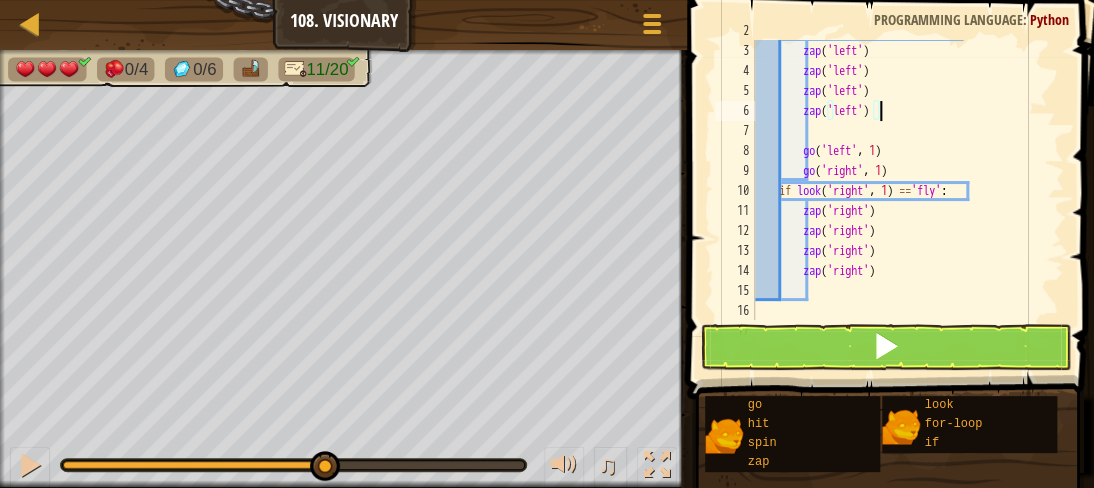click on "if   look ( 'left' ,   1 )   == 'fly' :          zap ( 'left' )          zap ( 'left' )          zap ( 'left' )          zap ( 'left' )                   go ( 'left' ,   1 )          go ( 'right' ,   1 )      if   look ( 'right' ,   1 )   == 'fly' :          zap ( 'right' )          zap ( 'right' )          zap ( 'right' )          zap ( 'right' )" at bounding box center [900, 181] 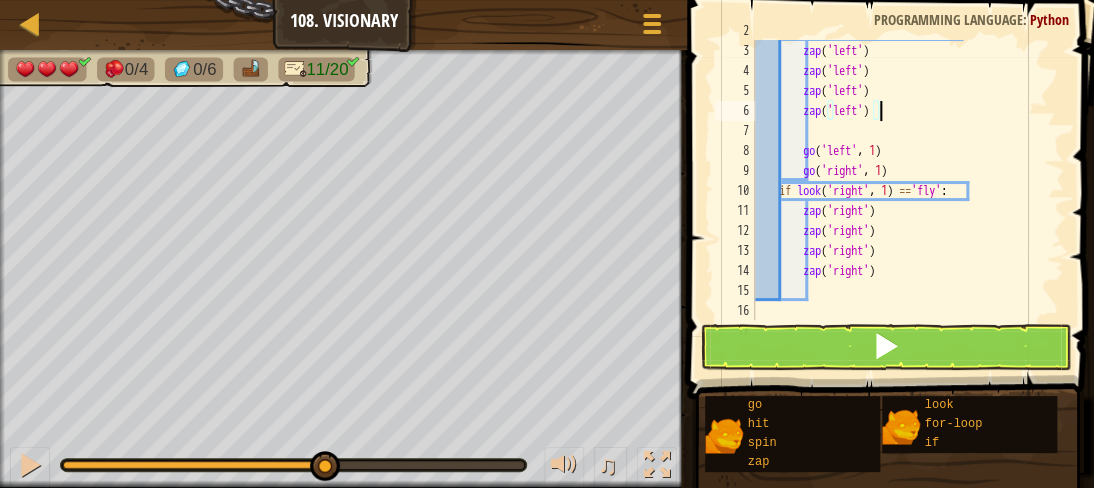 type on "zap('left')" 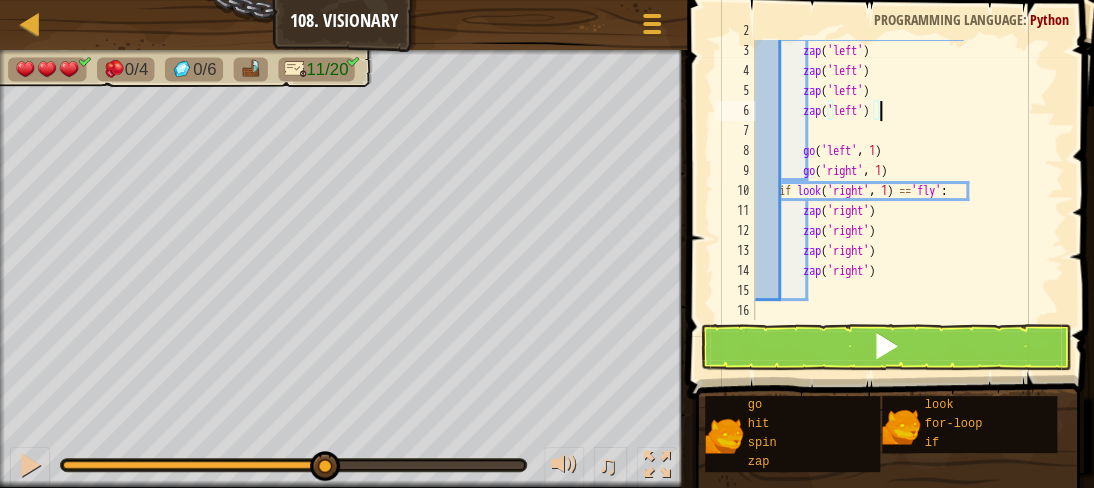 click on "if   look ( 'left' ,   1 )   == 'fly' :          zap ( 'left' )          zap ( 'left' )          zap ( 'left' )          zap ( 'left' )                   go ( 'left' ,   1 )          go ( 'right' ,   1 )      if   look ( 'right' ,   1 )   == 'fly' :          zap ( 'right' )          zap ( 'right' )          zap ( 'right' )          zap ( 'right' )" at bounding box center [900, 181] 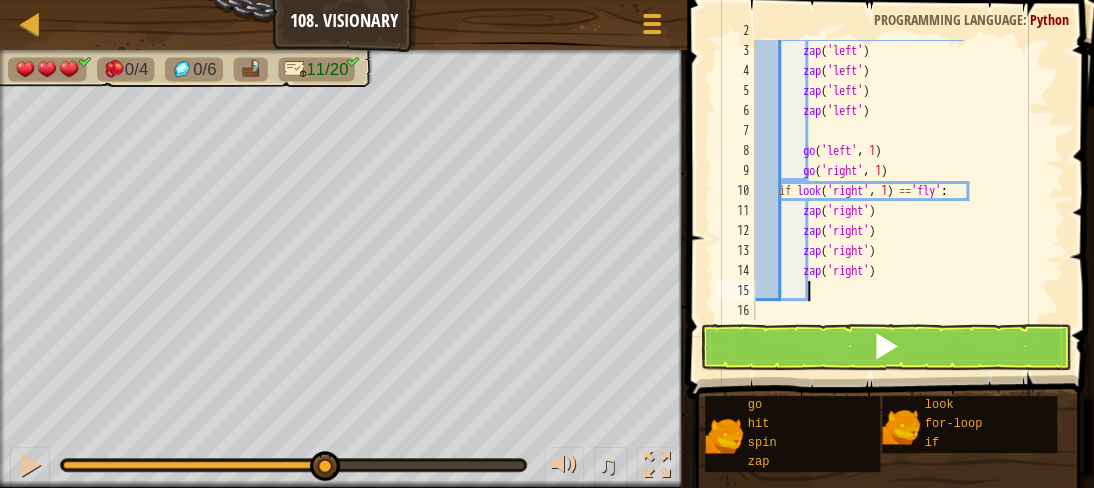 type on "g" 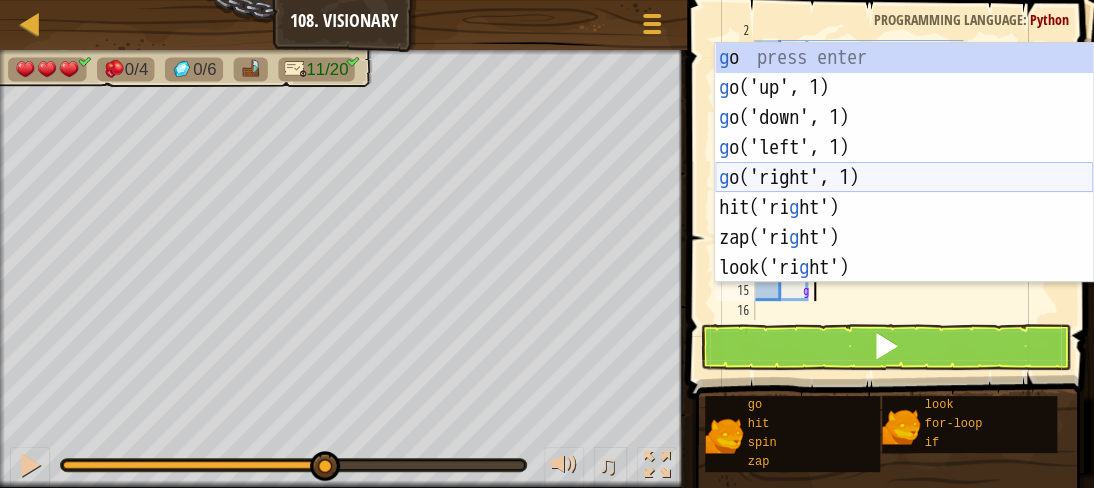 click on "g o press enter g o('up', 1) press enter g o('down', 1) press enter g o('left', 1) press enter g o('right', 1) press enter hit('ri g ht') press enter zap('ri g ht') press enter look('ri g ht') press enter" at bounding box center (904, 193) 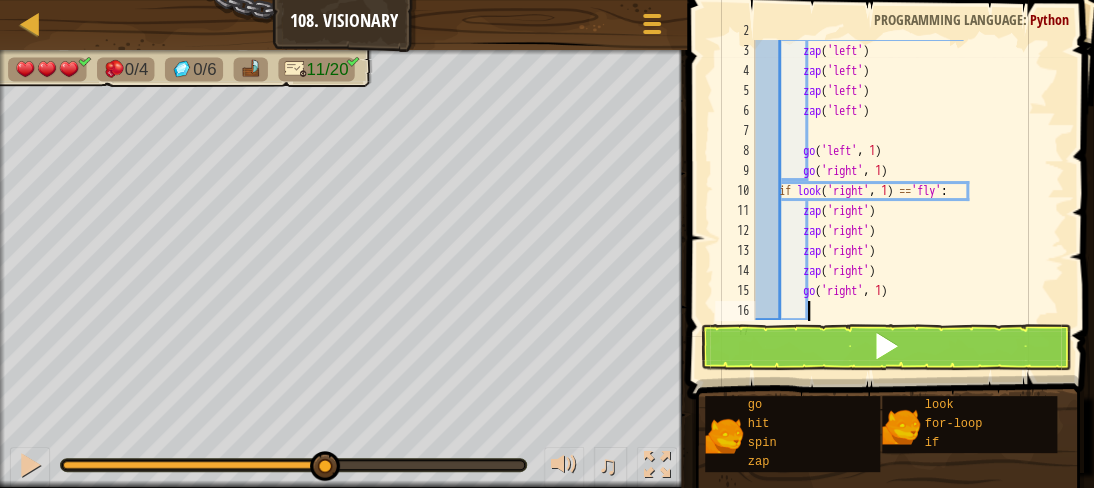 type on "g" 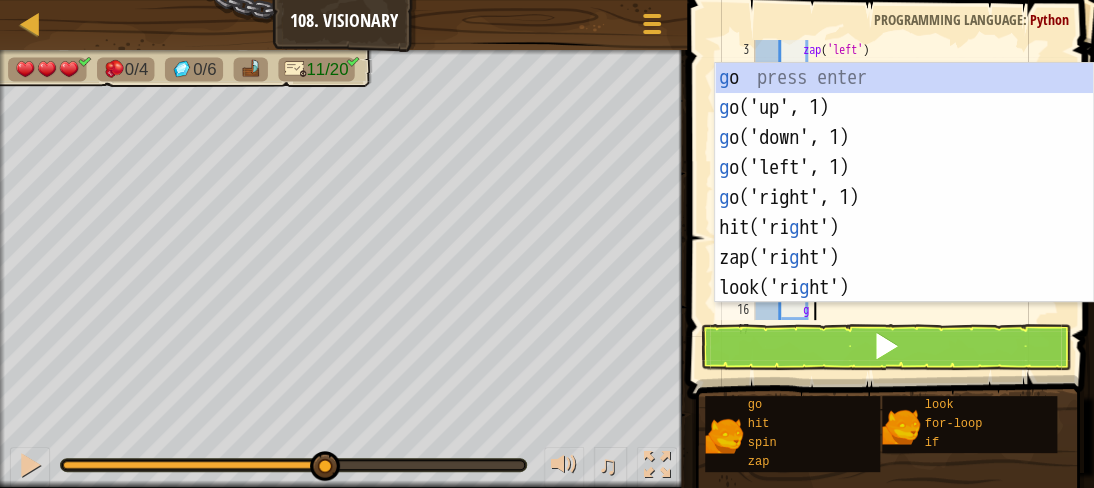 scroll, scrollTop: 40, scrollLeft: 0, axis: vertical 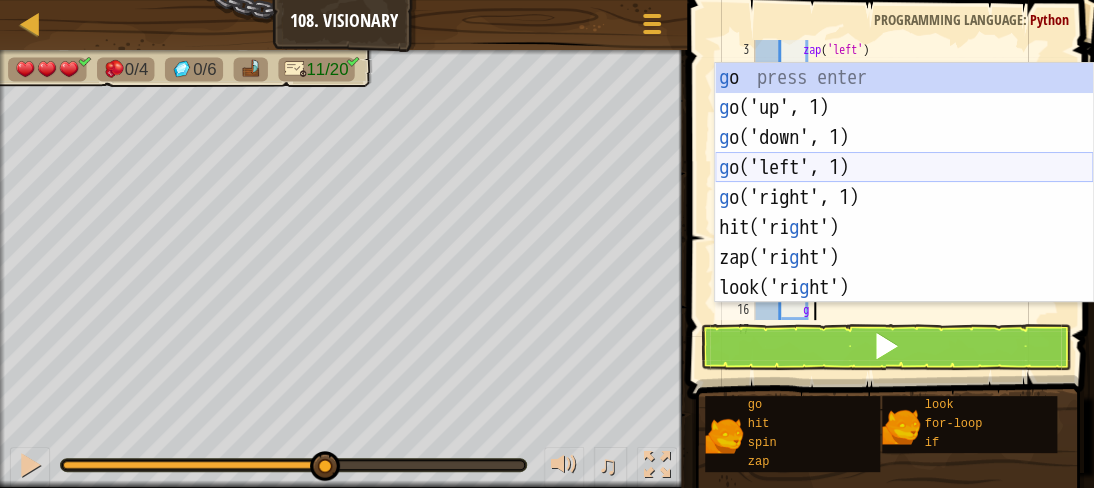 click on "g o press enter g o('up', 1) press enter g o('down', 1) press enter g o('left', 1) press enter g o('right', 1) press enter hit('ri g ht') press enter zap('ri g ht') press enter look('ri g ht') press enter" at bounding box center [904, 213] 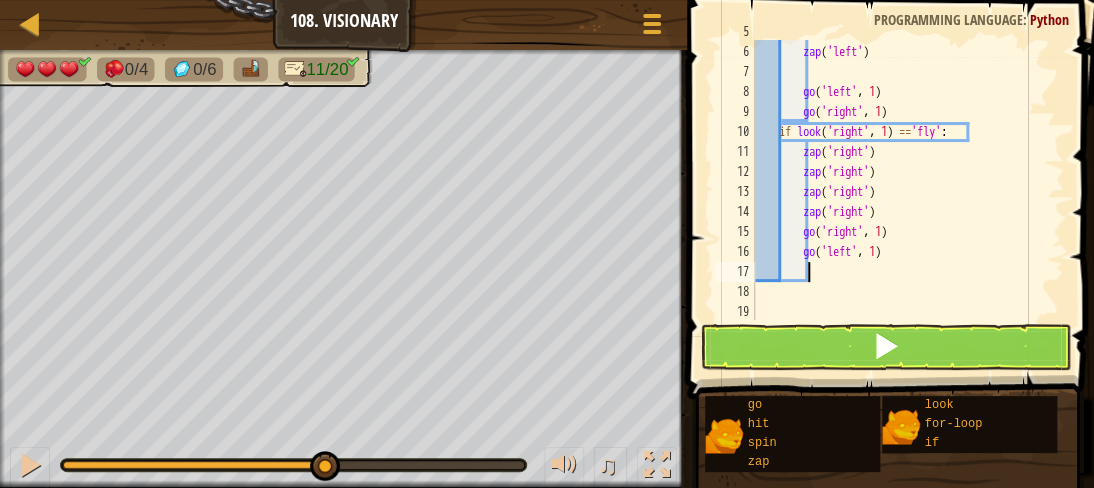 scroll, scrollTop: 99, scrollLeft: 0, axis: vertical 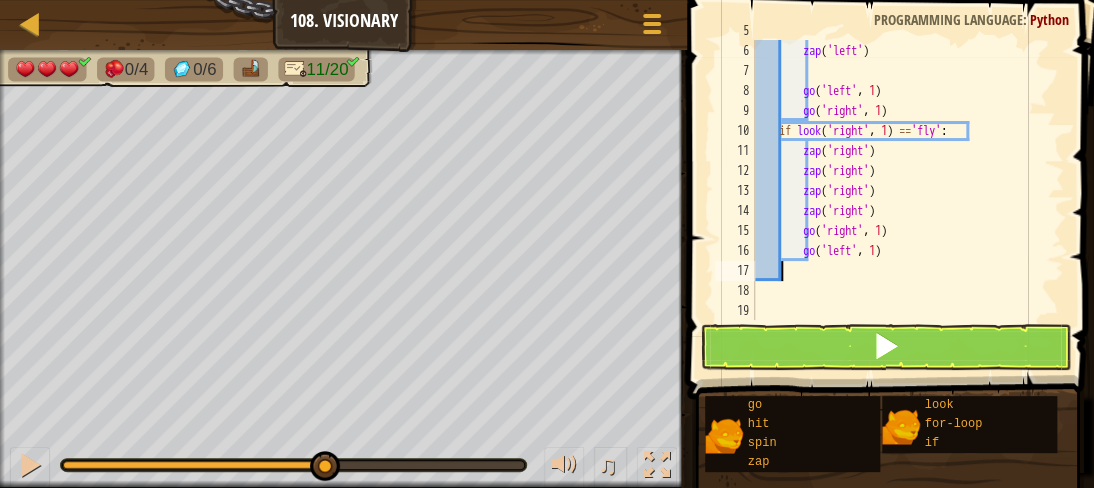 type on "g" 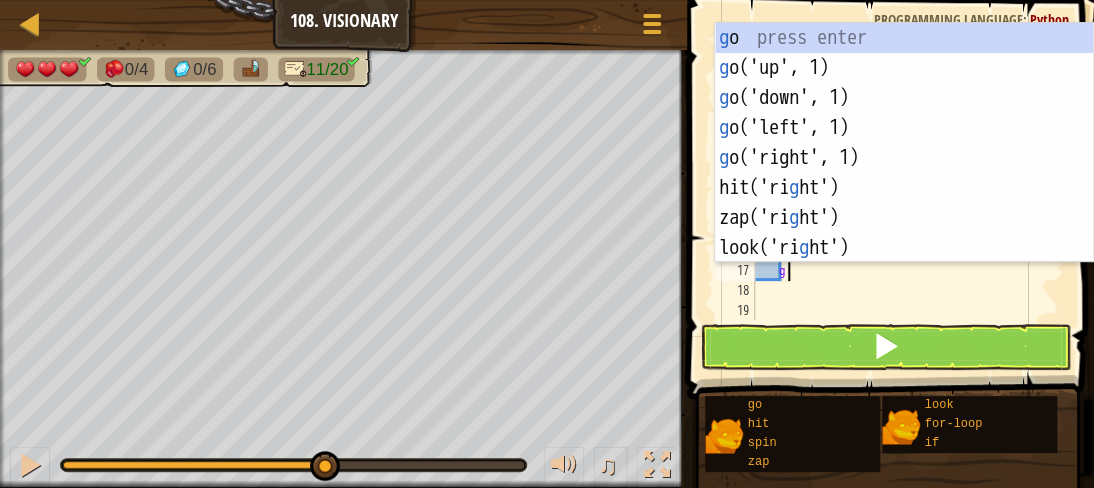 scroll, scrollTop: 9, scrollLeft: 1, axis: both 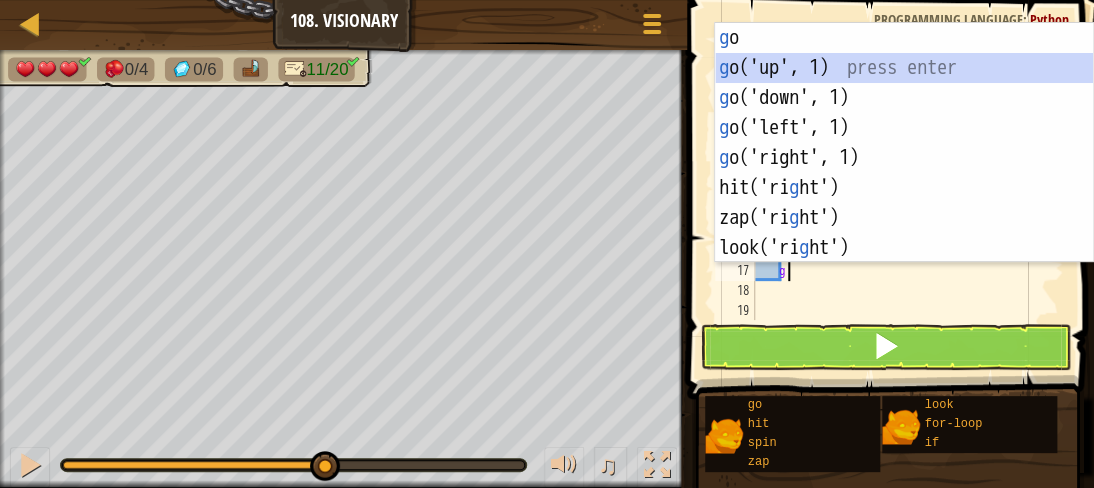 click on "g o press enter g o('up', 1) press enter g o('down', 1) press enter g o('left', 1) press enter g o('right', 1) press enter hit('ri g ht') press enter zap('ri g ht') press enter look('ri g ht') press enter" at bounding box center (904, 173) 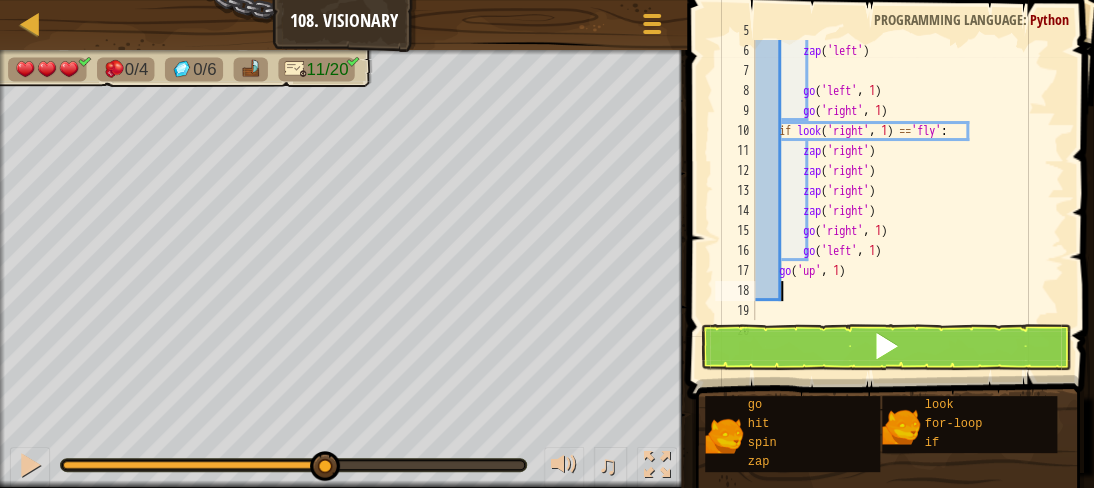 scroll, scrollTop: 9, scrollLeft: 0, axis: vertical 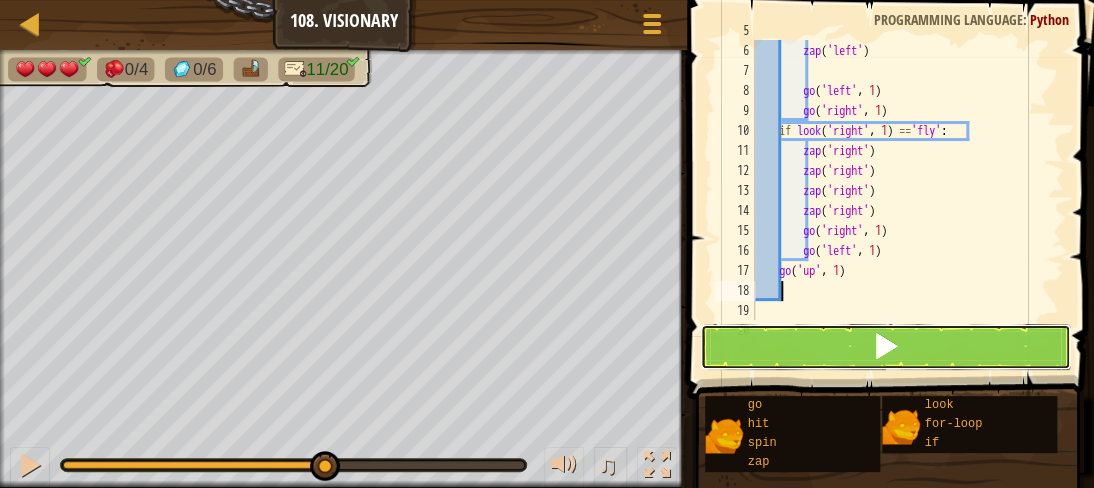 click at bounding box center (885, 347) 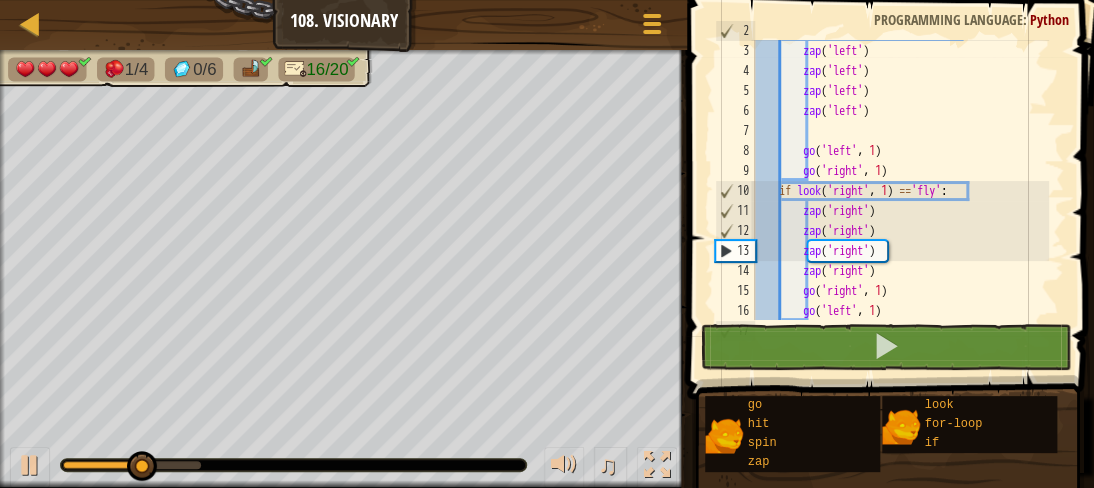 scroll, scrollTop: 0, scrollLeft: 0, axis: both 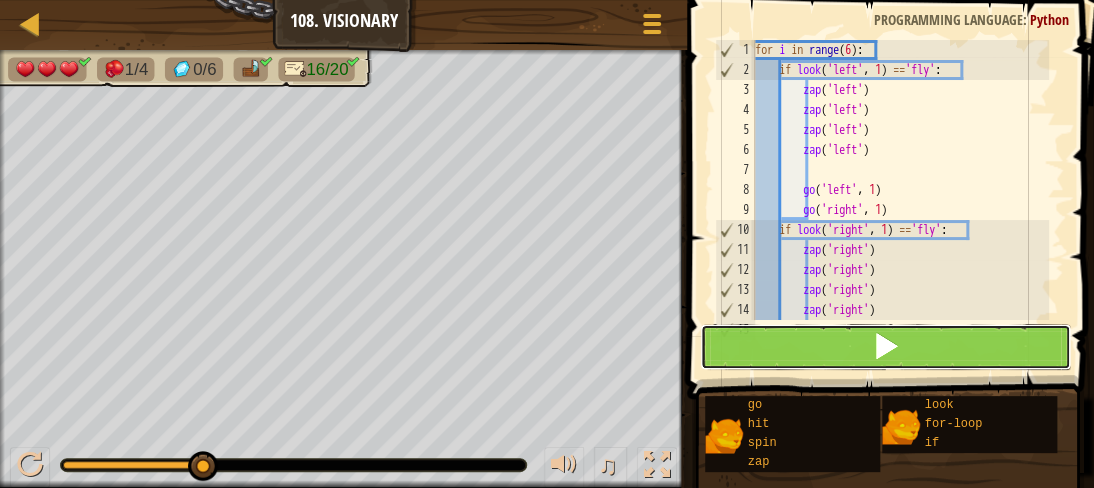 click at bounding box center (886, 346) 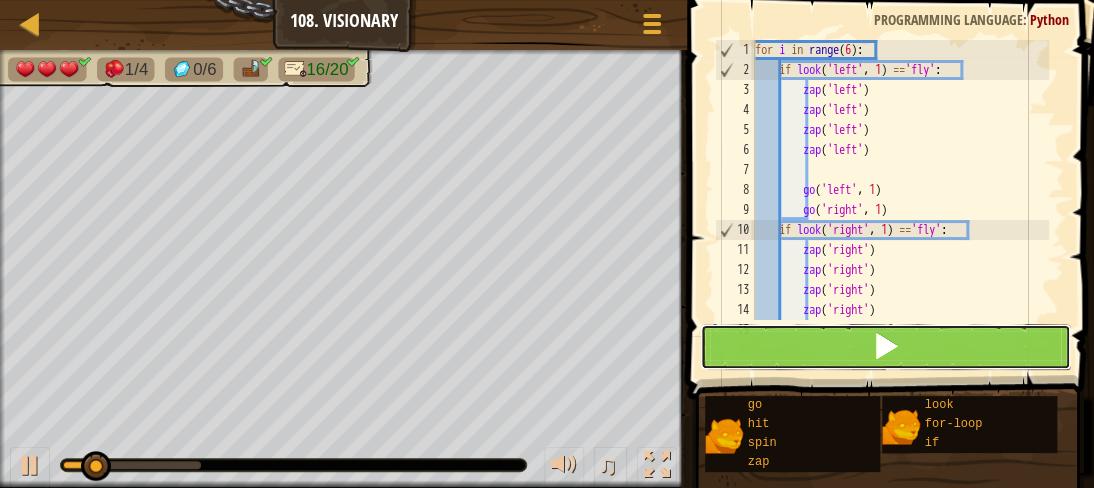 click at bounding box center (885, 347) 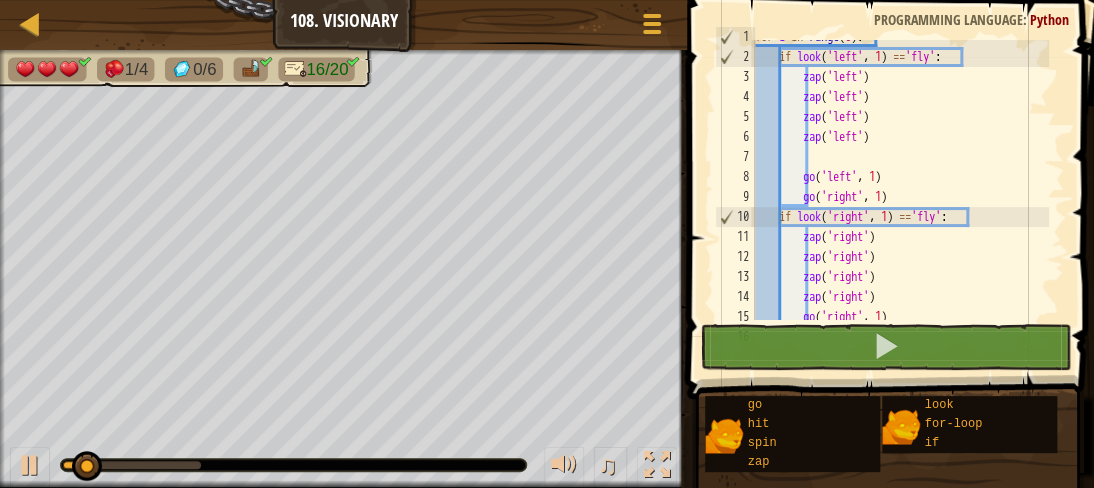 scroll, scrollTop: 13, scrollLeft: 0, axis: vertical 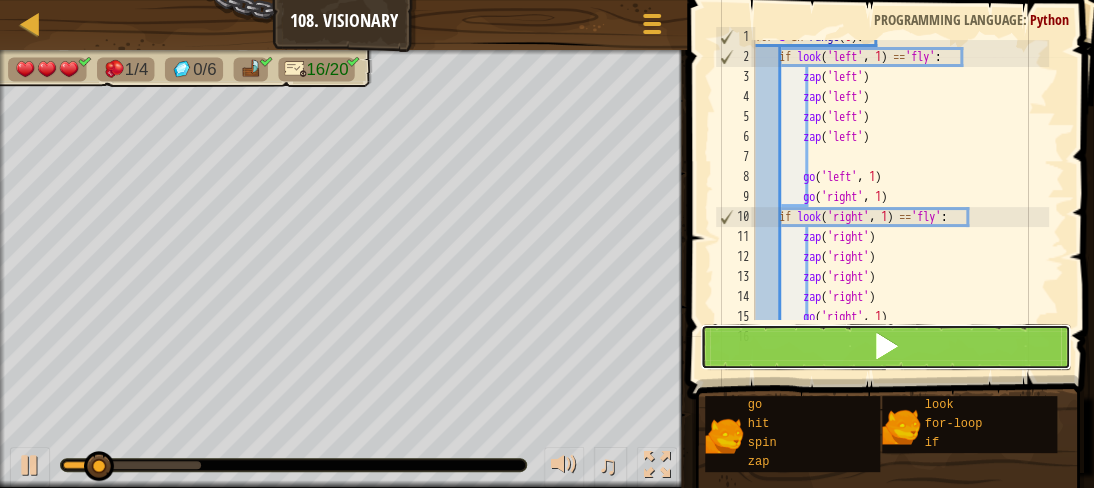 click at bounding box center (885, 347) 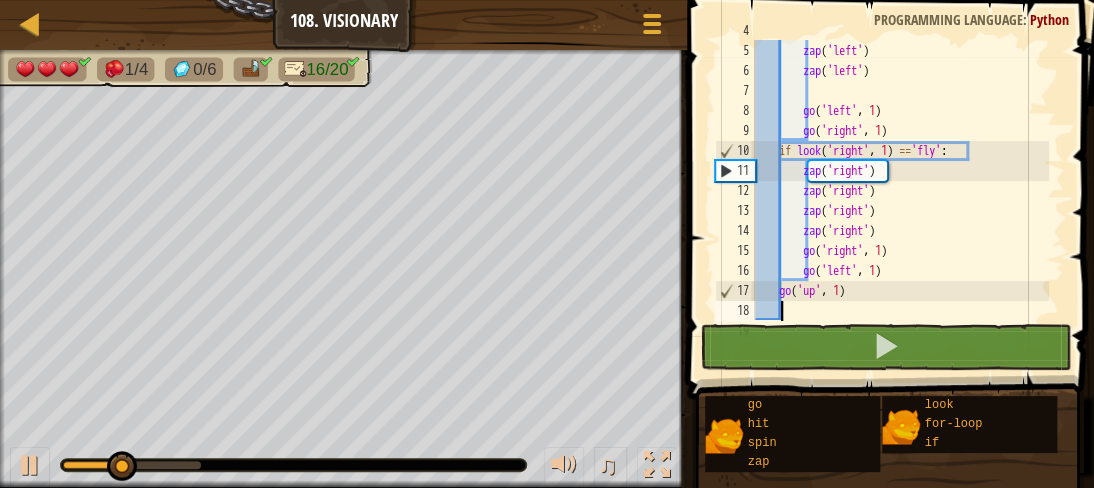scroll, scrollTop: 80, scrollLeft: 0, axis: vertical 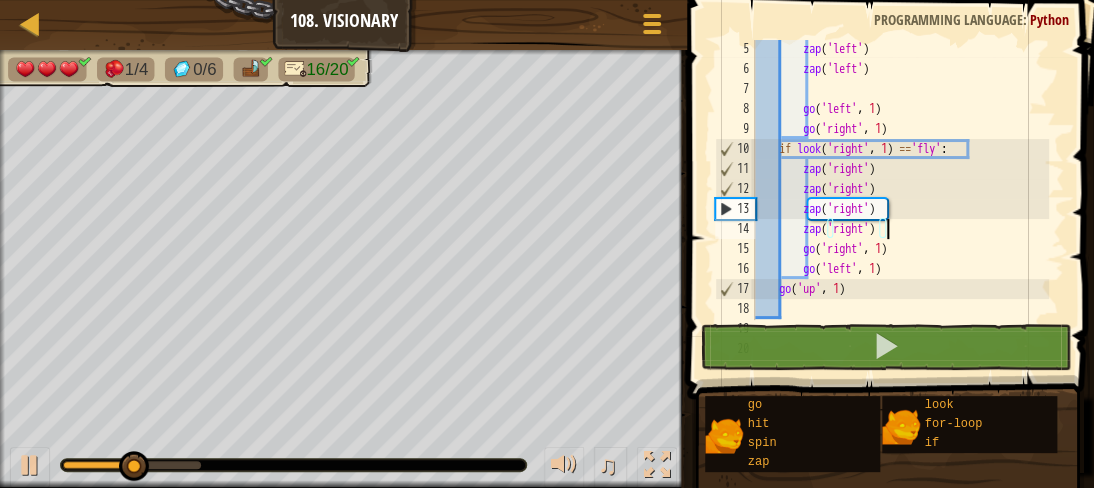 click on "zap ( 'left' )          zap ( 'left' )                   go ( 'left' ,   1 )          go ( 'right' ,   1 )      if   look ( 'right' ,   1 )   == 'fly' :          zap ( 'right' )          zap ( 'right' )          zap ( 'right' )          zap ( 'right' )          go ( 'right' ,   1 )          go ( 'left' ,   1 )      go ( 'up' ,   1 )" at bounding box center (900, 199) 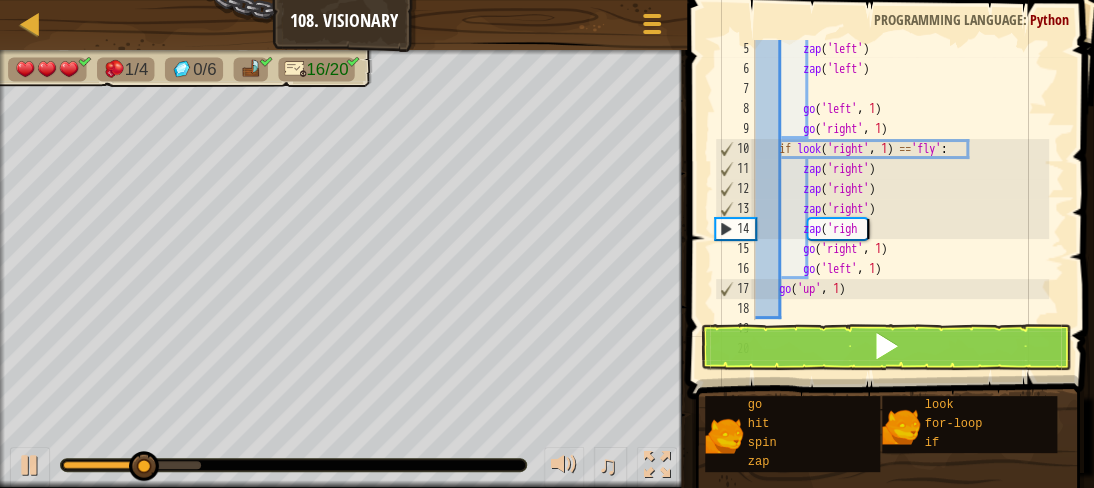 type on "z" 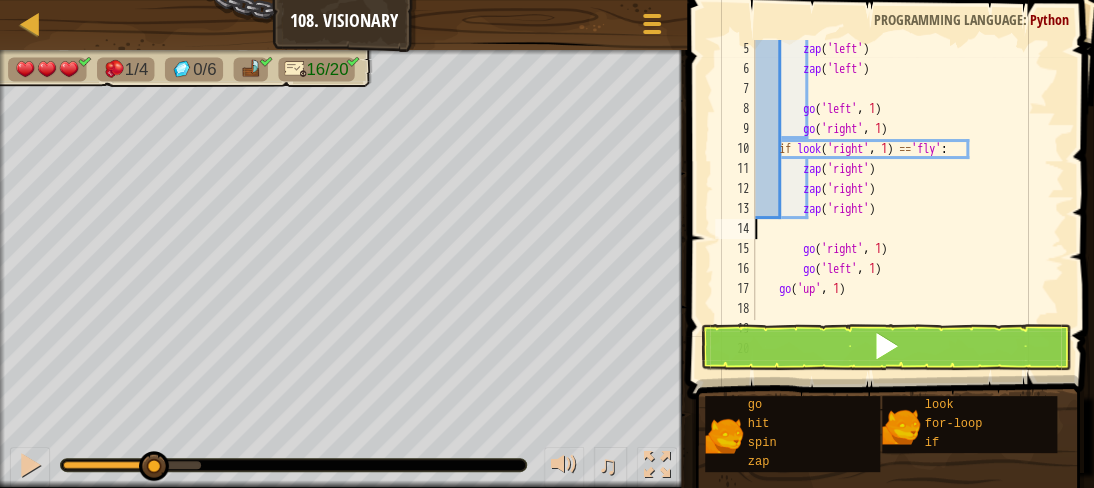 scroll, scrollTop: 9, scrollLeft: 0, axis: vertical 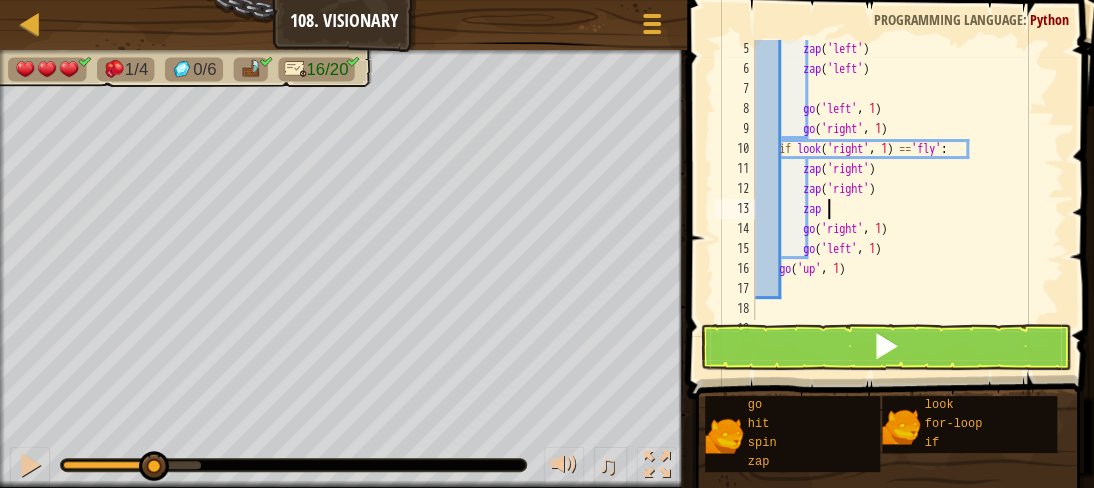 type on "z" 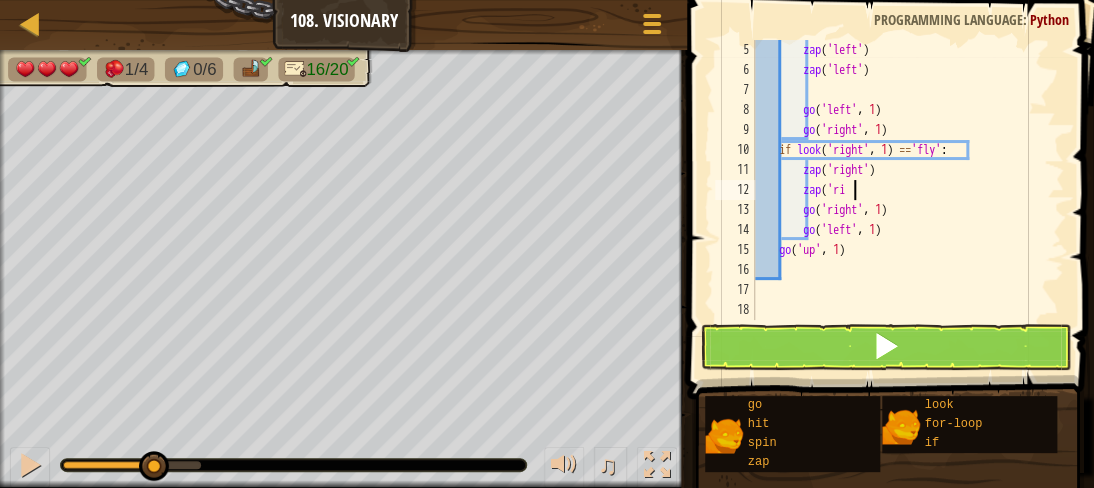scroll, scrollTop: 80, scrollLeft: 0, axis: vertical 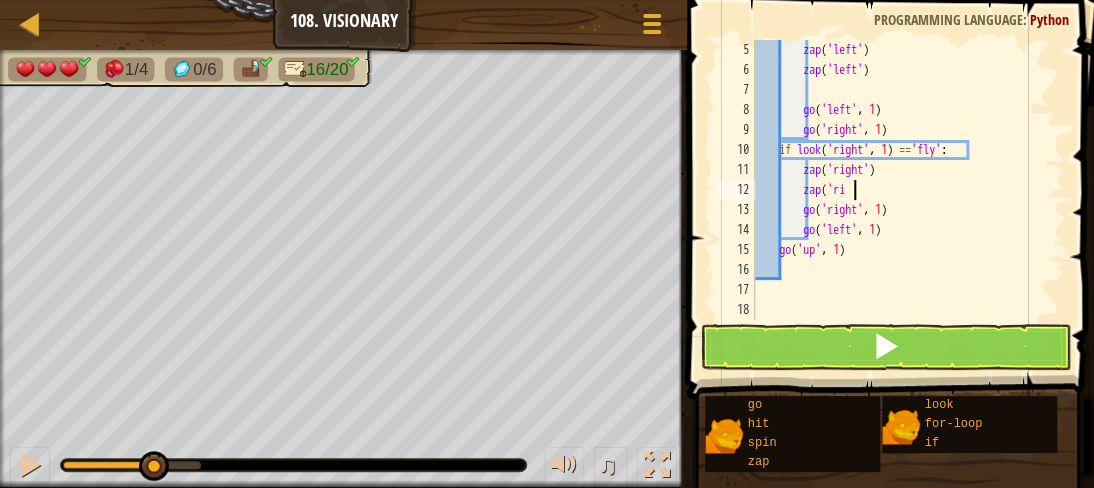 type on "z" 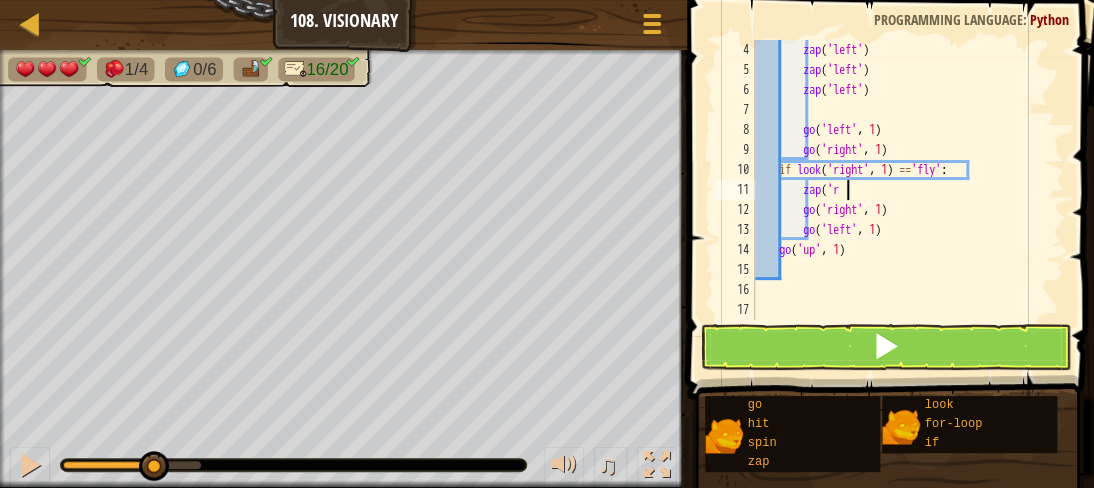 scroll, scrollTop: 60, scrollLeft: 0, axis: vertical 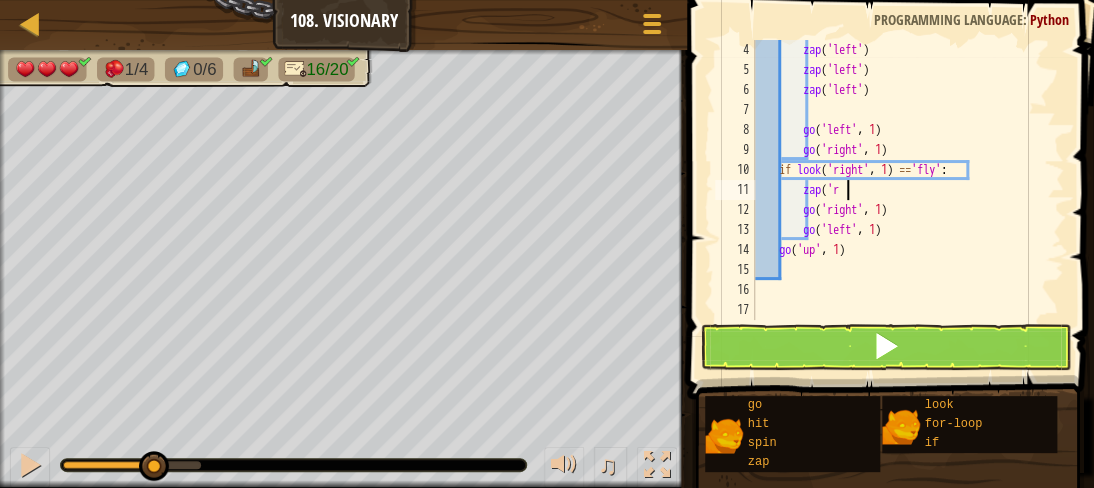 type on "z" 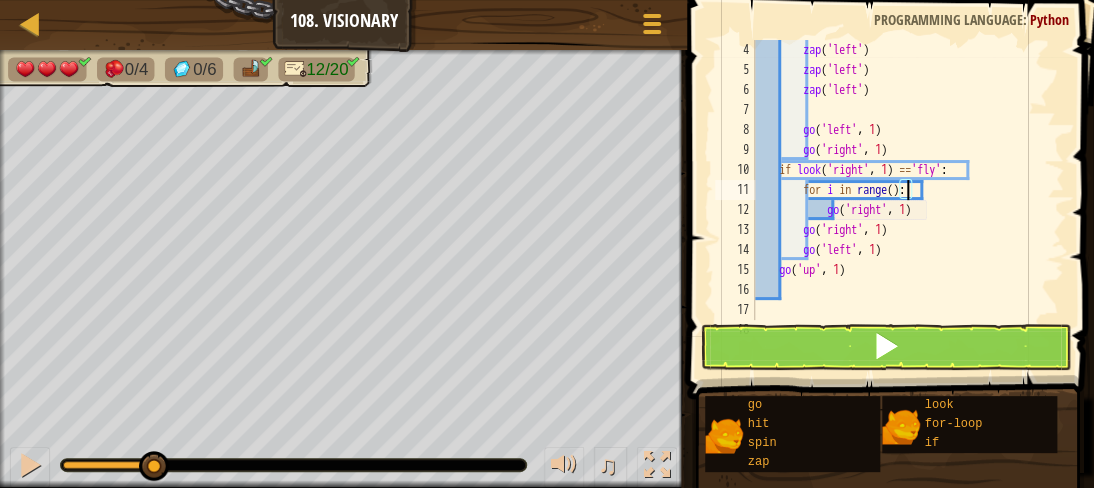 scroll, scrollTop: 9, scrollLeft: 12, axis: both 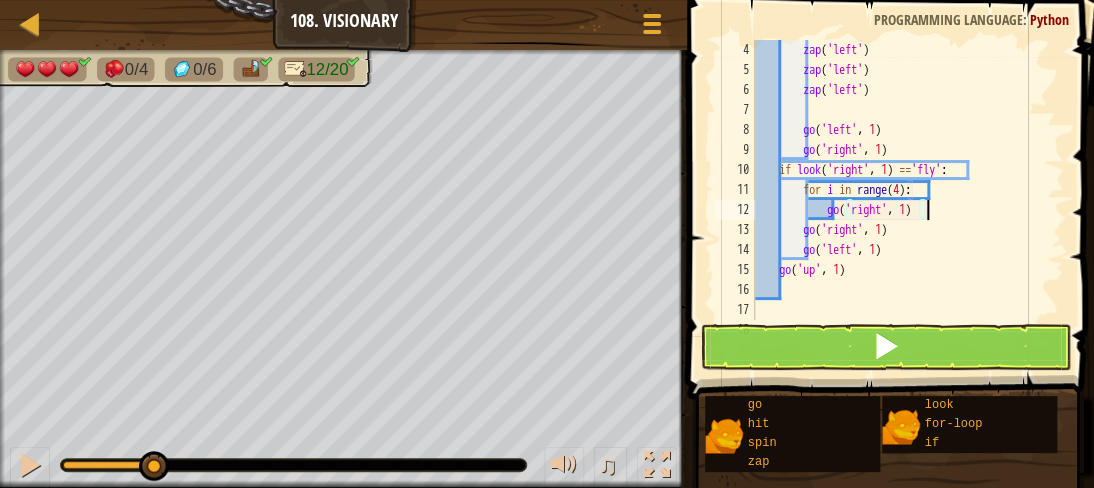 click on "zap ( 'left' )          zap ( 'left' )          zap ( 'left' )                   go ( 'left' ,   1 )          go ( 'right' ,   1 )      if   look ( 'right' ,   1 )   == 'fly' :          for   i   in   range ( 4 ) :              go ( 'right' ,   1 )          go ( 'right' ,   1 )          go ( 'left' ,   1 )      go ( 'up' ,   1 )" at bounding box center [900, 200] 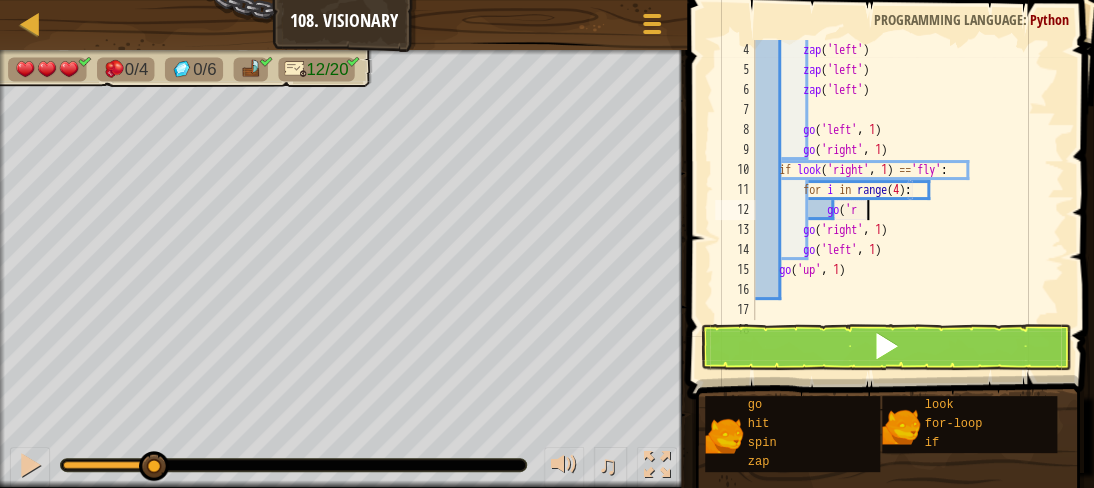 scroll, scrollTop: 9, scrollLeft: 5, axis: both 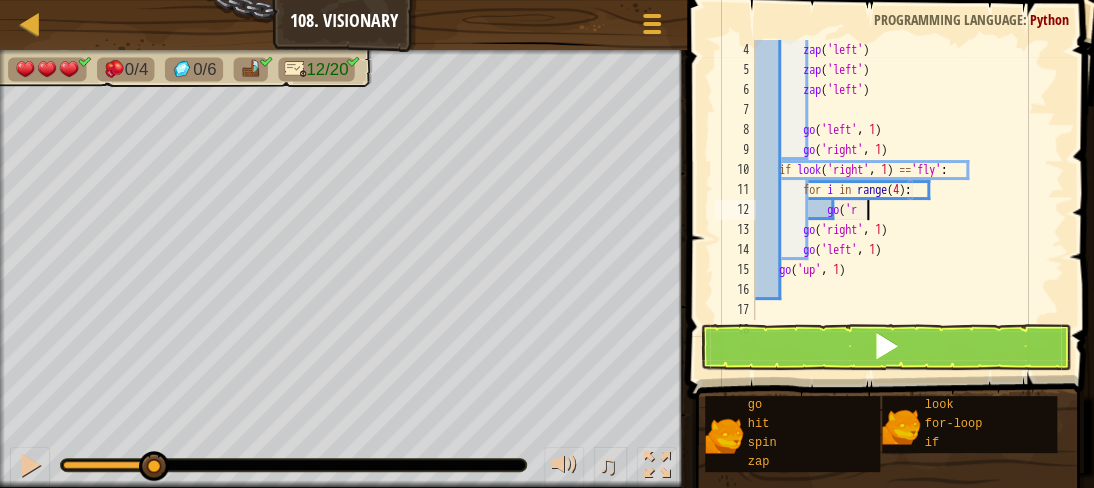 type on "g" 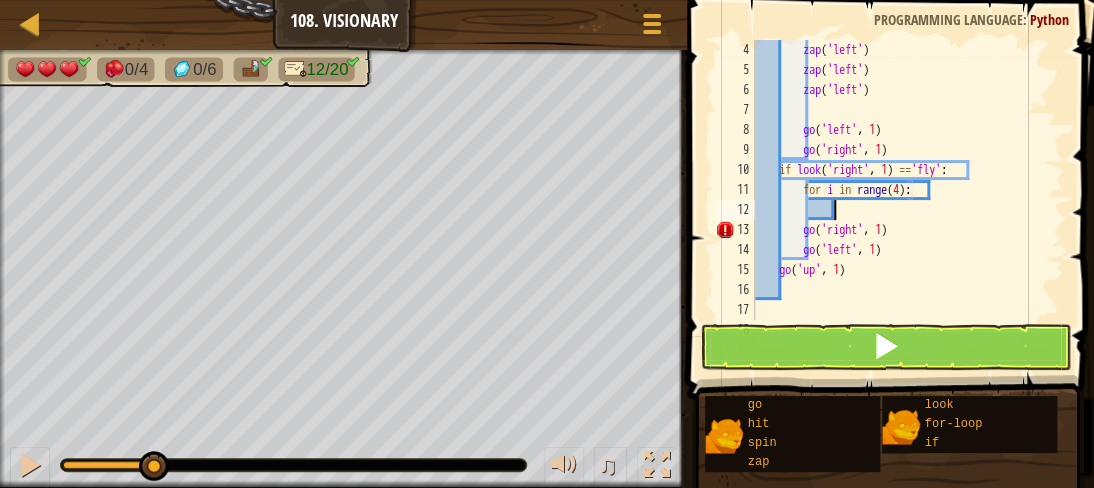 type on "z" 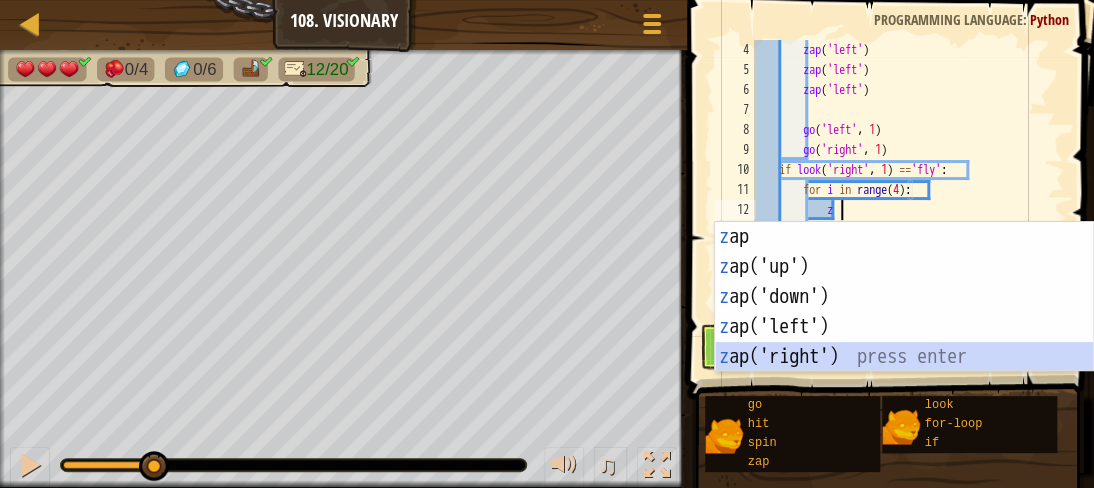 click on "z ap press enter z ap('up') press enter z ap('down') press enter z ap('left') press enter z ap('right') press enter" at bounding box center (904, 327) 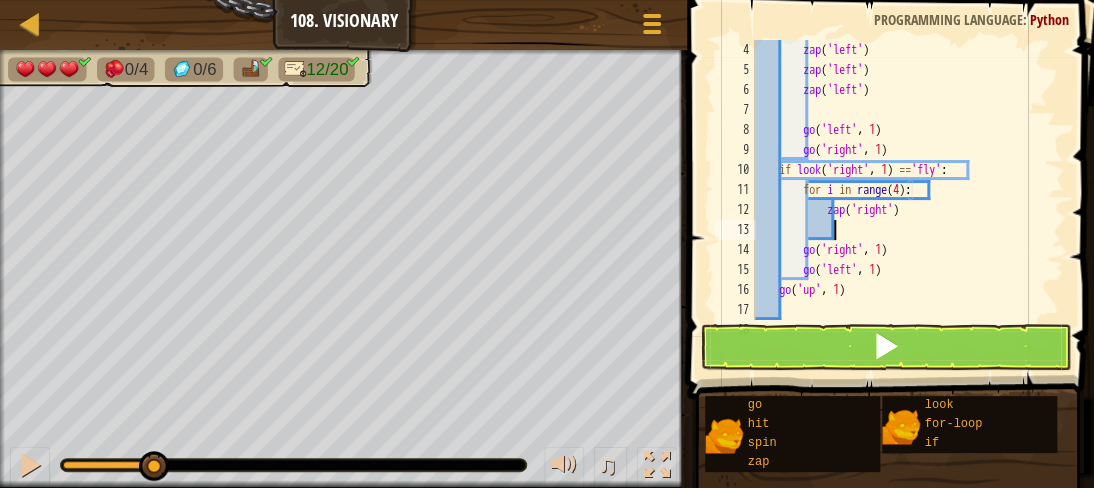 scroll, scrollTop: 0, scrollLeft: 0, axis: both 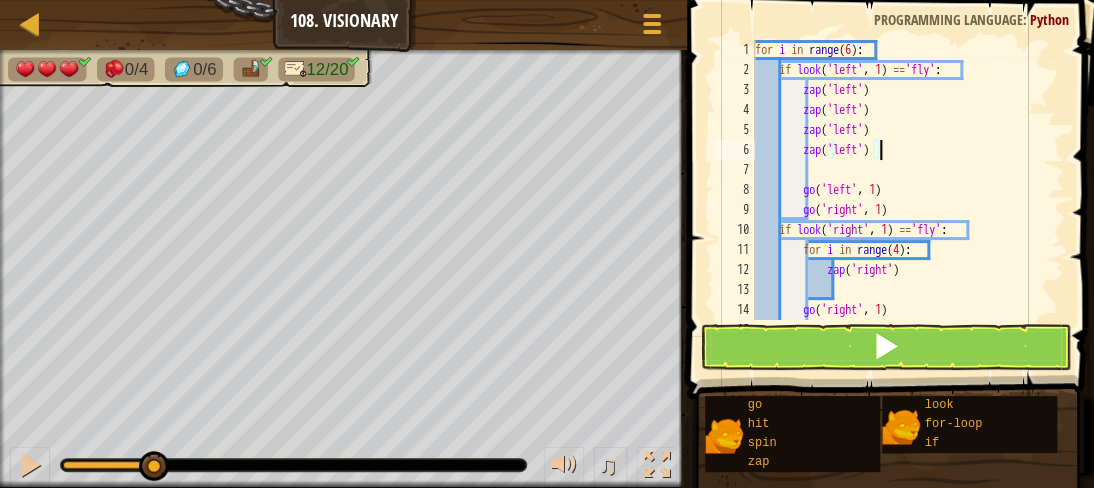 click on "for   i   in   range ( 6 ) :      if   look ( 'left' ,   1 )   == 'fly' :          zap ( 'left' )          zap ( 'left' )          zap ( 'left' )          zap ( 'left' )                   go ( 'left' ,   1 )          go ( 'right' ,   1 )      if   look ( 'right' ,   1 )   == 'fly' :          for   i   in   range ( 4 ) :              zap ( 'right' )                       go ( 'right' ,   1 )          go ( 'left' ,   1 )" at bounding box center [900, 200] 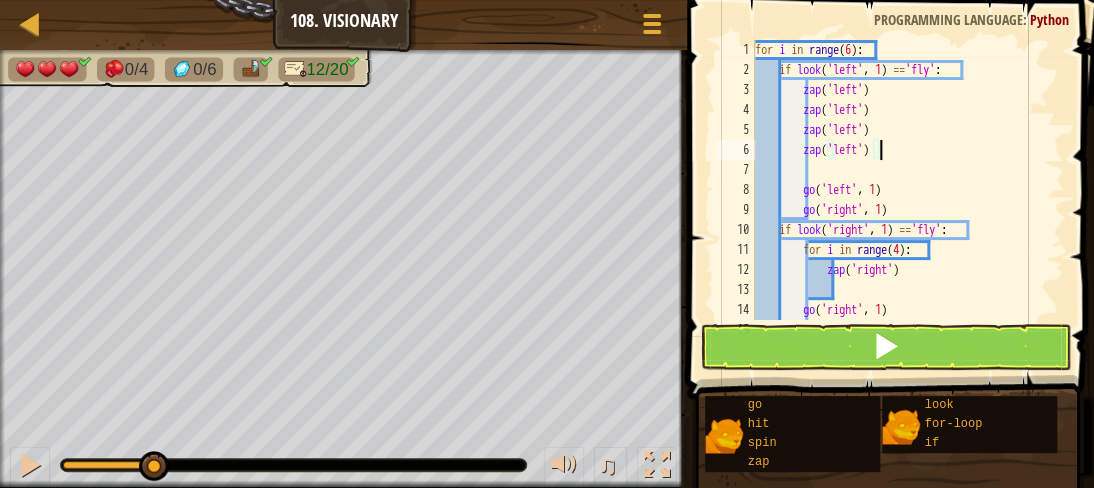 type on "zap('left')" 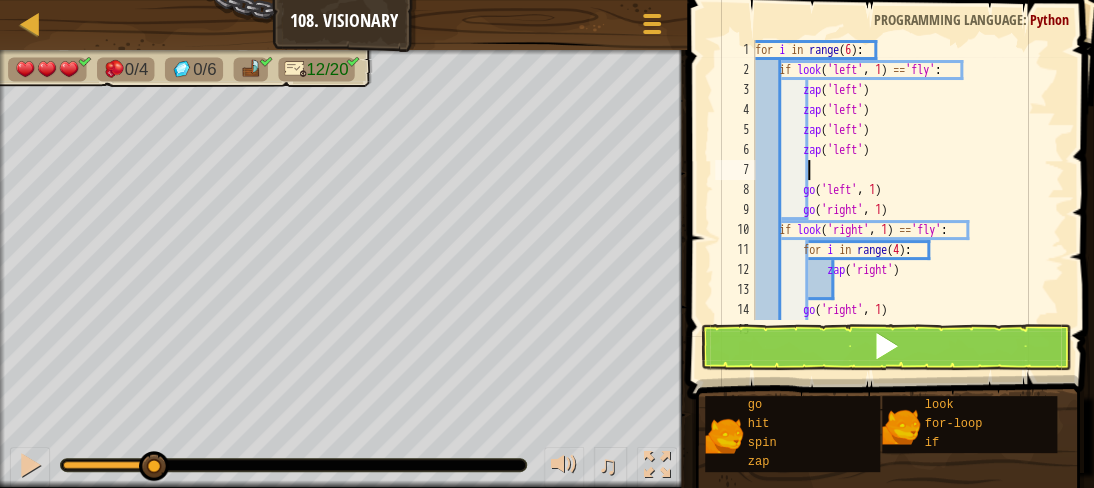 click on "for   i   in   range ( 6 ) :      if   look ( 'left' ,   1 )   == 'fly' :          zap ( 'left' )          zap ( 'left' )          zap ( 'left' )          zap ( 'left' )                   go ( 'left' ,   1 )          go ( 'right' ,   1 )      if   look ( 'right' ,   1 )   == 'fly' :          for   i   in   range ( 4 ) :              zap ( 'right' )                       go ( 'right' ,   1 )          go ( 'left' ,   1 )" at bounding box center (900, 200) 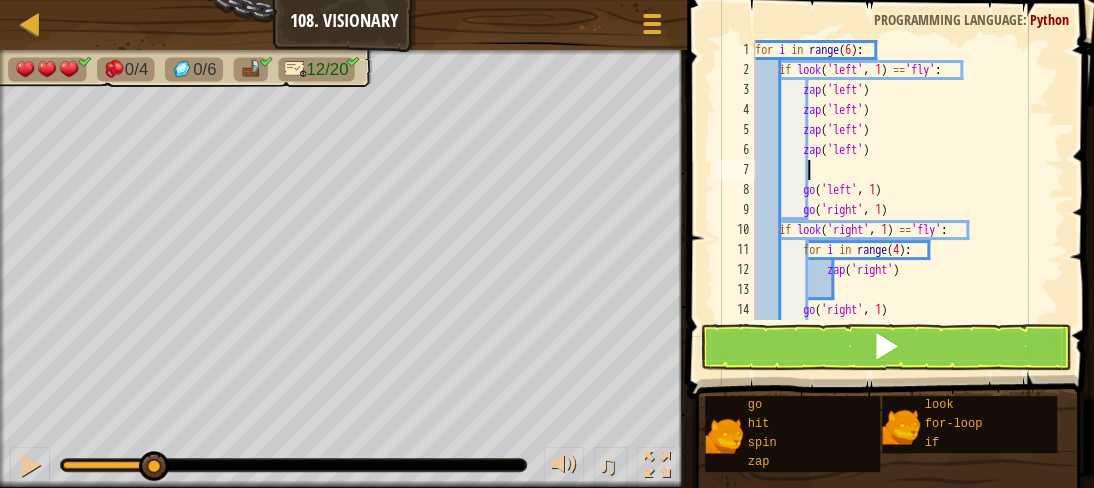 scroll, scrollTop: 9, scrollLeft: 3, axis: both 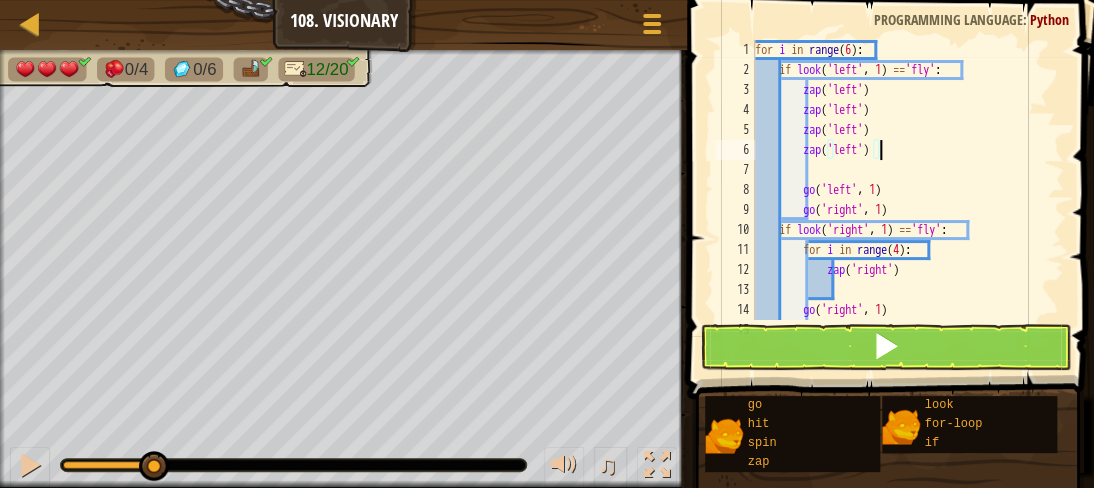 click on "for   i   in   range ( 6 ) :      if   look ( 'left' ,   1 )   == 'fly' :          zap ( 'left' )          zap ( 'left' )          zap ( 'left' )          zap ( 'left' )                   go ( 'left' ,   1 )          go ( 'right' ,   1 )      if   look ( 'right' ,   1 )   == 'fly' :          for   i   in   range ( 4 ) :              zap ( 'right' )                       go ( 'right' ,   1 )          go ( 'left' ,   1 )" at bounding box center (900, 200) 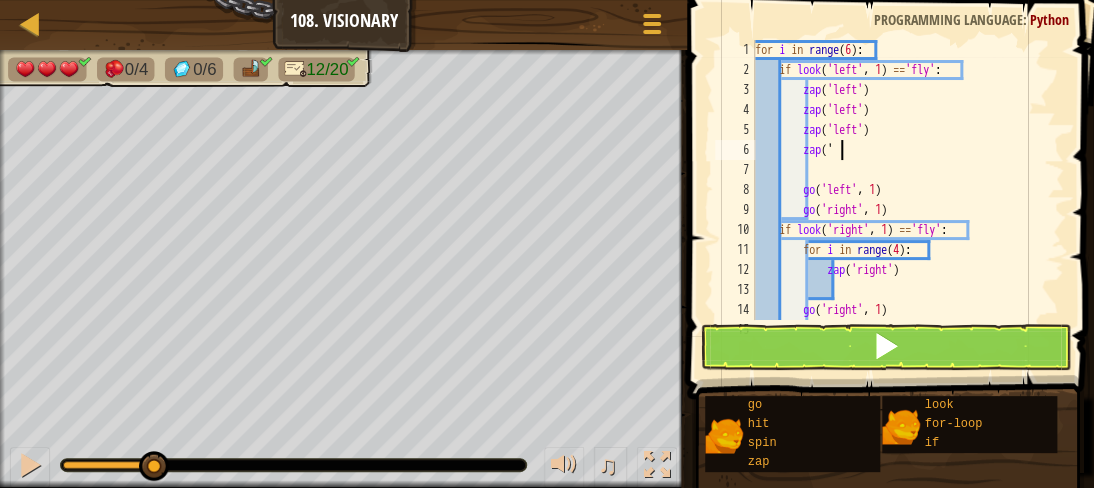 type on "z" 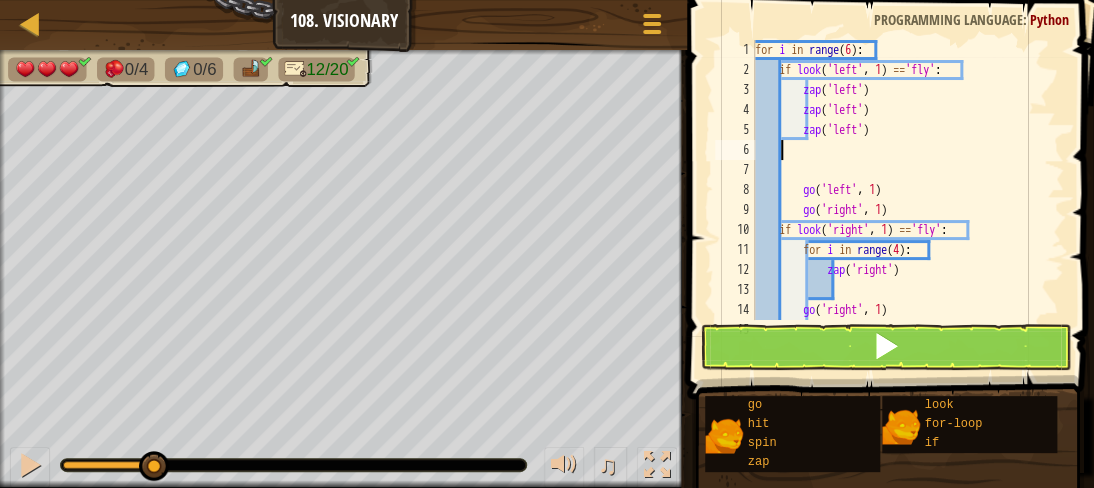 scroll, scrollTop: 9, scrollLeft: 0, axis: vertical 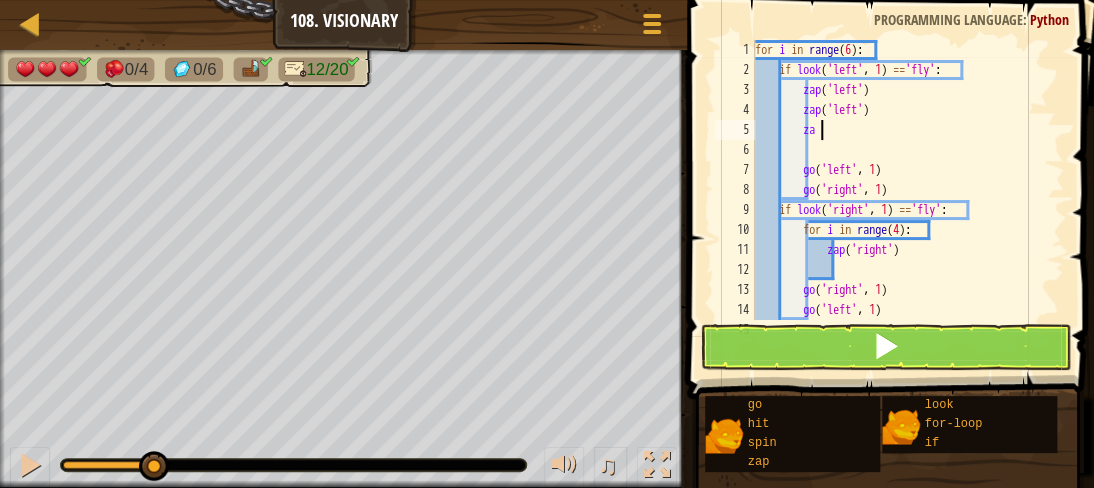 type on "z" 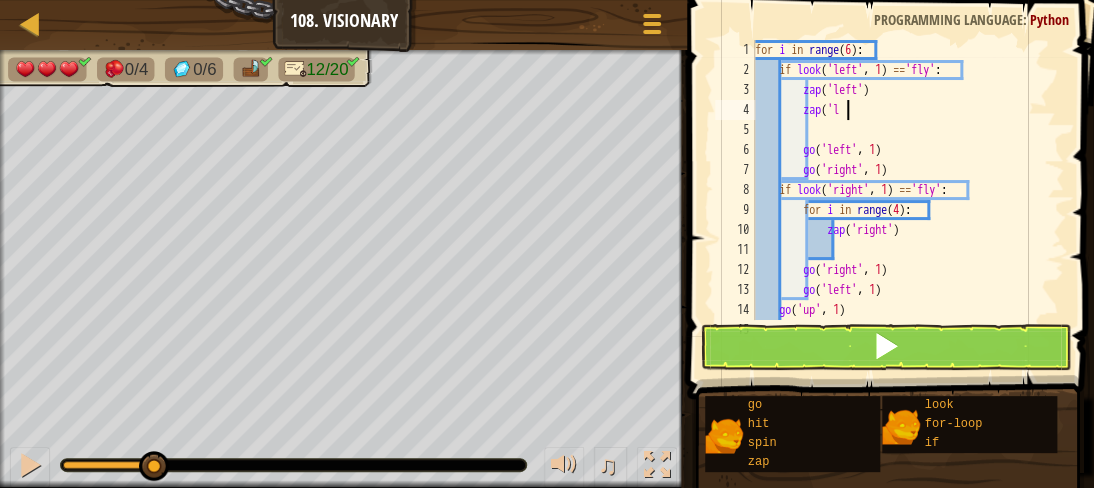 type on "z" 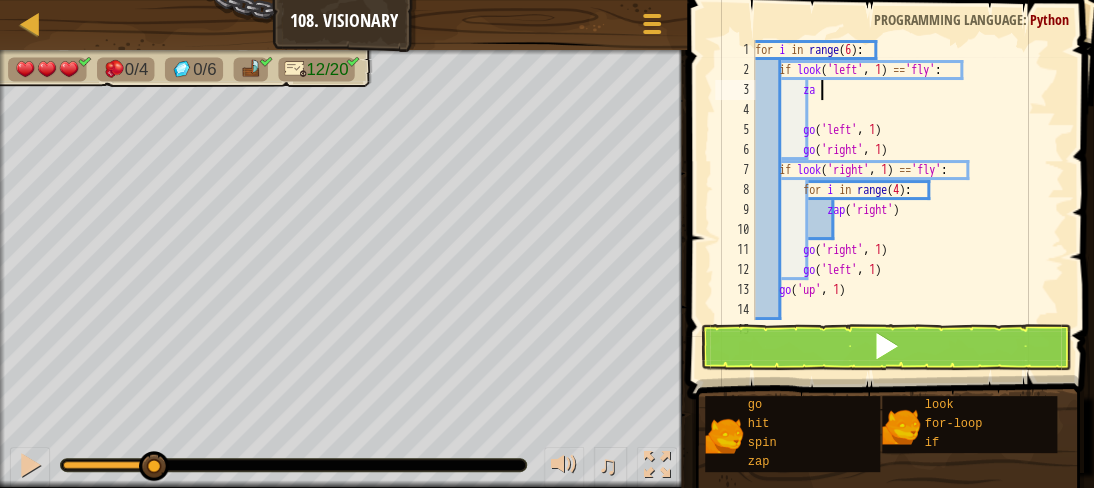 type on "z" 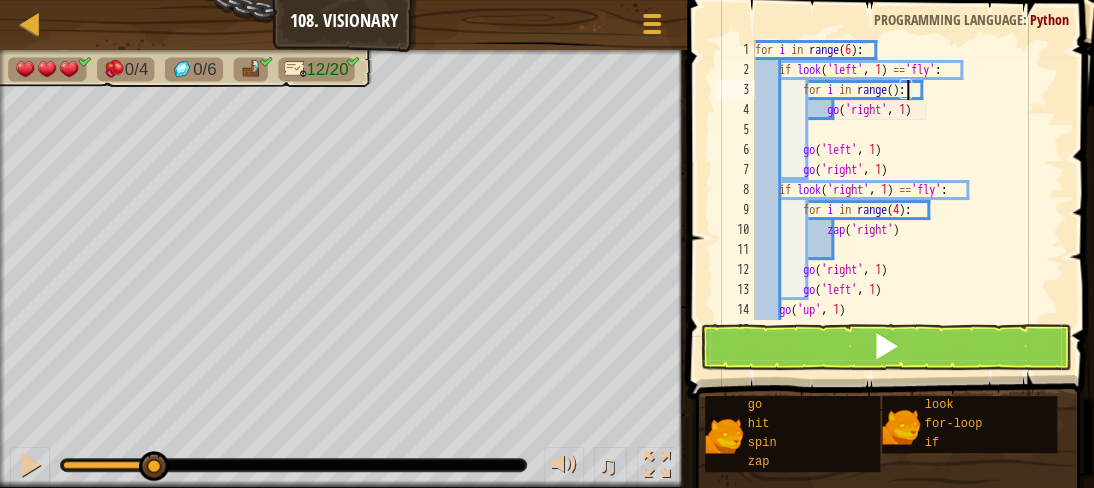 scroll, scrollTop: 9, scrollLeft: 12, axis: both 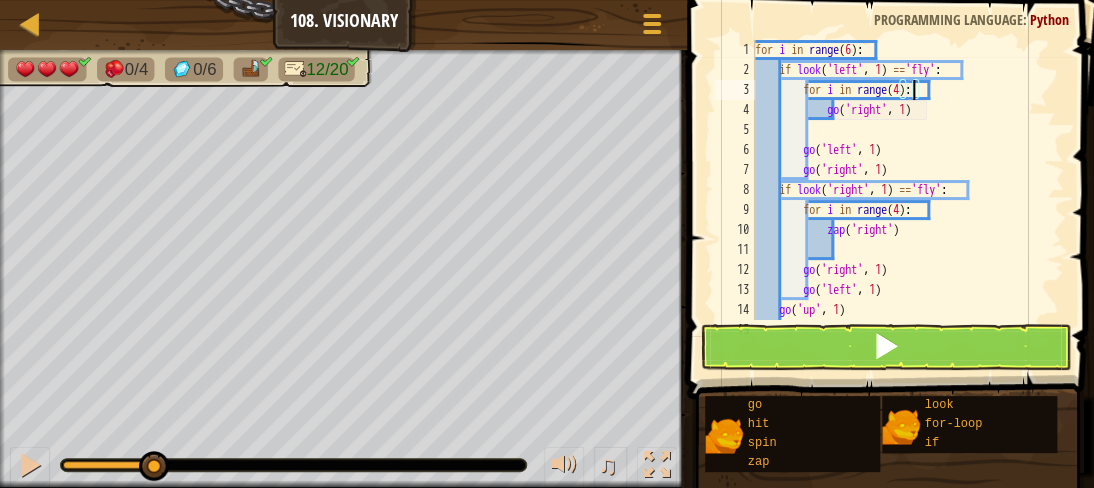 click on "for   i   in   range ( 6 ) :      if   look ( 'left' ,   1 )   == 'fly' :          for   i   in   range ( 4 ) :              go ( 'right' ,   1 )                   go ( 'left' ,   1 )          go ( 'right' ,   1 )      if   look ( 'right' ,   1 )   == 'fly' :          for   i   in   range ( 4 ) :              zap ( 'right' )                       go ( 'right' ,   1 )          go ( 'left' ,   1 )      go ( 'up' ,   1 )" at bounding box center [900, 200] 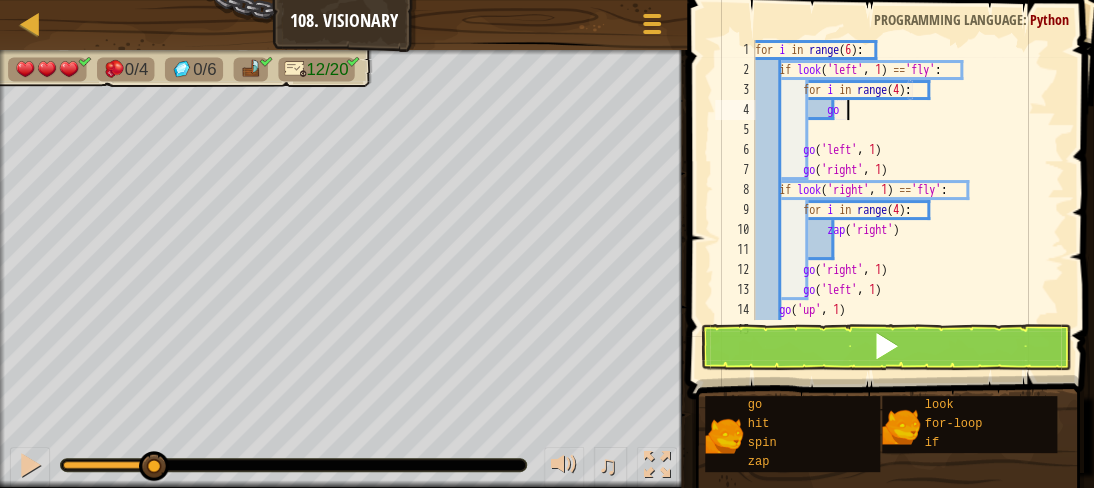 type on "g" 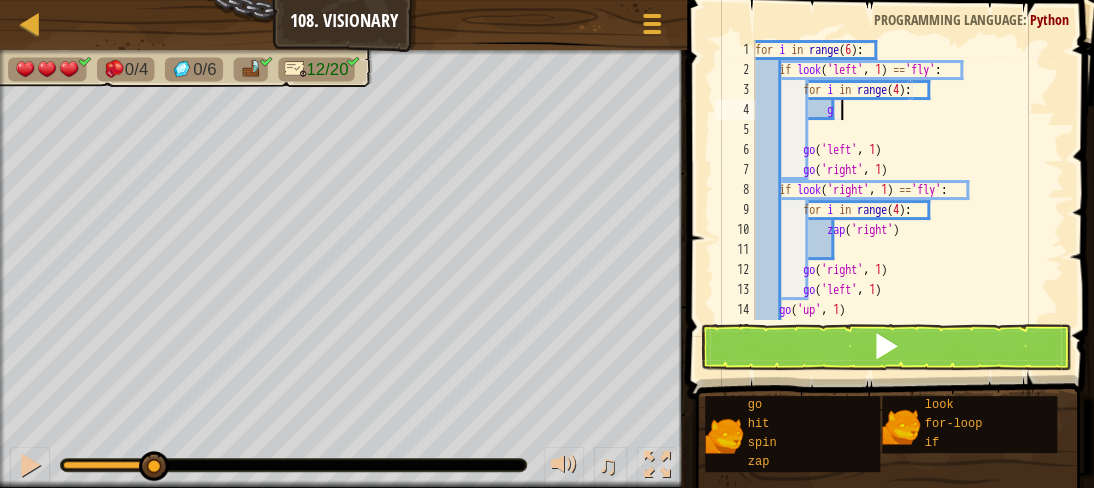 scroll, scrollTop: 9, scrollLeft: 5, axis: both 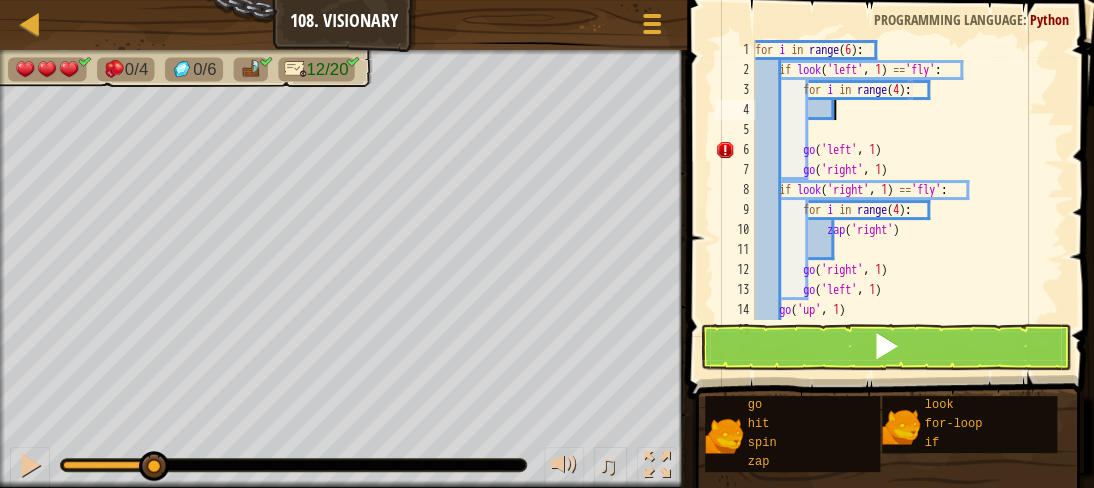 type on "z" 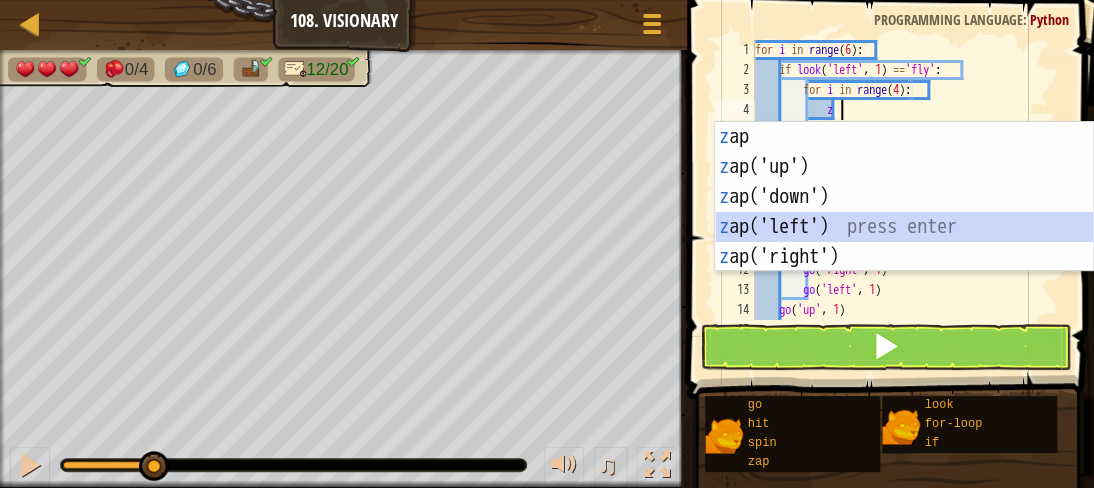 click on "z ap press enter z ap('up') press enter z ap('down') press enter z ap('left') press enter z ap('right') press enter" at bounding box center (904, 227) 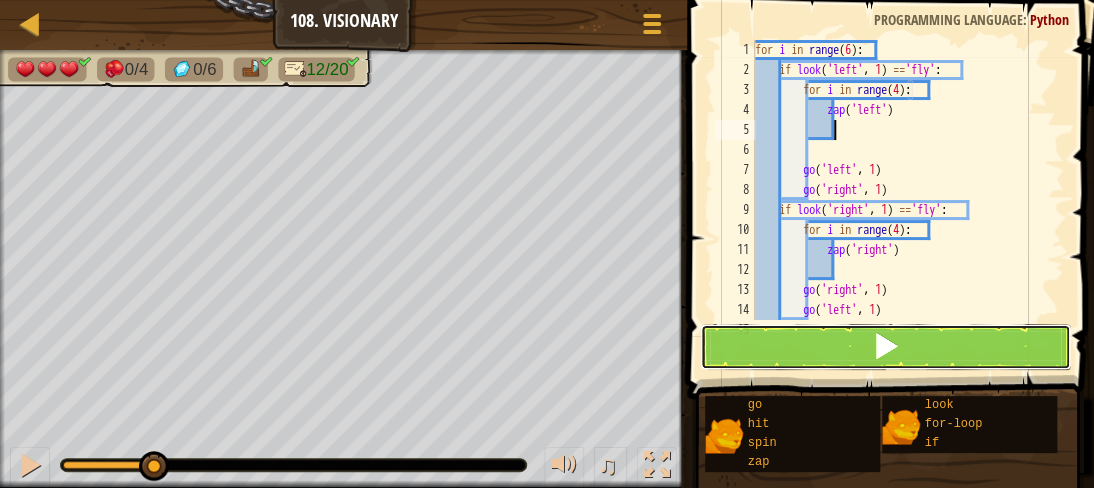 click at bounding box center (885, 347) 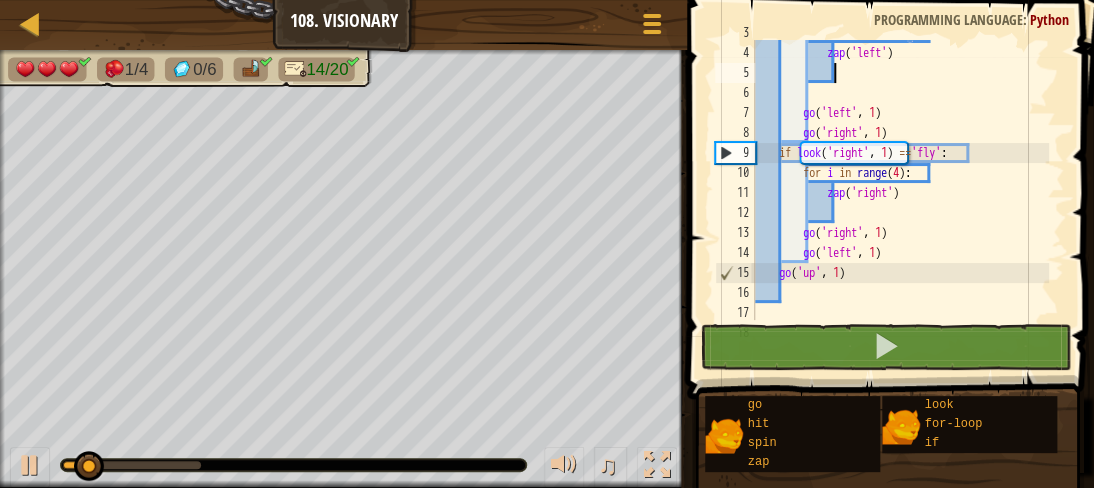 scroll, scrollTop: 79, scrollLeft: 0, axis: vertical 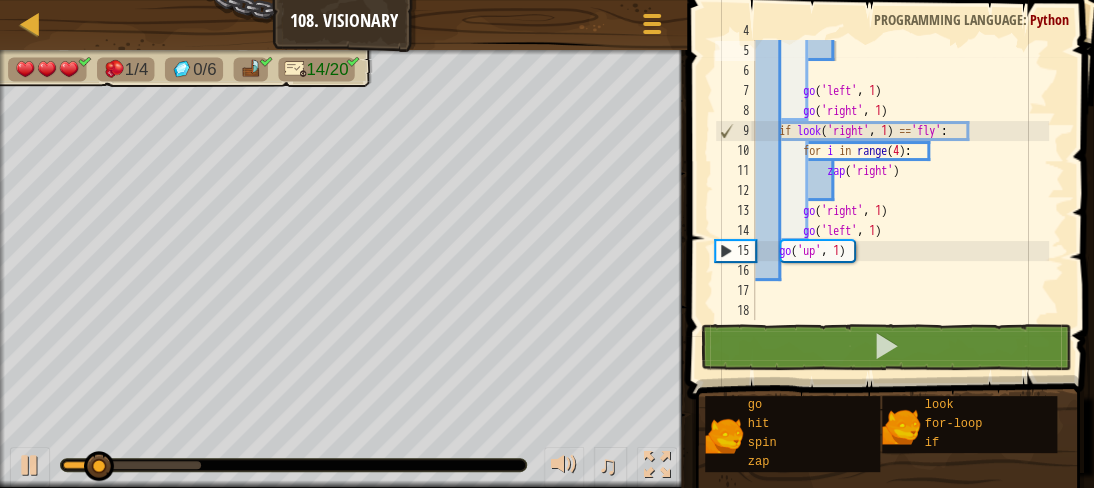 click at bounding box center [892, 171] 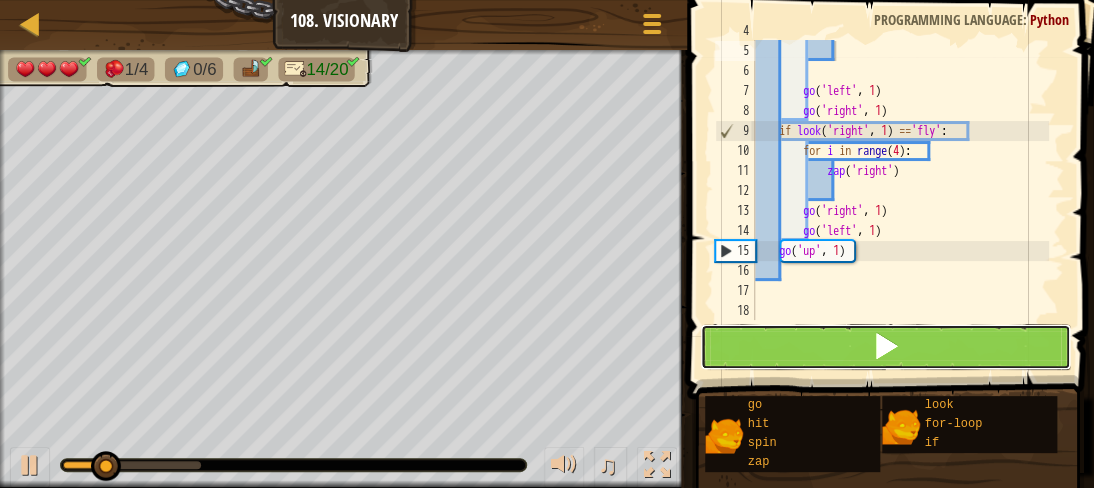 click at bounding box center [885, 347] 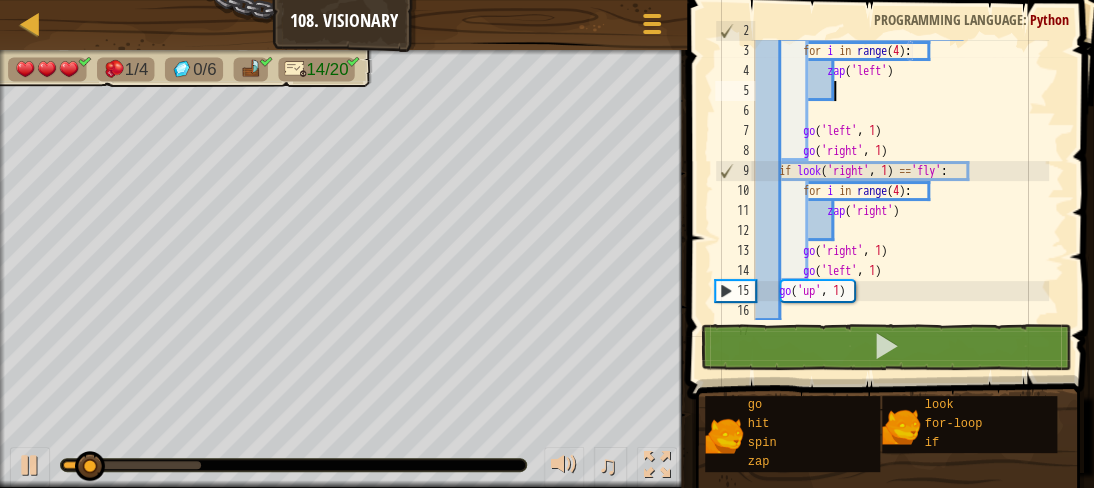 scroll, scrollTop: 40, scrollLeft: 0, axis: vertical 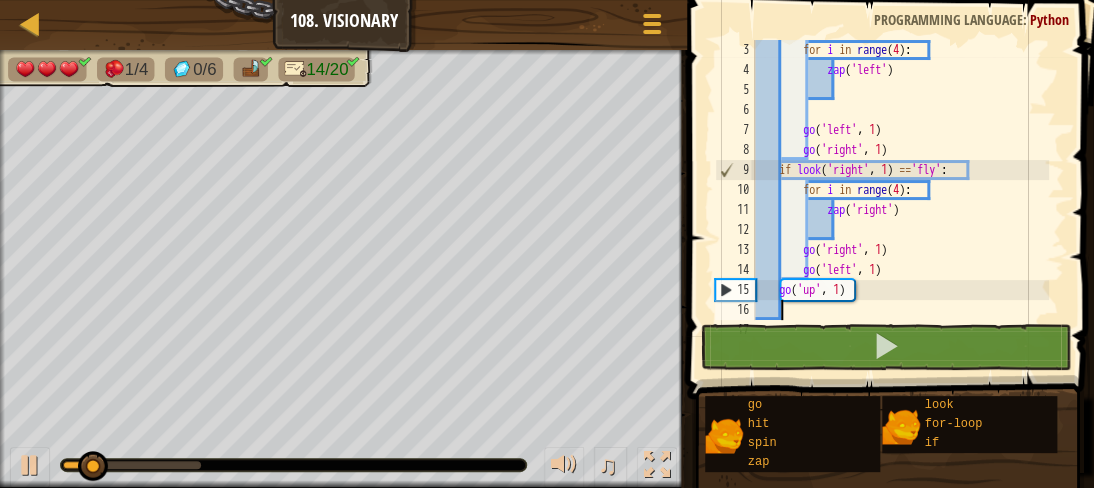 click on "for   i   in   range ( 4 ) :              zap ( 'left' )                                go ( 'left' ,   1 )          go ( 'right' ,   1 )      if   look ( 'right' ,   1 )   == 'fly' :          for   i   in   range ( 4 ) :              zap ( 'right' )                       go ( 'right' ,   1 )          go ( 'left' ,   1 )      go ( 'up' ,   1 )" at bounding box center (900, 200) 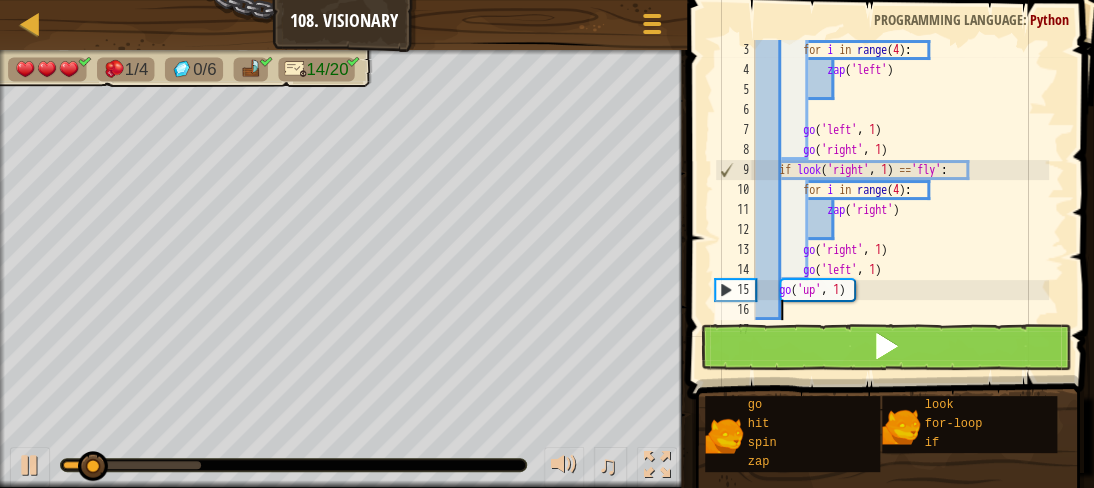 scroll, scrollTop: 9, scrollLeft: 0, axis: vertical 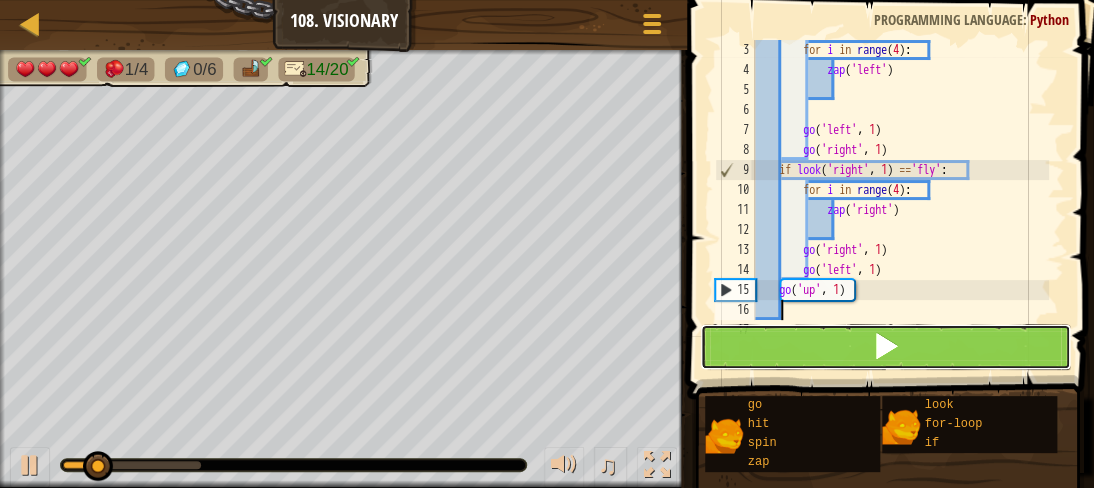 click at bounding box center [885, 347] 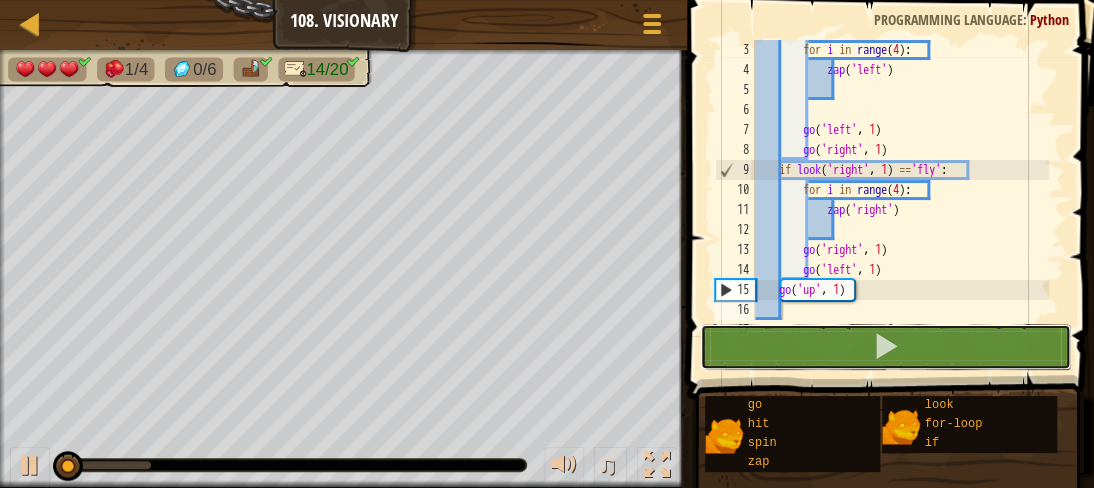drag, startPoint x: 799, startPoint y: 344, endPoint x: 817, endPoint y: 235, distance: 110.47624 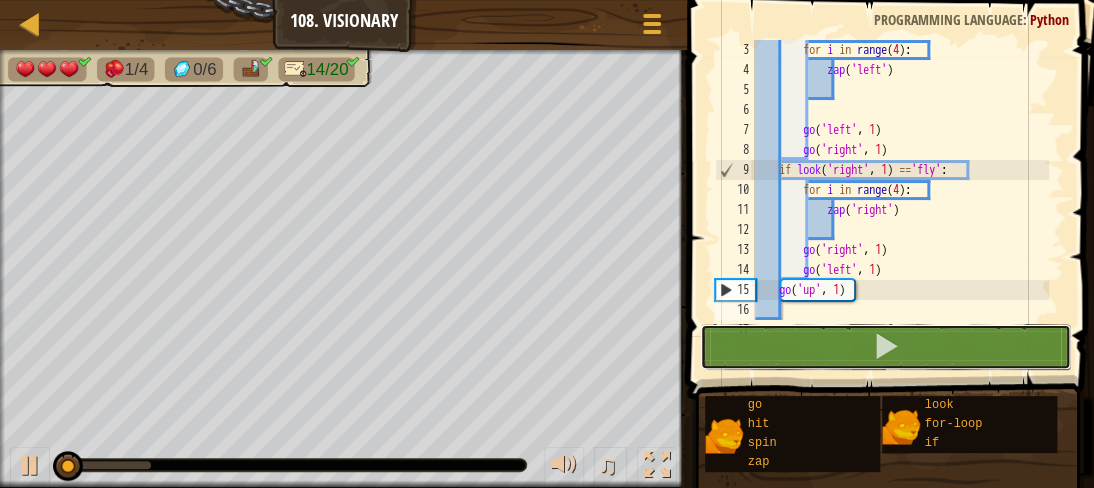 click on "3 4 5 6 7 8 9 10 11 12 13 14 15 16 17          for   i   in   range ( 4 ) :              zap ( 'left' )                                go ( 'left' ,   1 )          go ( 'right' ,   1 )      if   look ( 'right' ,   1 )   == 'fly' :          for   i   in   range ( 4 ) :              zap ( 'right' )                       go ( 'right' ,   1 )          go ( 'left' ,   1 )      go ( 'up' ,   1 )               הההההההההההההההההההההההההההההההההההההההההההההההההההההההההההההההההההההההההההההההההההההההההההההההההההההההההההההההההההההההההההההההההההההההההההההההההההההההההההההההההההההההההההההההההההההההההההההההההההההההההההההההההההההההההההההההההההההההההההההההההההההההההההההההה Code Saved Programming language : Python Statement   /  Call   /  equals" at bounding box center (887, 239) 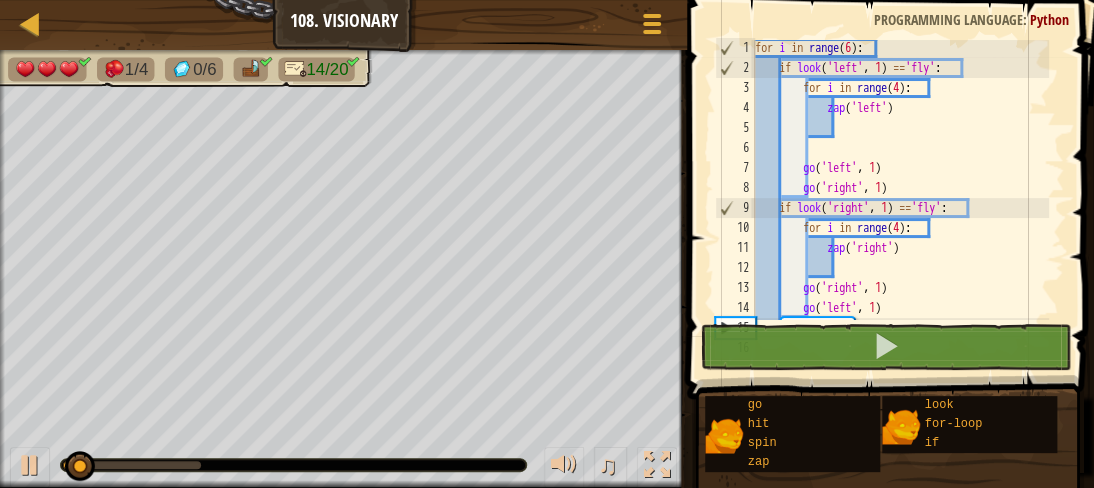 scroll, scrollTop: 2, scrollLeft: 0, axis: vertical 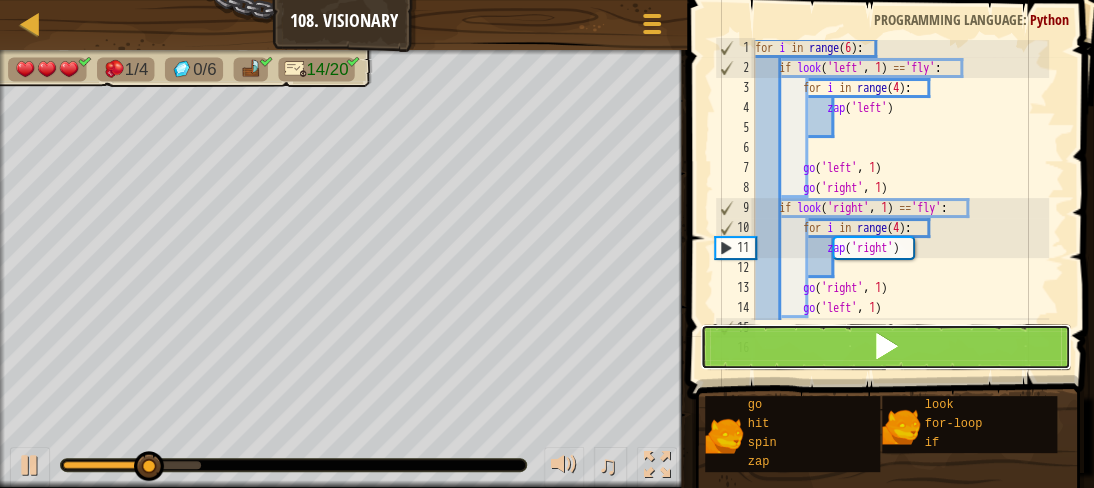 click at bounding box center (885, 347) 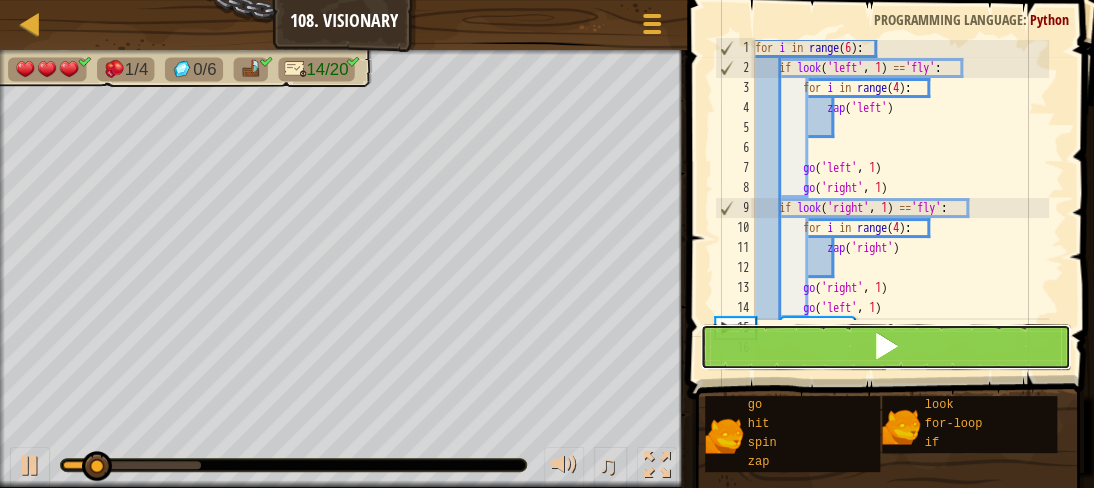 click at bounding box center (885, 347) 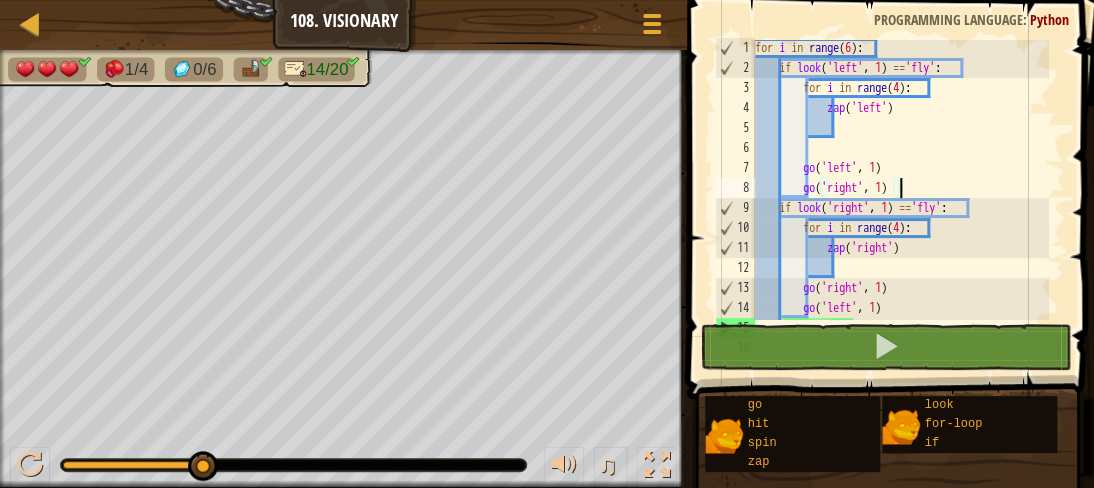 click on "for   i   in   range ( 6 ) :      if   look ( 'left' ,   1 )   == 'fly' :          for   i   in   range ( 4 ) :              zap ( 'left' )                                go ( 'left' ,   1 )          go ( 'right' ,   1 )      if   look ( 'right' ,   1 )   == 'fly' :          for   i   in   range ( 4 ) :              zap ( 'right' )                       go ( 'right' ,   1 )          go ( 'left' ,   1 )      go ( 'up' ,   1 )" at bounding box center [900, 198] 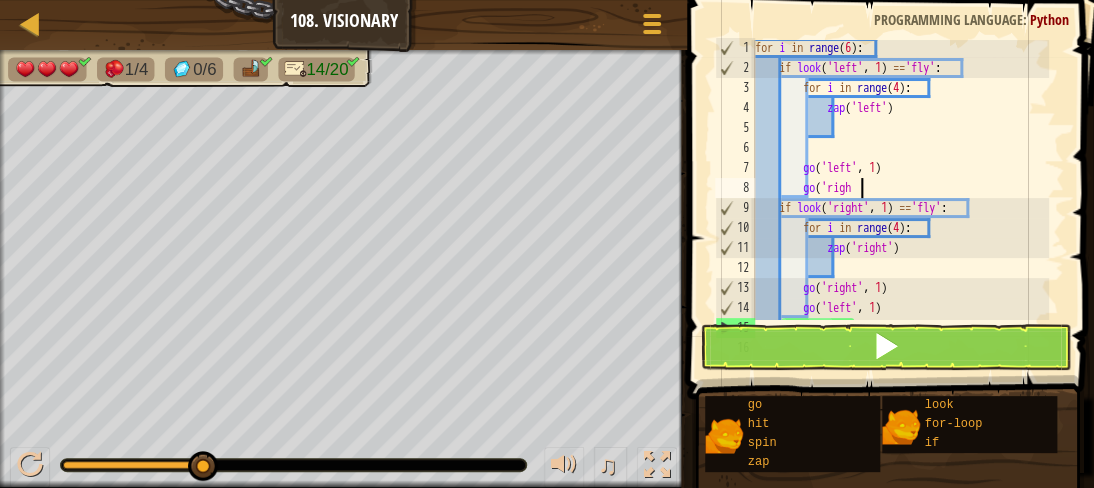 type on "g" 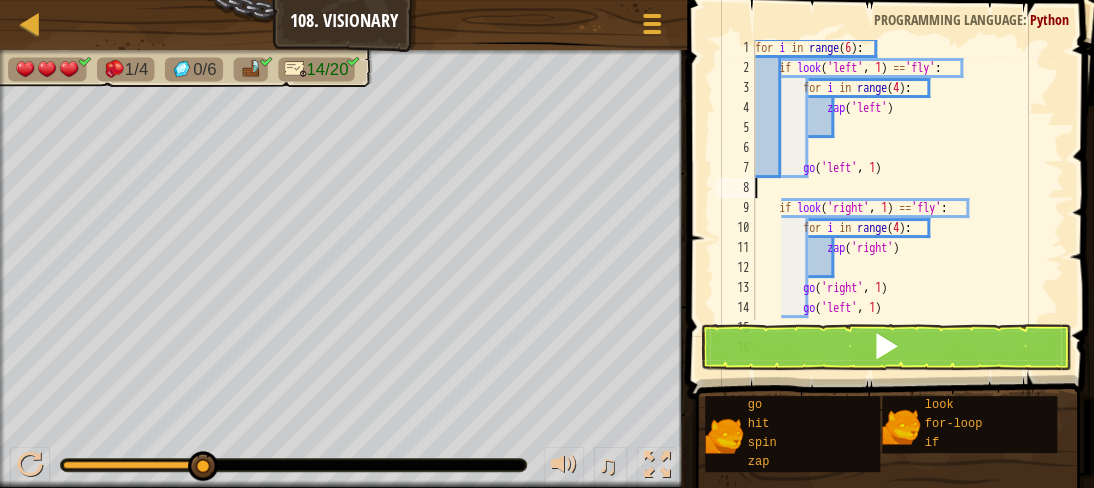 scroll, scrollTop: 9, scrollLeft: 0, axis: vertical 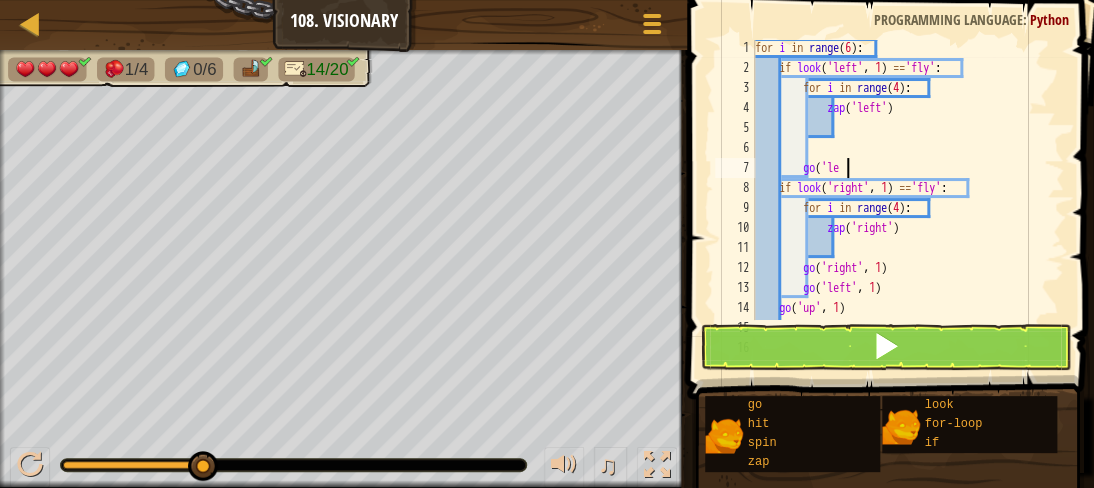 type on "g" 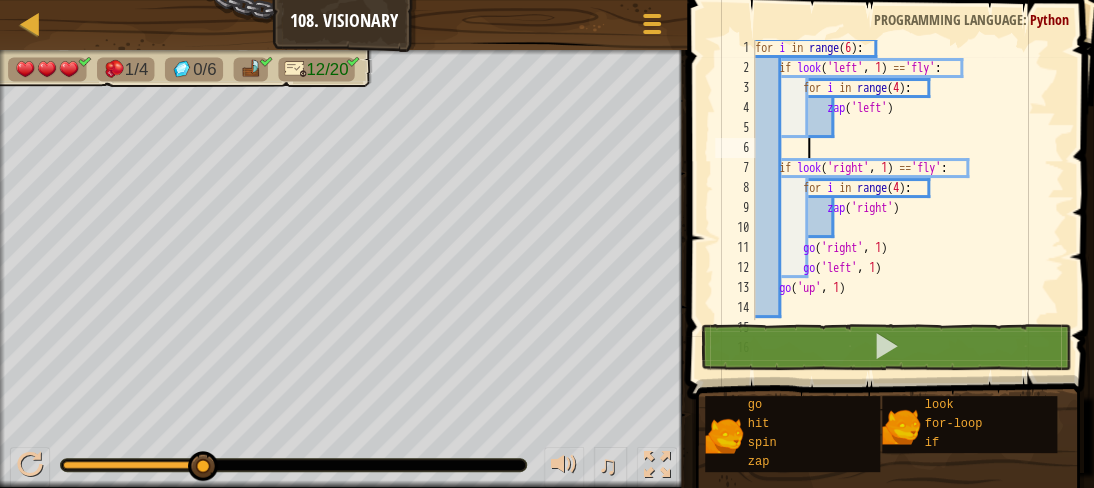 type on "if look('right', 1) =='fly':" 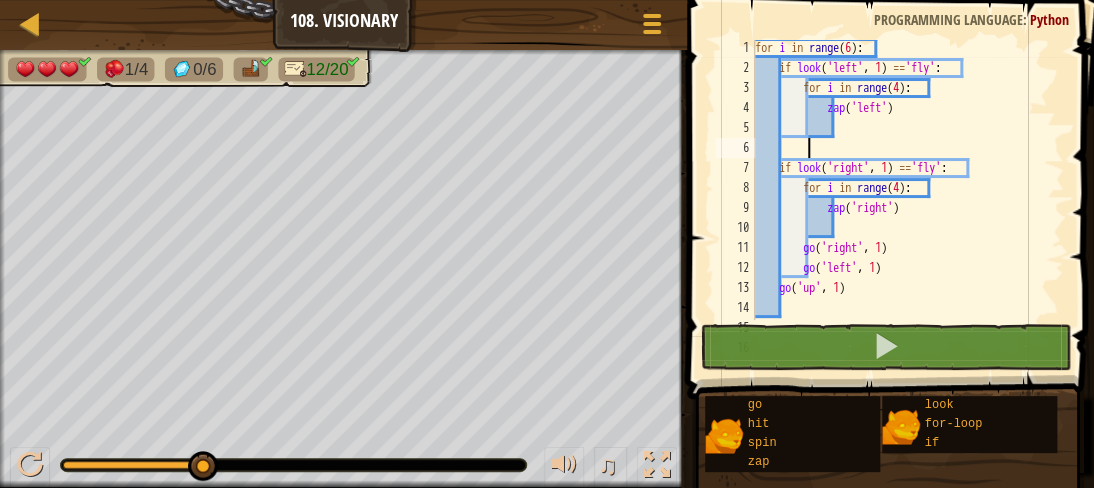 click on "for   i   in   range ( 6 ) :      if   look ( 'left' ,   1 )   == 'fly' :          for   i   in   range ( 4 ) :              zap ( 'left' )                            if   look ( 'right' ,   1 )   == 'fly' :          for   i   in   range ( 4 ) :              zap ( 'right' )                       go ( 'right' ,   1 )          go ( 'left' ,   1 )      go ( 'up' ,   1 )" at bounding box center [900, 198] 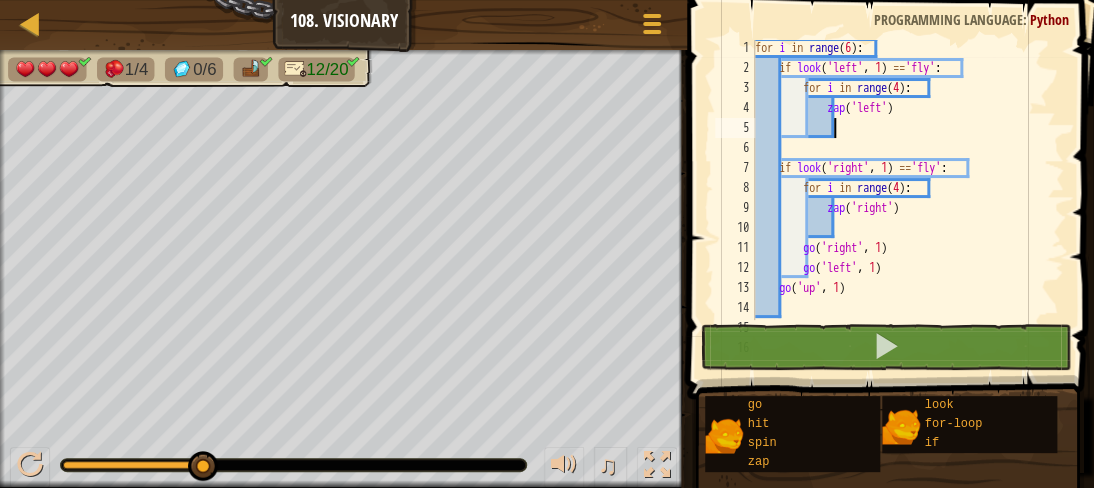 click on "for   i   in   range ( 6 ) :      if   look ( 'left' ,   1 )   == 'fly' :          for   i   in   range ( 4 ) :              zap ( 'left' )                            if   look ( 'right' ,   1 )   == 'fly' :          for   i   in   range ( 4 ) :              zap ( 'right' )                       go ( 'right' ,   1 )          go ( 'left' ,   1 )      go ( 'up' ,   1 )" at bounding box center [900, 198] 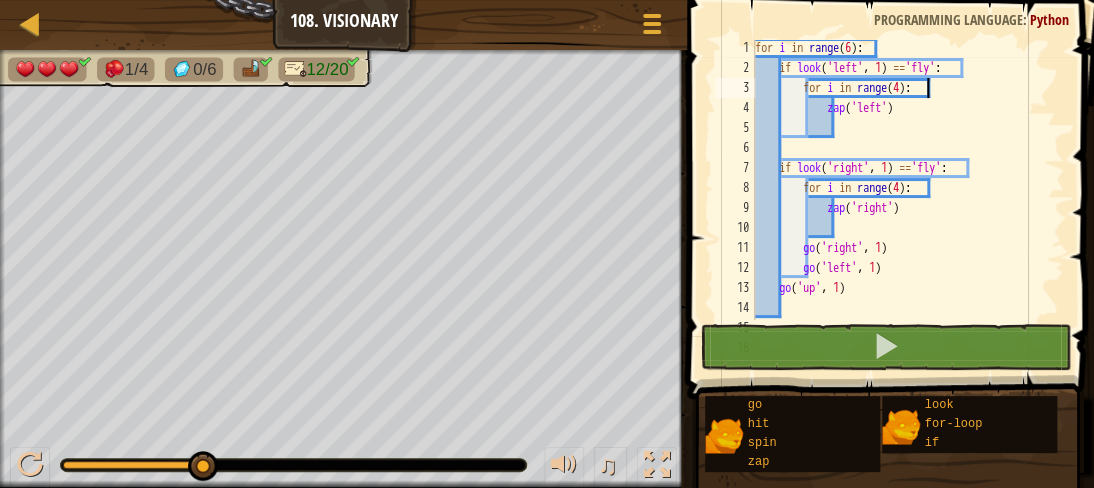 click on "for   i   in   range ( 6 ) :      if   look ( 'left' ,   1 )   == 'fly' :          for   i   in   range ( 4 ) :              zap ( 'left' )                            if   look ( 'right' ,   1 )   == 'fly' :          for   i   in   range ( 4 ) :              zap ( 'right' )                       go ( 'right' ,   1 )          go ( 'left' ,   1 )      go ( 'up' ,   1 )" at bounding box center [900, 198] 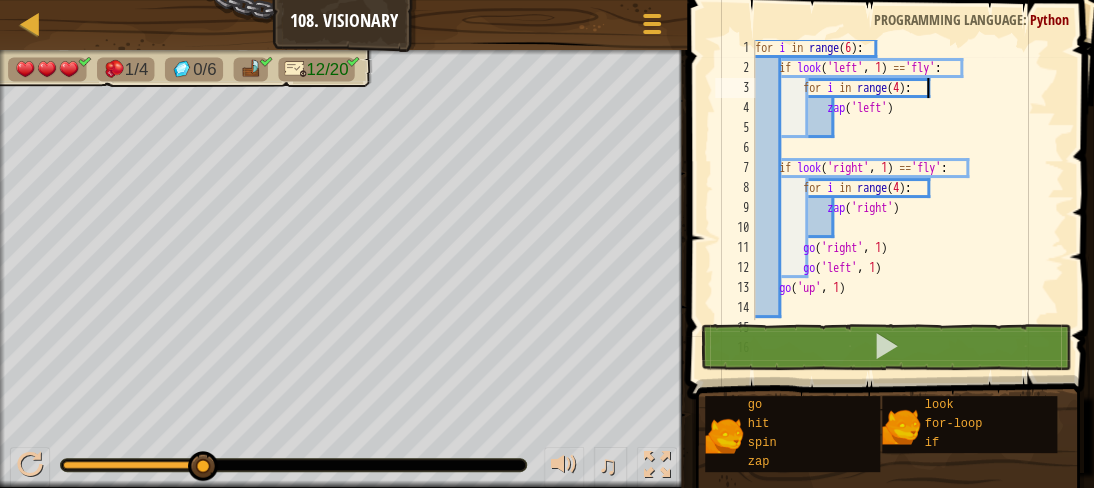 type on "if look('left', 1) =='fly':" 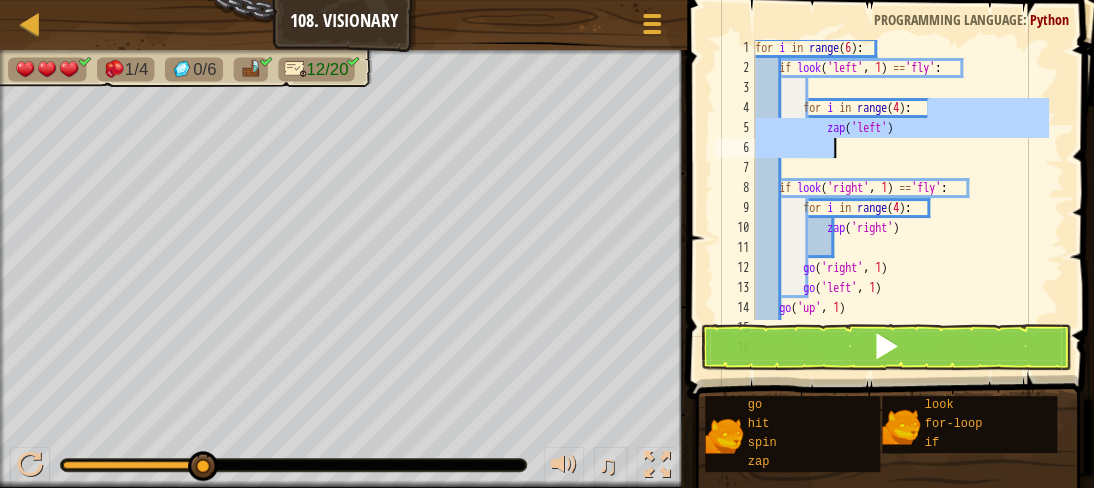 drag, startPoint x: 972, startPoint y: 116, endPoint x: 976, endPoint y: 140, distance: 24.33105 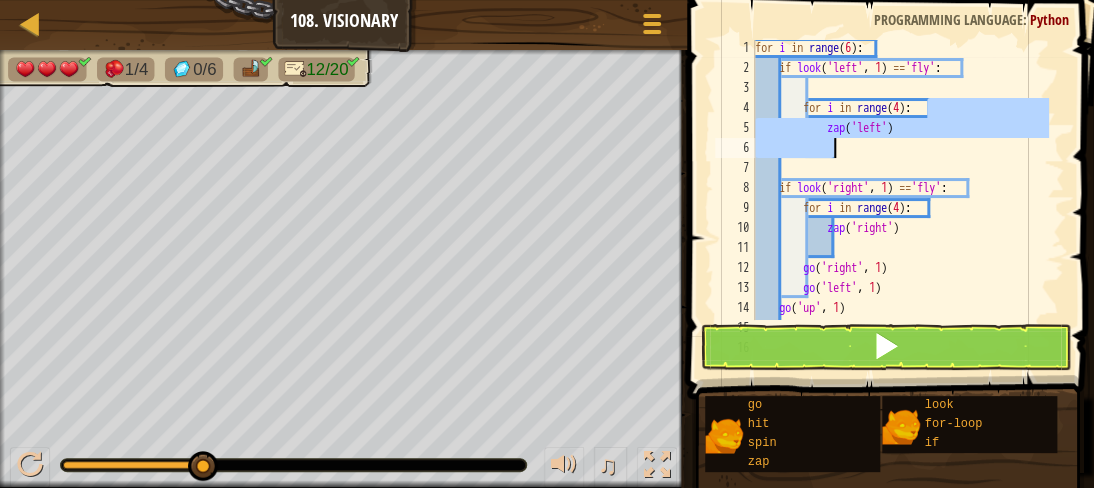click on "for   i   in   range ( 6 ) :      if   look ( 'left' ,   1 )   == 'fly' :                   for   i   in   range ( 4 ) :              zap ( 'left' )                            if   look ( 'right' ,   1 )   == 'fly' :          for   i   in   range ( 4 ) :              zap ( 'right' )                       go ( 'right' ,   1 )          go ( 'left' ,   1 )      go ( 'up' ,   1 )" at bounding box center (900, 198) 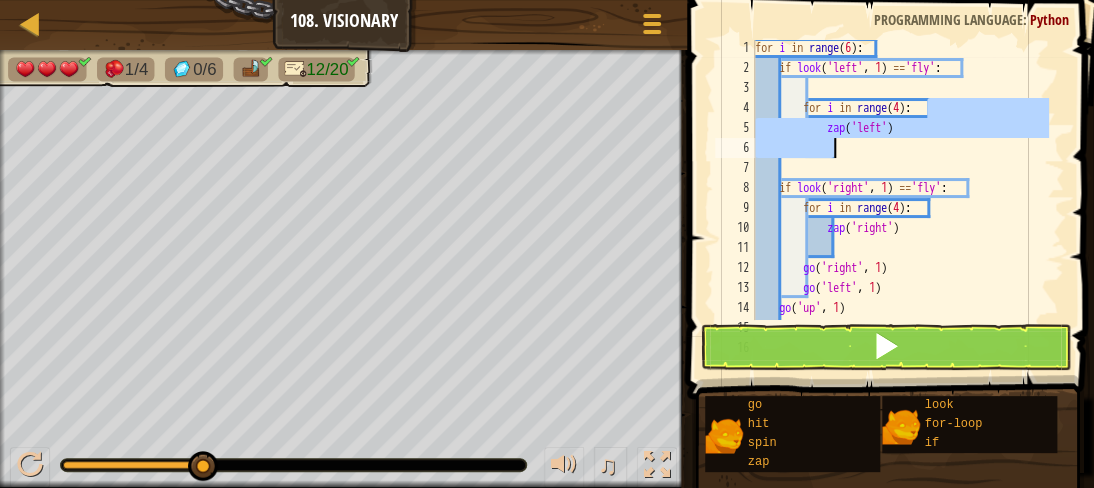 click on "for   i   in   range ( 6 ) :      if   look ( 'left' ,   1 )   == 'fly' :                   for   i   in   range ( 4 ) :              zap ( 'left' )                            if   look ( 'right' ,   1 )   == 'fly' :          for   i   in   range ( 4 ) :              zap ( 'right' )                       go ( 'right' ,   1 )          go ( 'left' ,   1 )      go ( 'up' ,   1 )" at bounding box center (900, 198) 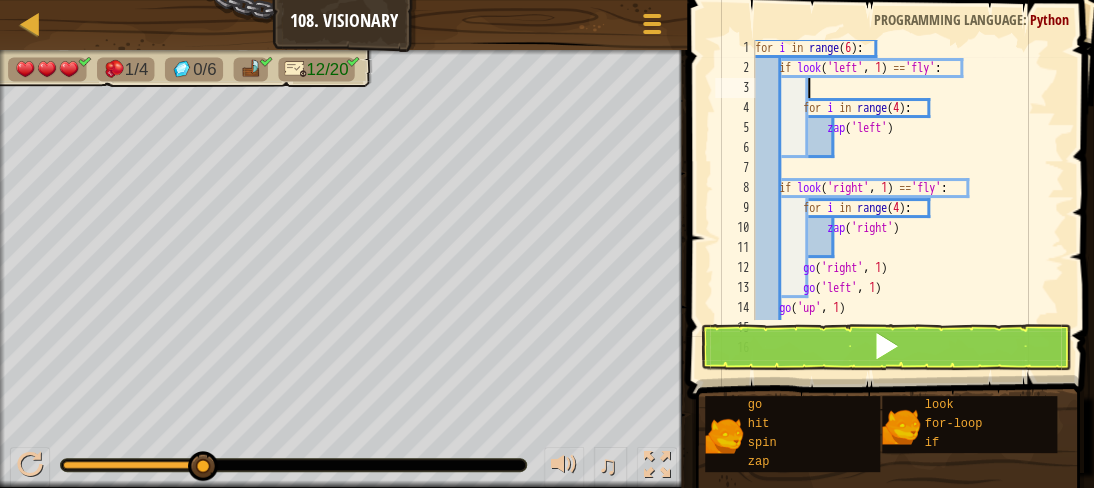 type on "g" 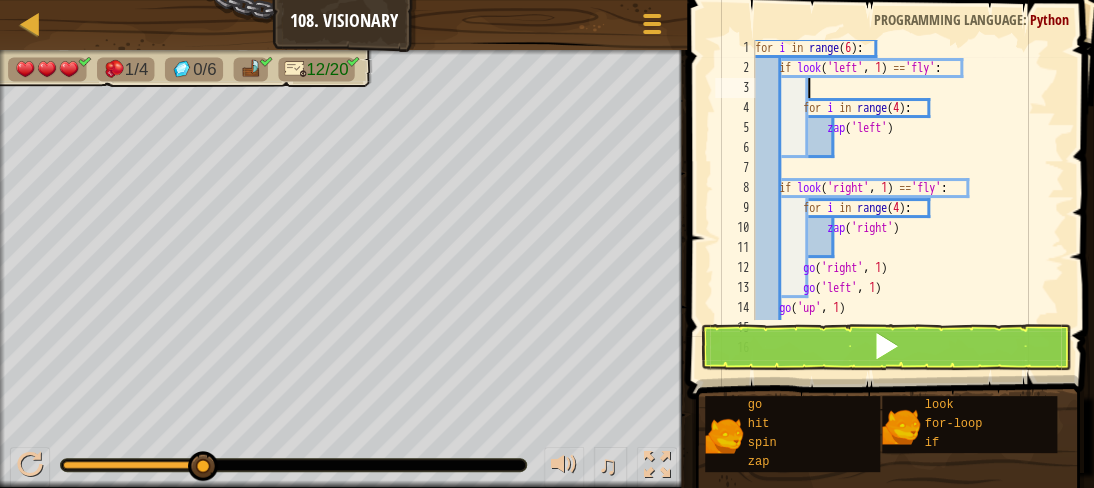 scroll, scrollTop: 9, scrollLeft: 3, axis: both 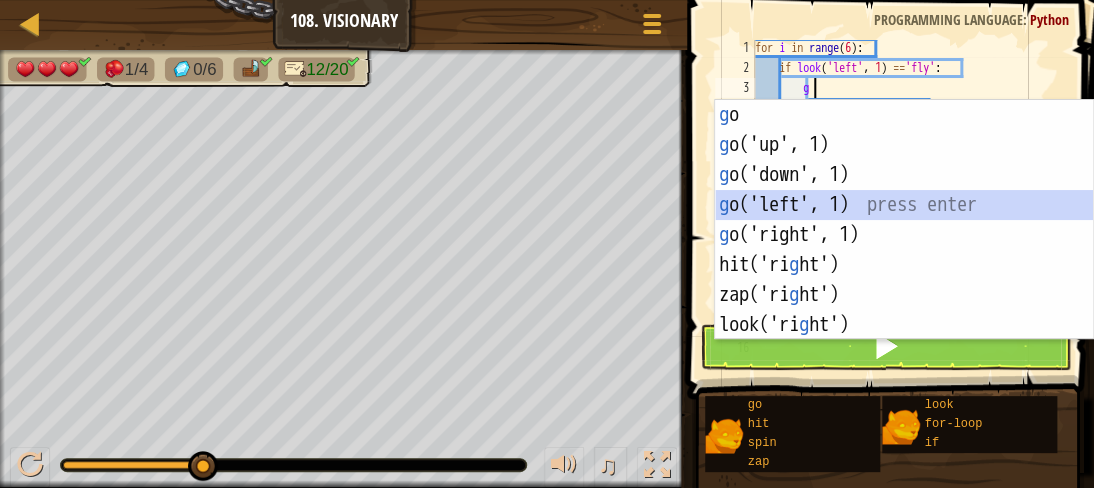 click on "g o press enter g o('up', 1) press enter g o('down', 1) press enter g o('left', 1) press enter g o('right', 1) press enter hit('ri g ht') press enter zap('ri g ht') press enter look('ri g ht') press enter" at bounding box center (904, 250) 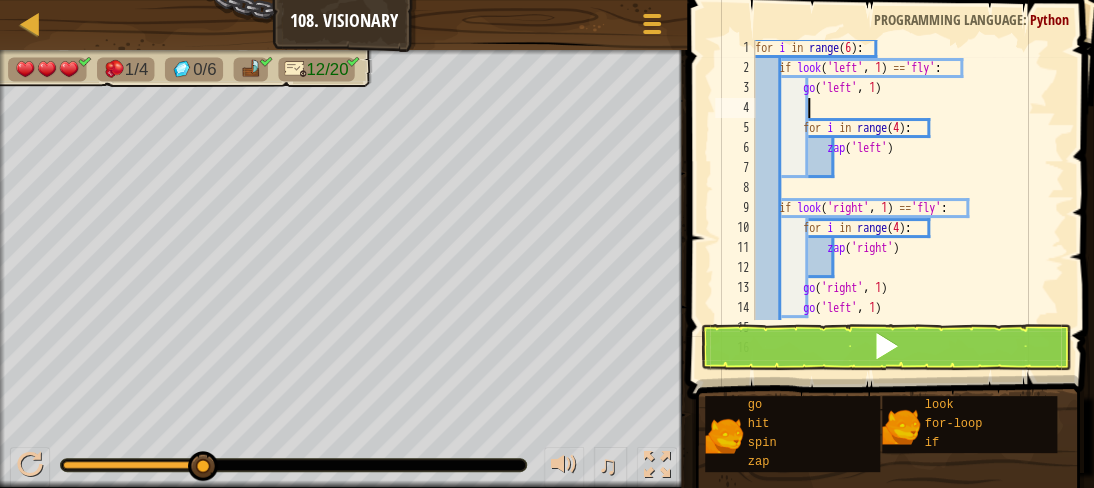type on "g" 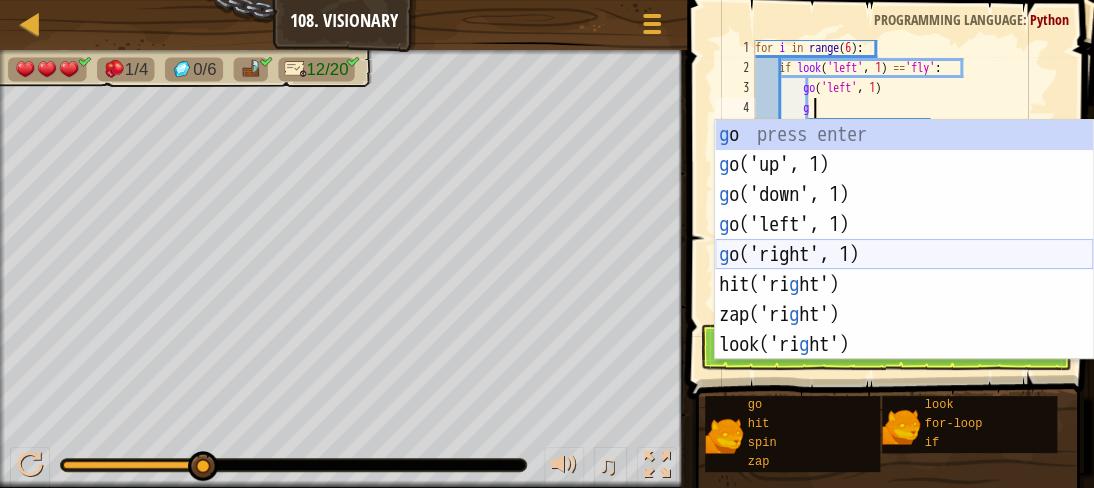 click on "g o press enter g o('up', 1) press enter g o('down', 1) press enter g o('left', 1) press enter g o('right', 1) press enter hit('ri g ht') press enter zap('ri g ht') press enter look('ri g ht') press enter" at bounding box center [904, 270] 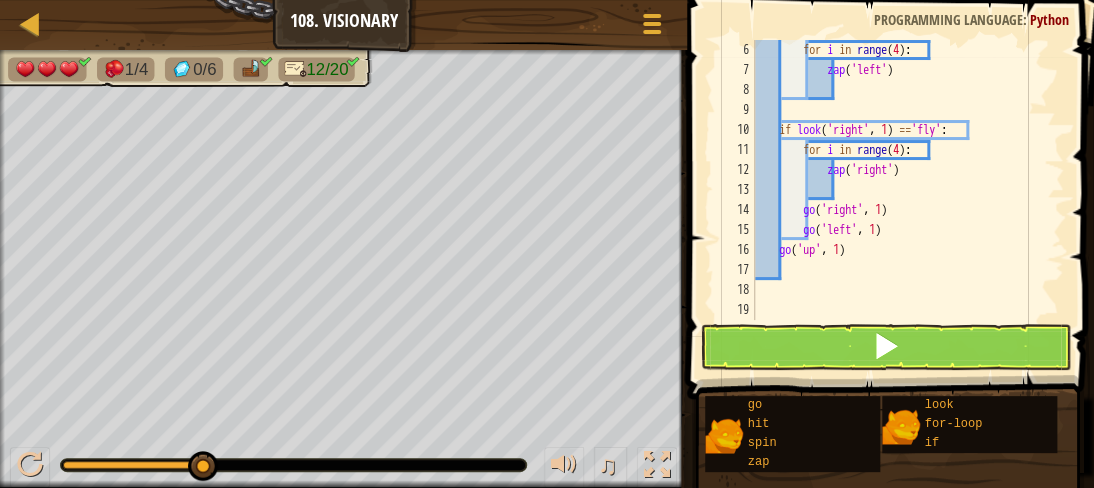 scroll, scrollTop: 97, scrollLeft: 0, axis: vertical 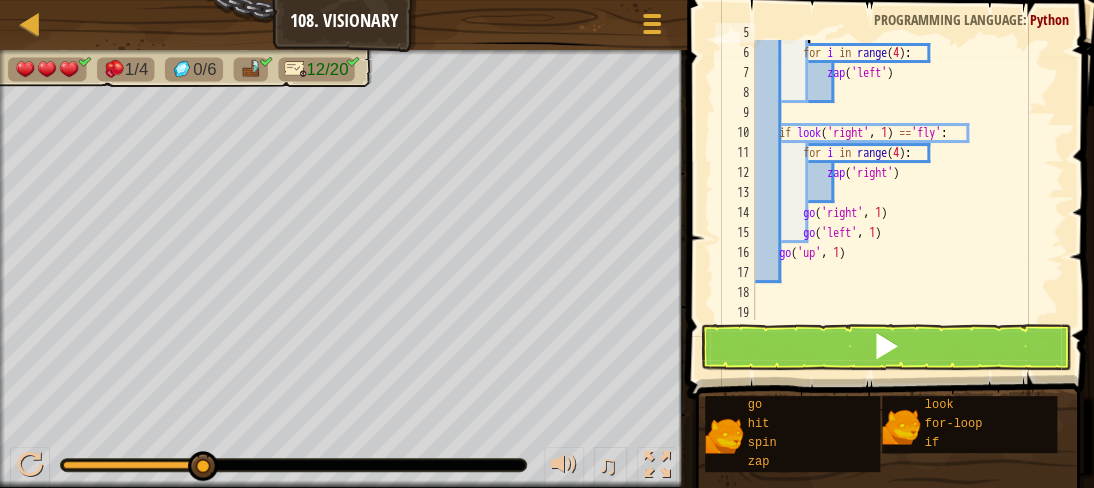 click on "for   i   in   range ( 4 ) :              zap ( 'left' )                            if   look ( 'right' ,   1 )   == 'fly' :          for   i   in   range ( 4 ) :              zap ( 'right' )                       go ( 'right' ,   1 )          go ( 'left' ,   1 )      go ( 'up' ,   1 )" at bounding box center [900, 183] 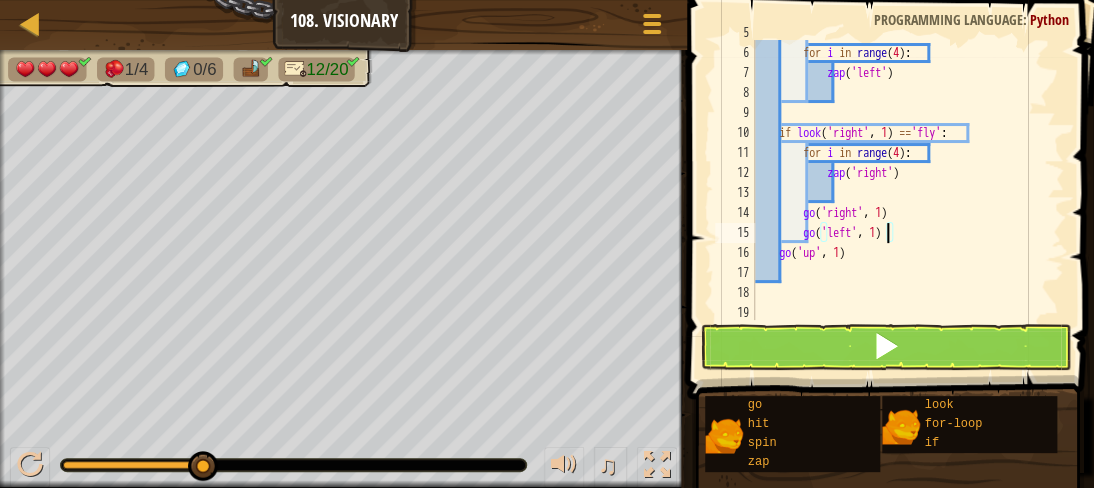 click on "for   i   in   range ( 4 ) :              zap ( 'left' )                            if   look ( 'right' ,   1 )   == 'fly' :          for   i   in   range ( 4 ) :              zap ( 'right' )                       go ( 'right' ,   1 )          go ( 'left' ,   1 )      go ( 'up' ,   1 )" at bounding box center [900, 183] 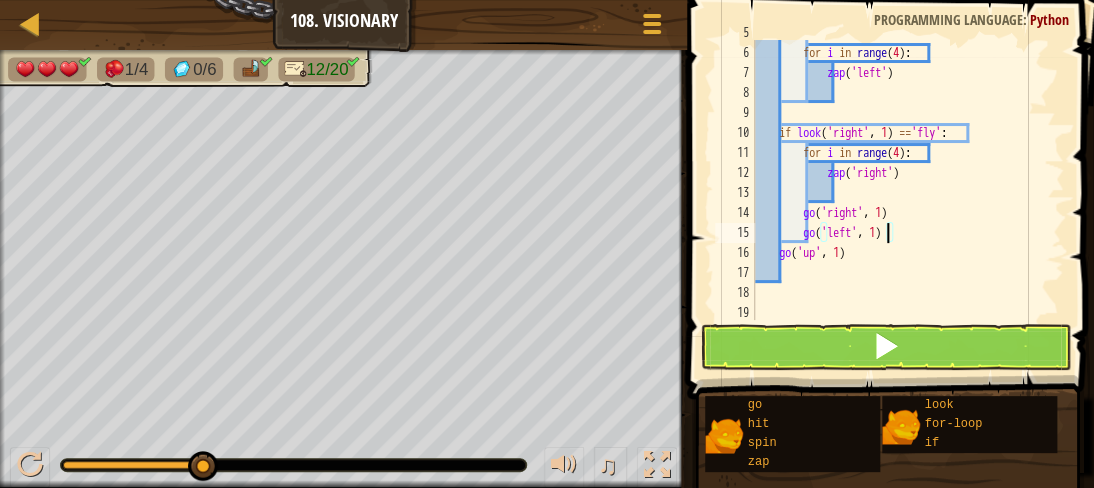 click on "for   i   in   range ( 4 ) :              zap ( 'left' )                            if   look ( 'right' ,   1 )   == 'fly' :          for   i   in   range ( 4 ) :              zap ( 'right' )                       go ( 'right' ,   1 )          go ( 'left' ,   1 )      go ( 'up' ,   1 )" at bounding box center [900, 183] 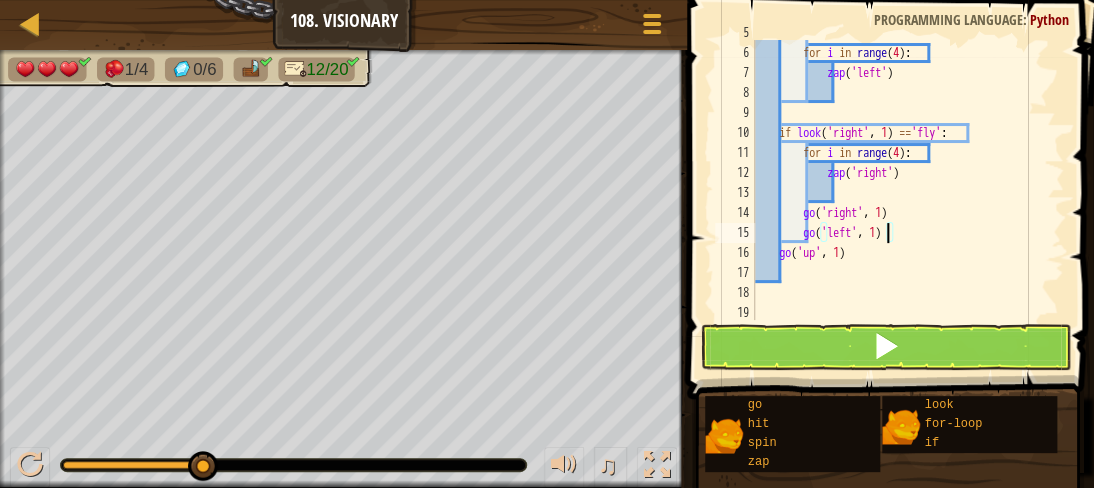 click on "for   i   in   range ( 4 ) :              zap ( 'left' )                            if   look ( 'right' ,   1 )   == 'fly' :          for   i   in   range ( 4 ) :              zap ( 'right' )                       go ( 'right' ,   1 )          go ( 'left' ,   1 )      go ( 'up' ,   1 )" at bounding box center [900, 183] 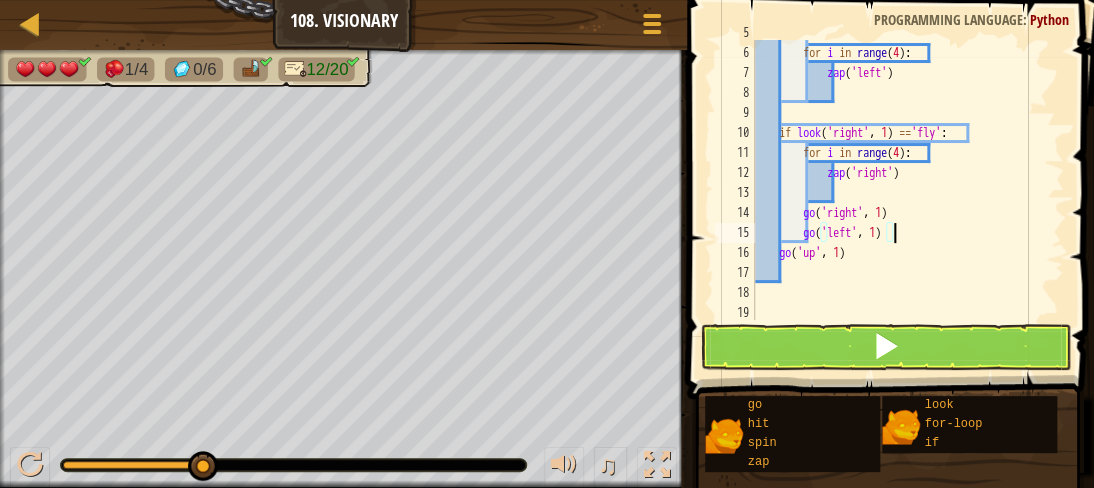 click on "for   i   in   range ( 4 ) :              zap ( 'left' )                            if   look ( 'right' ,   1 )   == 'fly' :          for   i   in   range ( 4 ) :              zap ( 'right' )                       go ( 'right' ,   1 )          go ( 'left' ,   1 )      go ( 'up' ,   1 )" at bounding box center (900, 183) 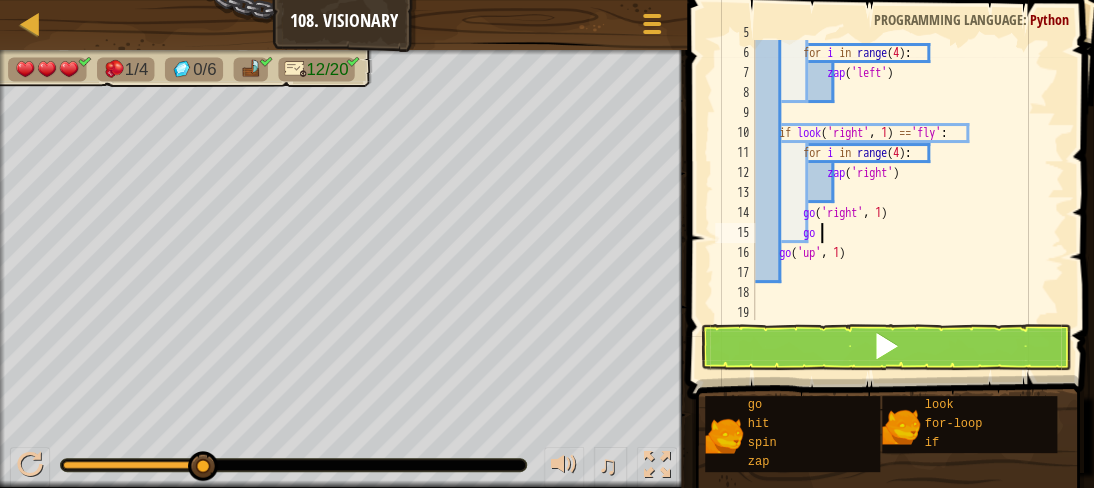 type on "g" 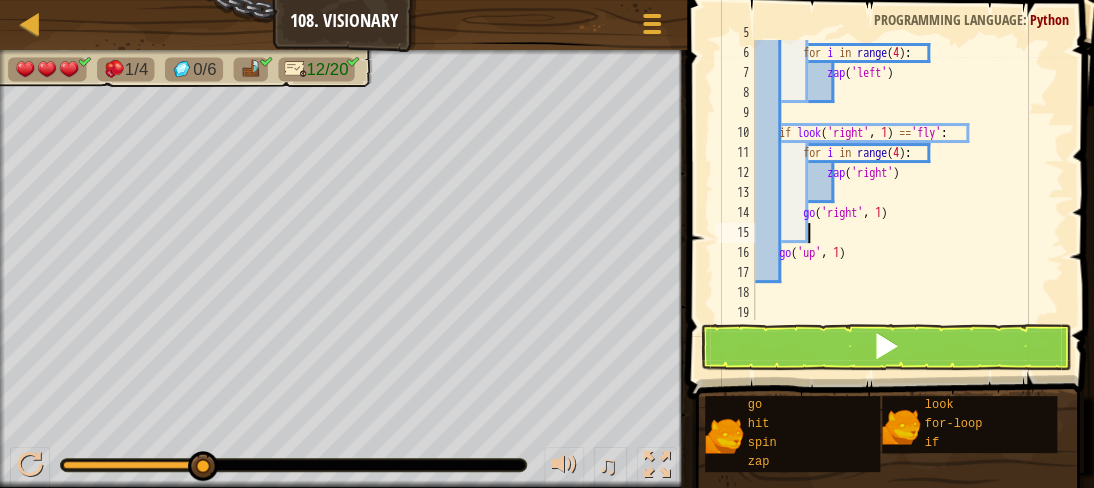 scroll, scrollTop: 9, scrollLeft: 0, axis: vertical 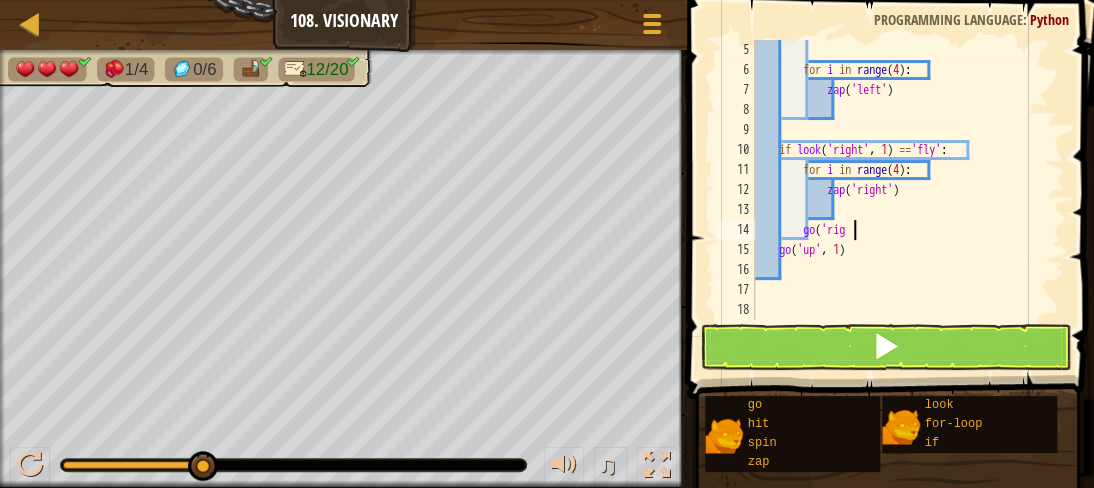 type on "g" 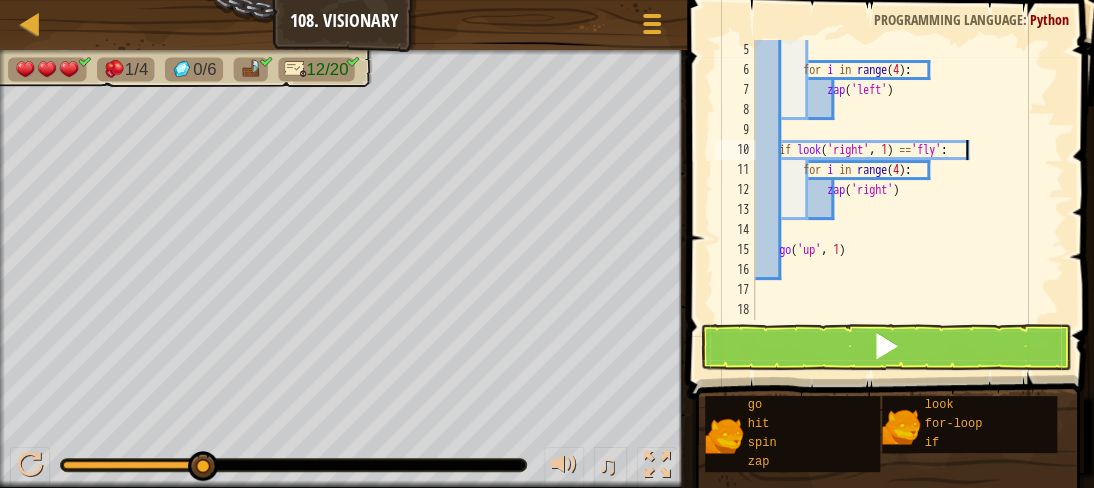 click on "for   i   in   range ( 4 ) :              zap ( 'left' )                            if   look ( 'right' ,   1 )   == 'fly' :          for   i   in   range ( 4 ) :              zap ( 'right' )                        go ( 'up' ,   1 )" at bounding box center (900, 200) 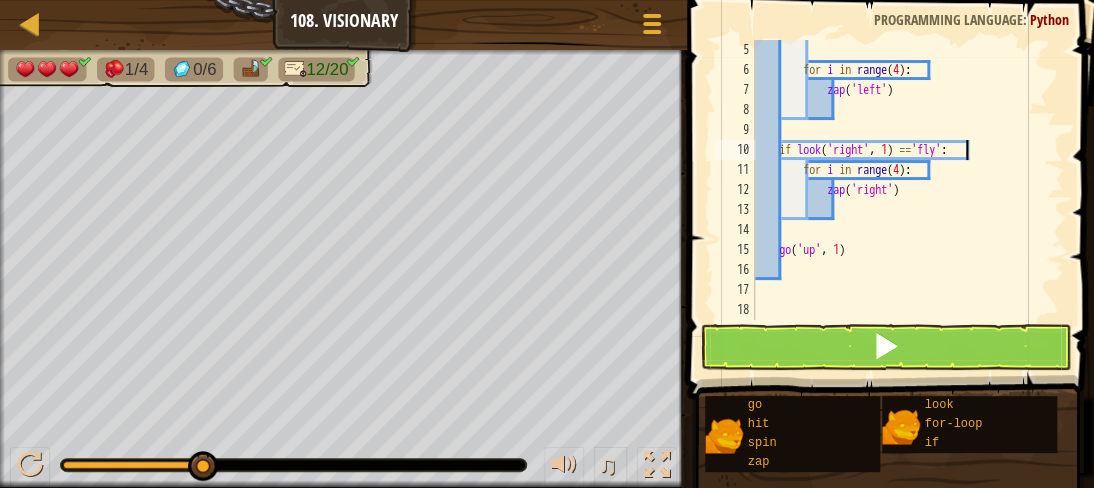 type on "if look('right', 1) =='fly':" 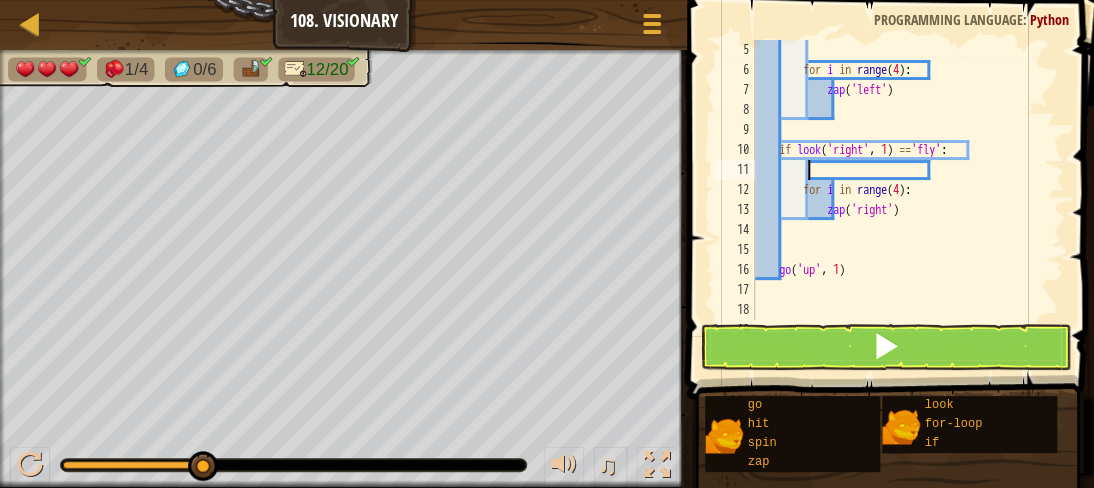 click on "for   i   in   range ( 4 ) :              zap ( 'left' )                            if   look ( 'right' ,   1 )   == 'fly' :                   for   i   in   range ( 4 ) :              zap ( 'right' )                        go ( 'up' ,   1 )" at bounding box center (900, 200) 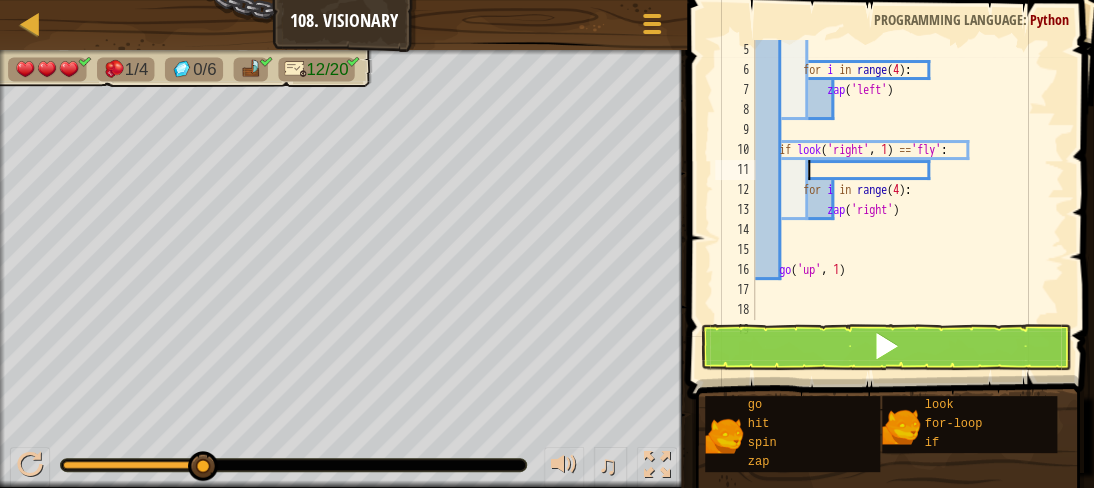 type on "for i in range(4):" 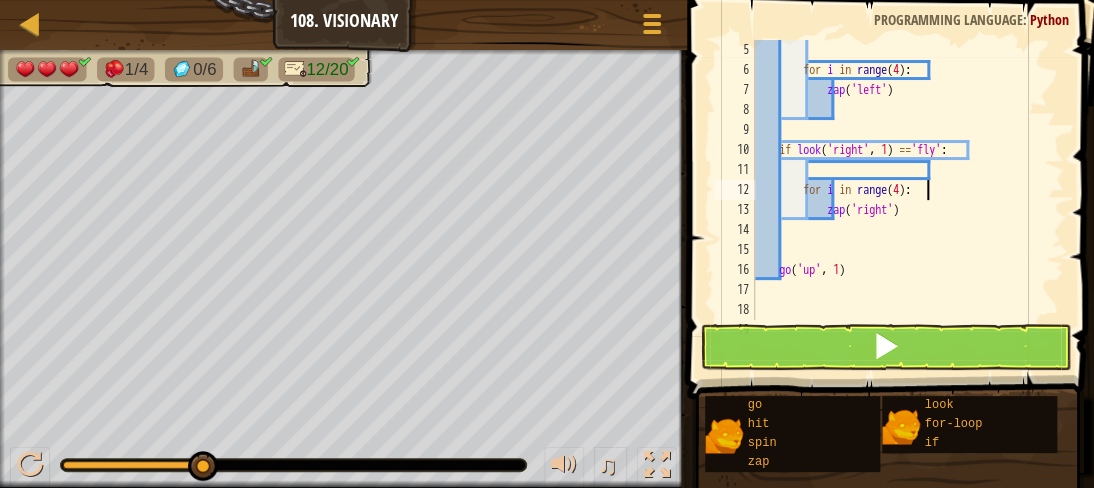 click on "for   i   in   range ( 4 ) :              zap ( 'left' )                            if   look ( 'right' ,   1 )   == 'fly' :                   for   i   in   range ( 4 ) :              zap ( 'right' )                        go ( 'up' ,   1 )" at bounding box center [900, 200] 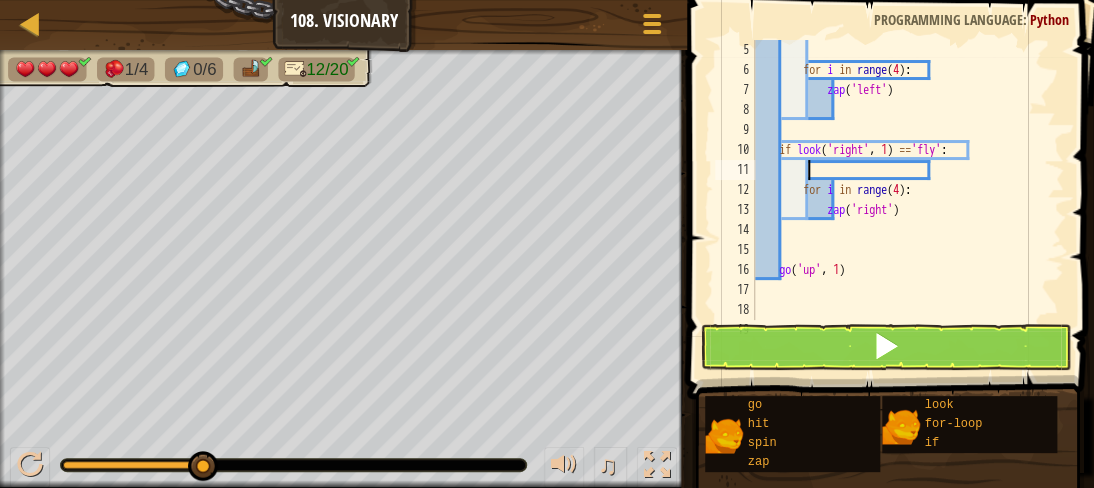 type on "g" 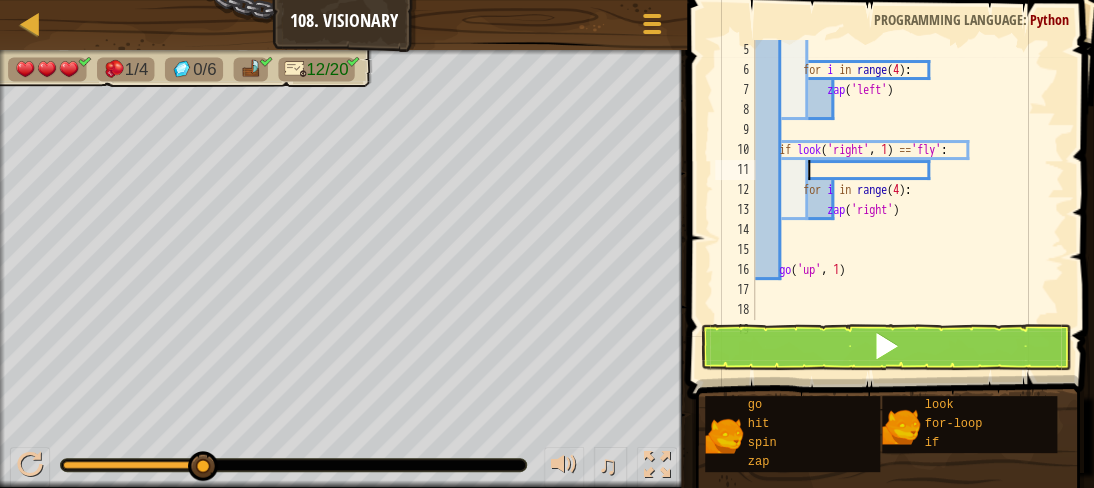 scroll, scrollTop: 9, scrollLeft: 3, axis: both 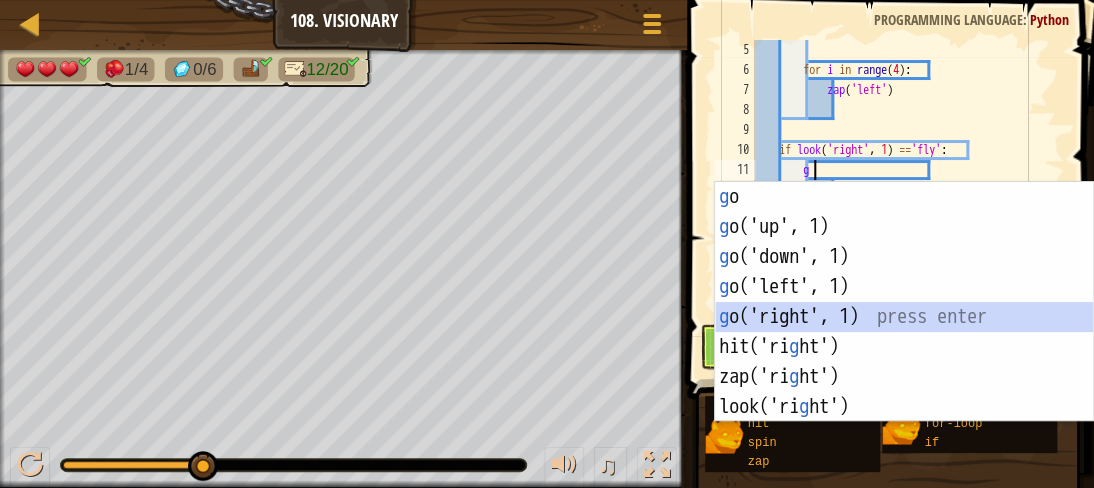 click on "g o press enter g o('up', 1) press enter g o('down', 1) press enter g o('left', 1) press enter g o('right', 1) press enter hit('ri g ht') press enter zap('ri g ht') press enter look('ri g ht') press enter" at bounding box center (904, 332) 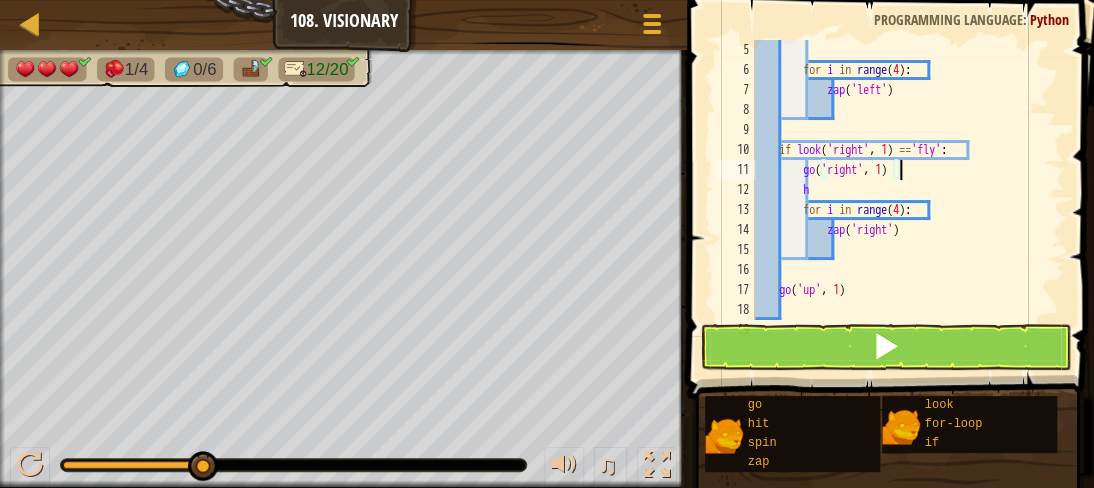click on "for   i   in   range ( 4 ) :              zap ( 'left' )                            if   look ( 'right' ,   1 )   == 'fly' :          go ( 'right' ,   1 )          h          for   i   in   range ( 4 ) :              zap ( 'right' )                        go ( 'up' ,   1 )" at bounding box center (900, 200) 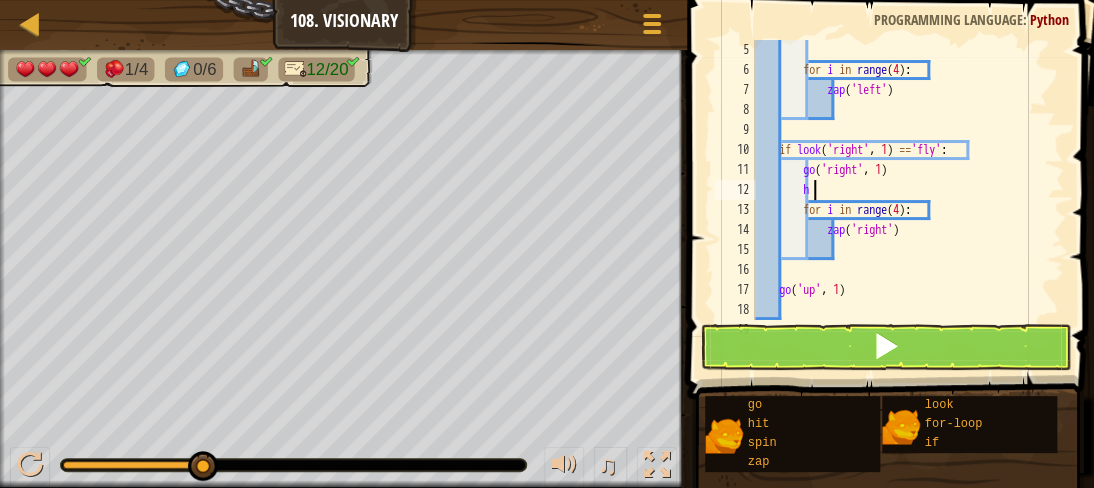 click on "for   i   in   range ( 4 ) :              zap ( 'left' )                            if   look ( 'right' ,   1 )   == 'fly' :          go ( 'right' ,   1 )          h          for   i   in   range ( 4 ) :              zap ( 'right' )                        go ( 'up' ,   1 )" at bounding box center (900, 200) 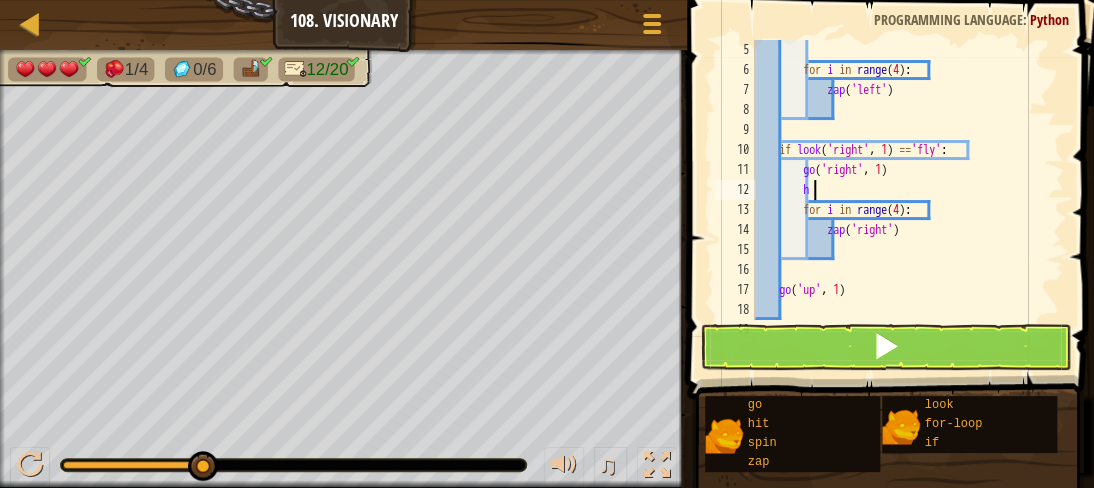 type on "h" 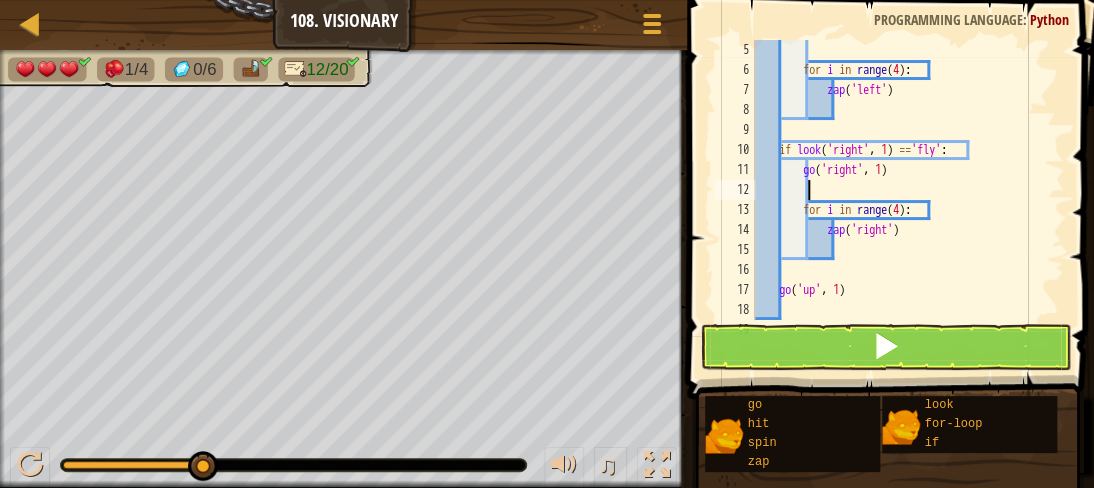 type on "g" 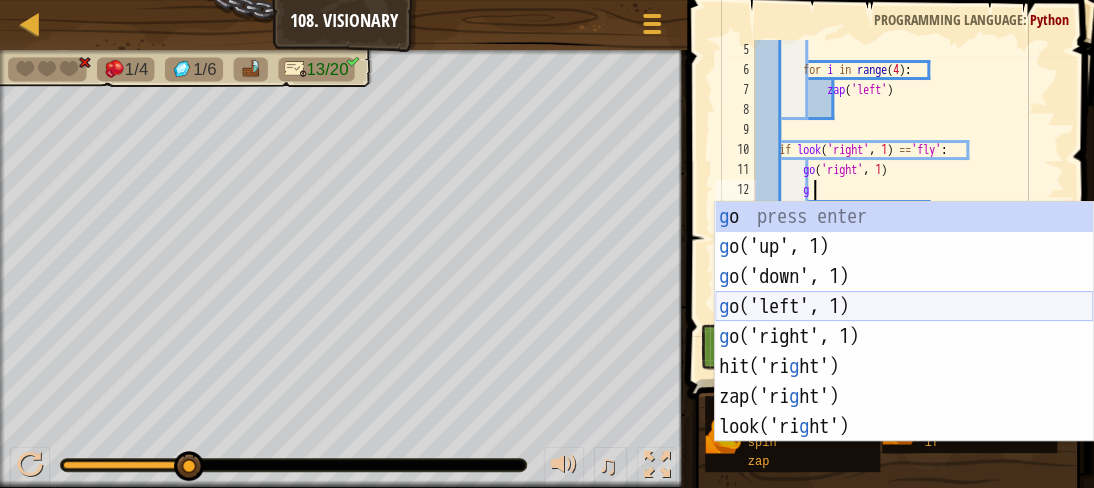 click on "g o press enter g o('up', 1) press enter g o('down', 1) press enter g o('left', 1) press enter g o('right', 1) press enter hit('ri g ht') press enter zap('ri g ht') press enter look('ri g ht') press enter" at bounding box center [904, 352] 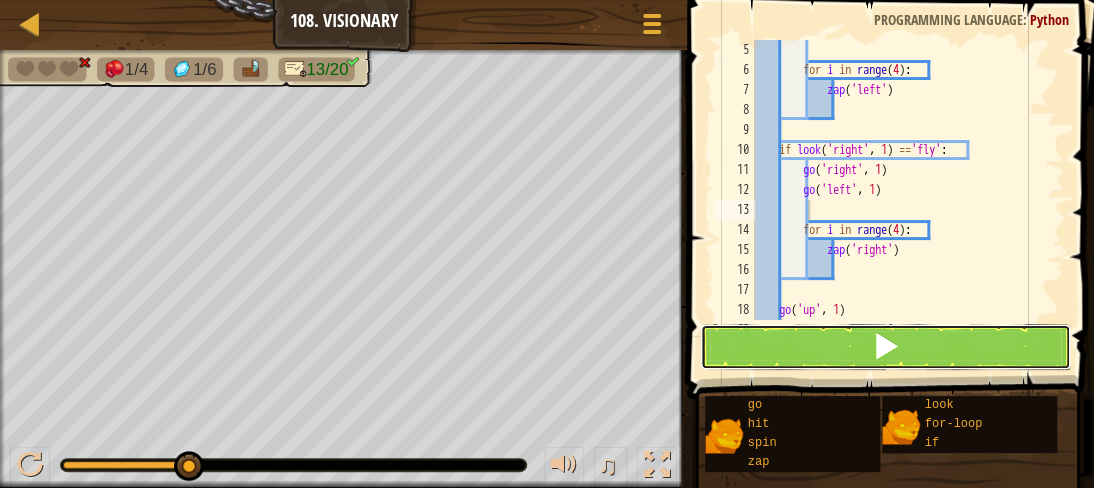 click at bounding box center (885, 347) 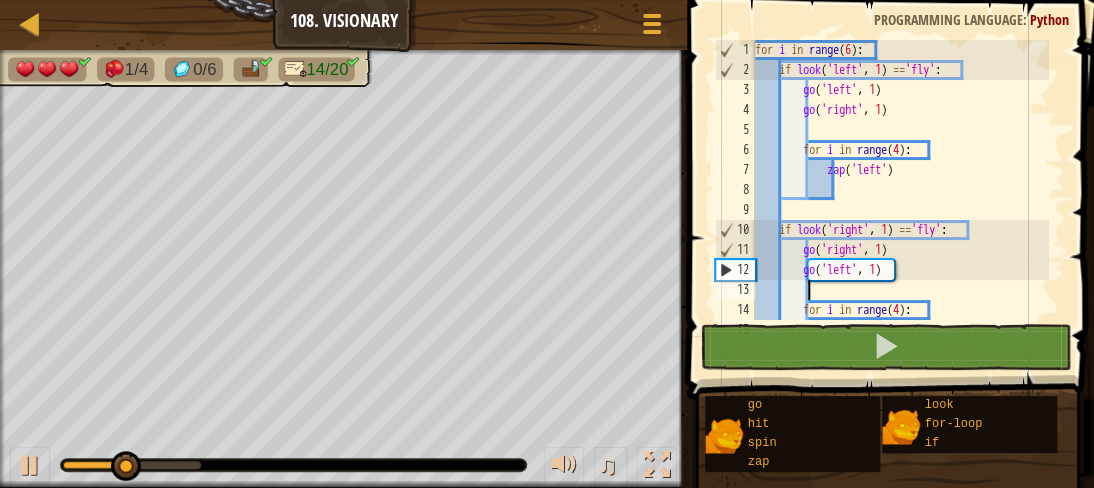 scroll, scrollTop: 0, scrollLeft: 0, axis: both 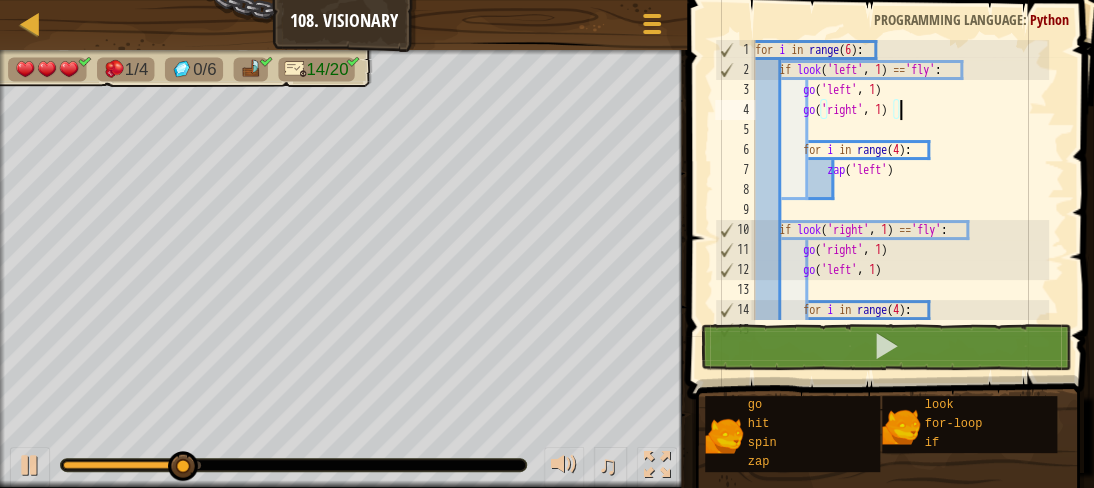 click on "for   i   in   range ( 6 ) :      if   look ( 'left' ,   1 )   == 'fly' :          go ( 'left' ,   1 )          go ( 'right' ,   1 )                   for   i   in   range ( 4 ) :              zap ( 'left' )                            if   look ( 'right' ,   1 )   == 'fly' :          go ( 'right' ,   1 )          go ( 'left' ,   1 )                   for   i   in   range ( 4 ) :              zap ( 'right' )" at bounding box center (900, 200) 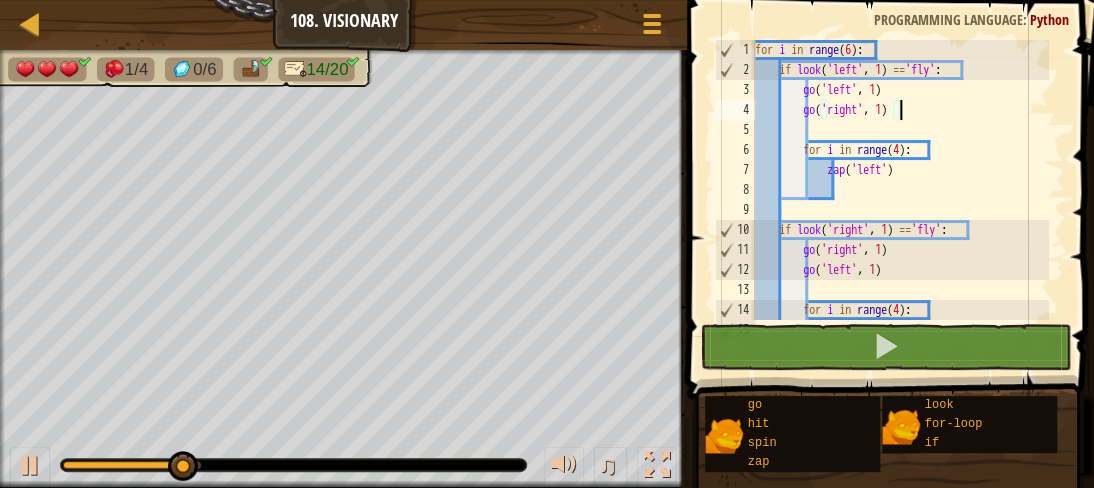 type on "go('right', 1)" 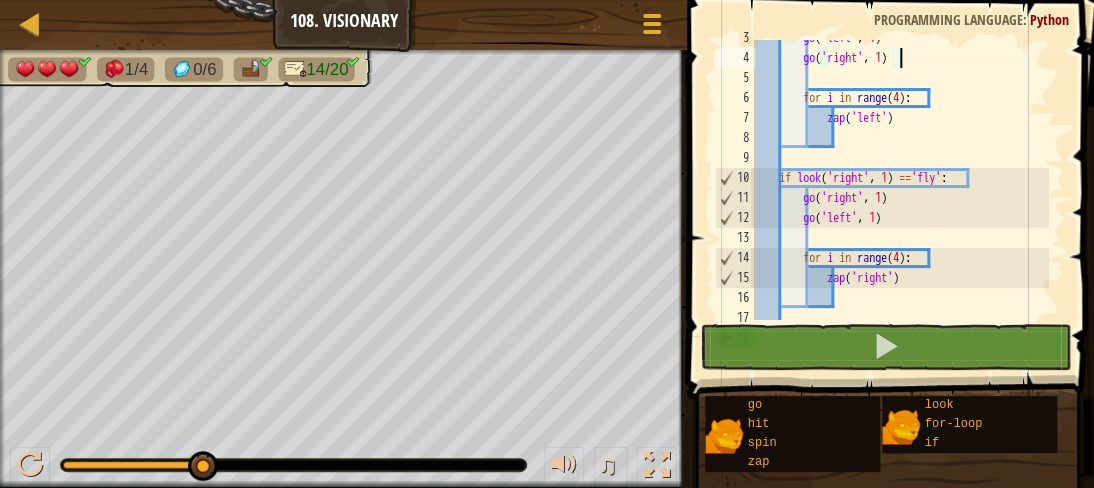 scroll, scrollTop: 46, scrollLeft: 0, axis: vertical 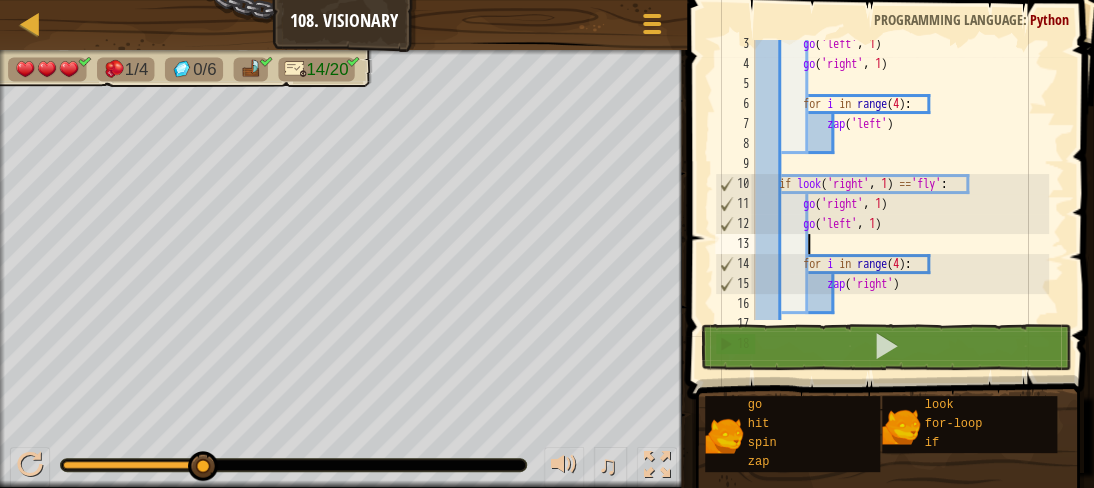 click on "go ( 'left' ,   1 )          go ( 'right' ,   1 )                   for   i   in   range ( 4 ) :              zap ( 'left' )                            if   look ( 'right' ,   1 )   == 'fly' :          go ( 'right' ,   1 )          go ( 'left' ,   1 )                   for   i   in   range ( 4 ) :              zap ( 'right' )" at bounding box center (900, 194) 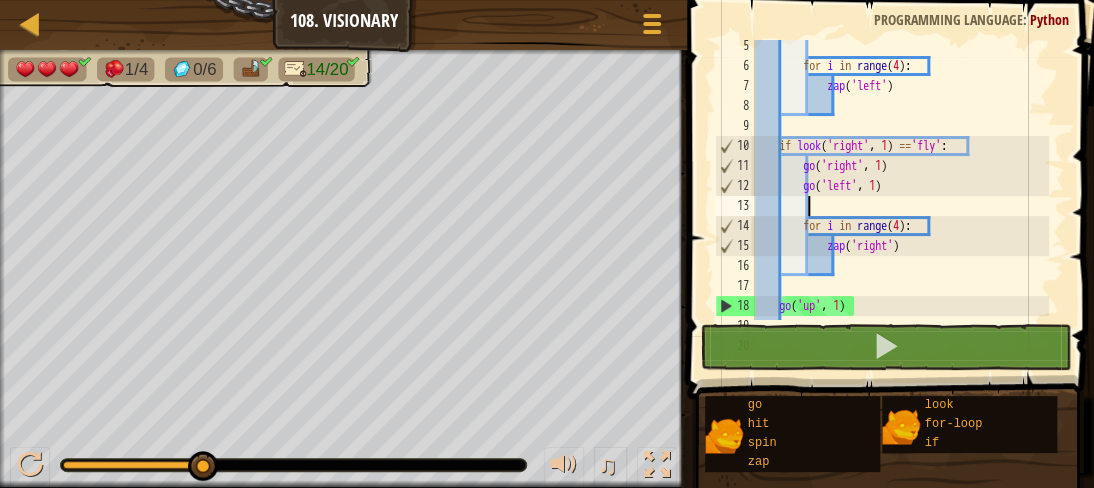 scroll, scrollTop: 84, scrollLeft: 0, axis: vertical 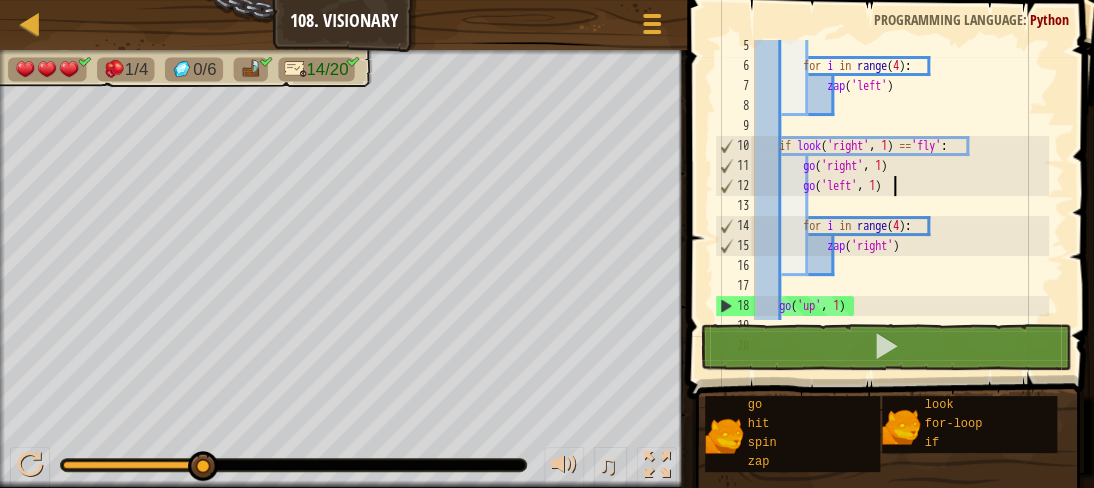 click on "for   i   in   range ( 4 ) :              zap ( 'left' )                            if   look ( 'right' ,   1 )   == 'fly' :          go ( 'right' ,   1 )          go ( 'left' ,   1 )                   for   i   in   range ( 4 ) :              zap ( 'right' )                        go ( 'up' ,   1 )" at bounding box center (900, 196) 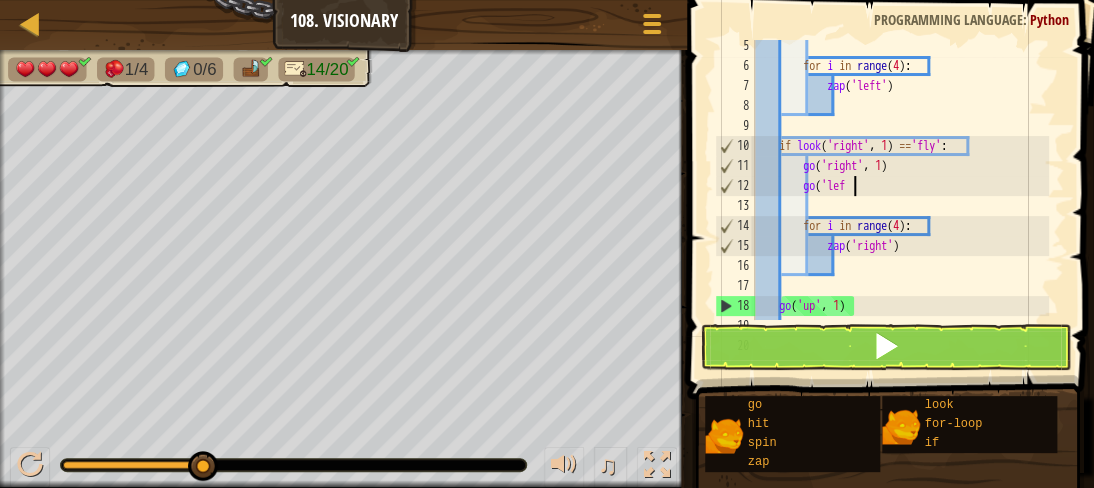 type on "g" 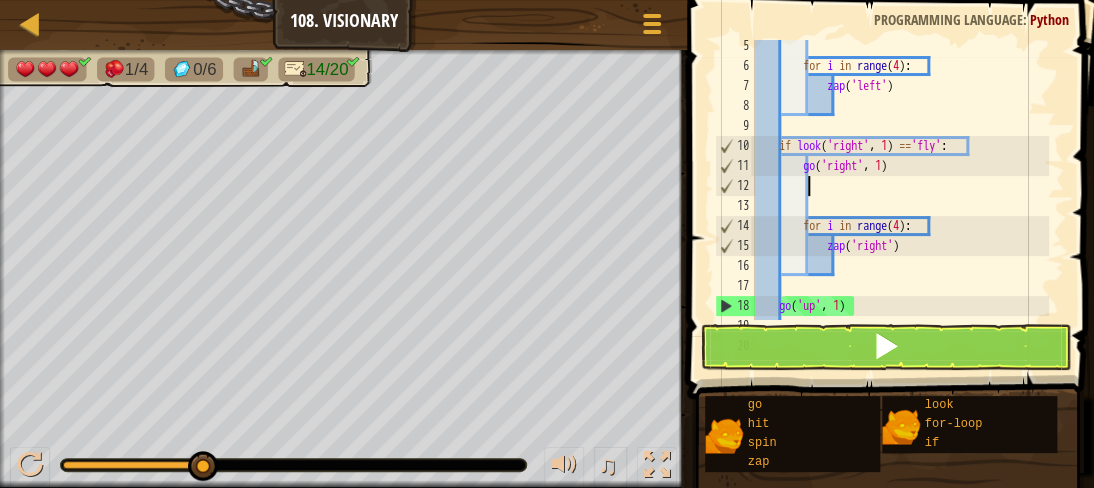scroll, scrollTop: 9, scrollLeft: 0, axis: vertical 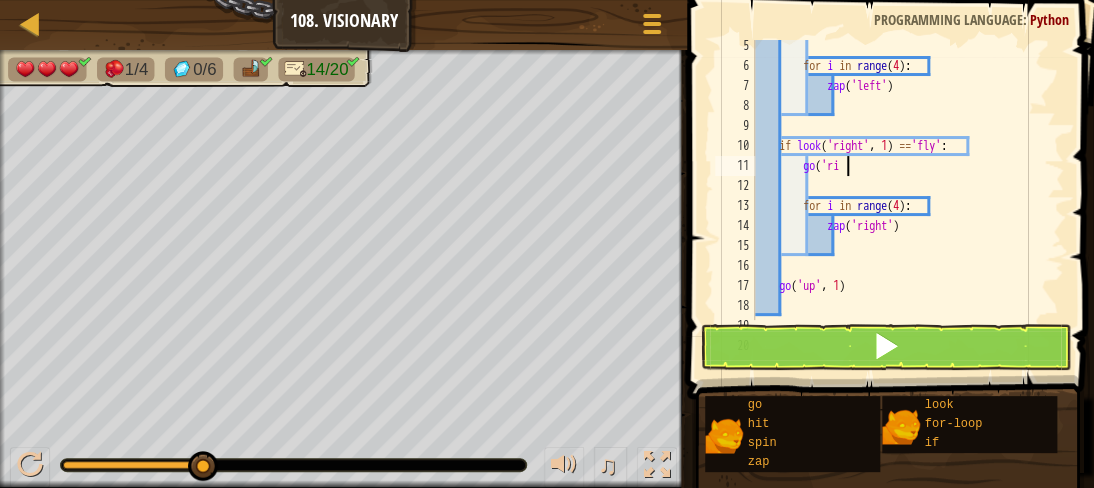 type on "g" 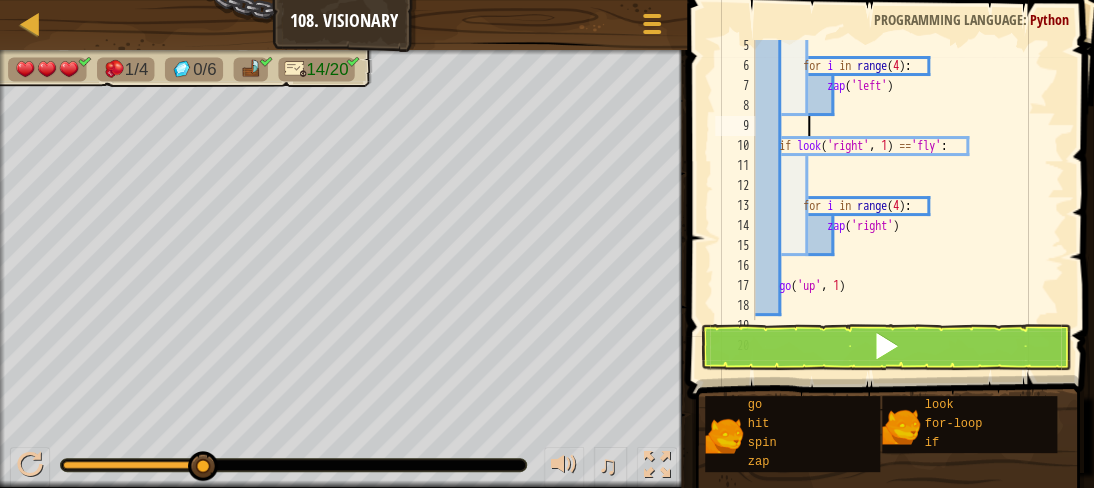 click on "for   i   in   range ( 4 ) :              zap ( 'left' )                            if   look ( 'right' ,   1 )   == 'fly' :                            for   i   in   range ( 4 ) :              zap ( 'right' )                        go ( 'up' ,   1 )" at bounding box center (900, 196) 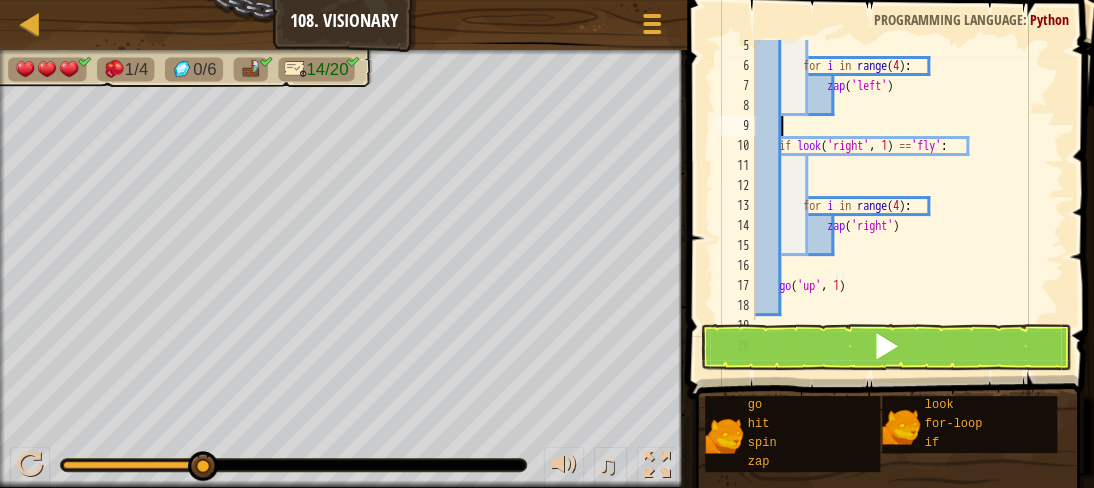 type on "g" 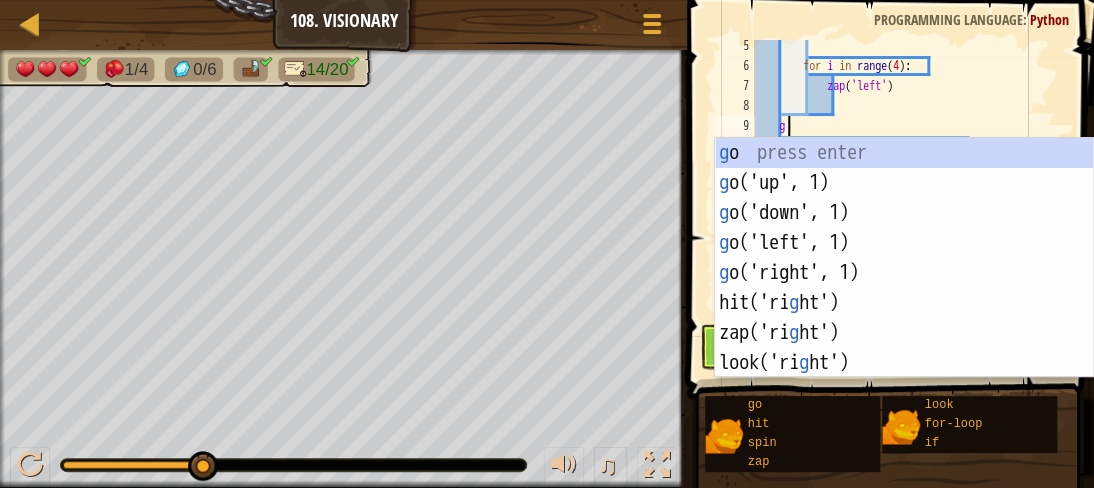 scroll, scrollTop: 9, scrollLeft: 2, axis: both 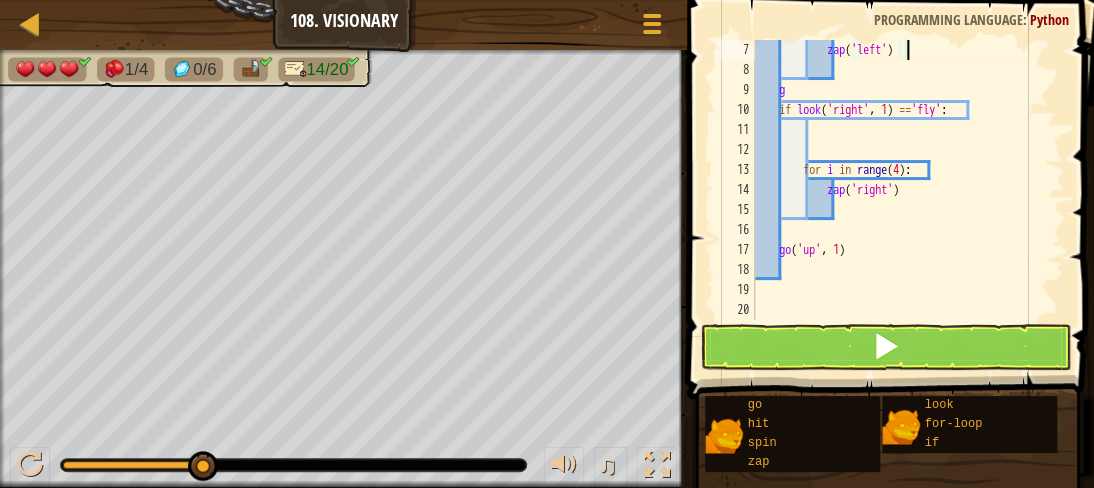 click on "zap ( 'left' )                   g           if   look ( 'right' ,   1 )   == 'fly' :                            for   i   in   range ( 4 ) :              zap ( 'right' )                        go ( 'up' ,   1 )" at bounding box center [900, 200] 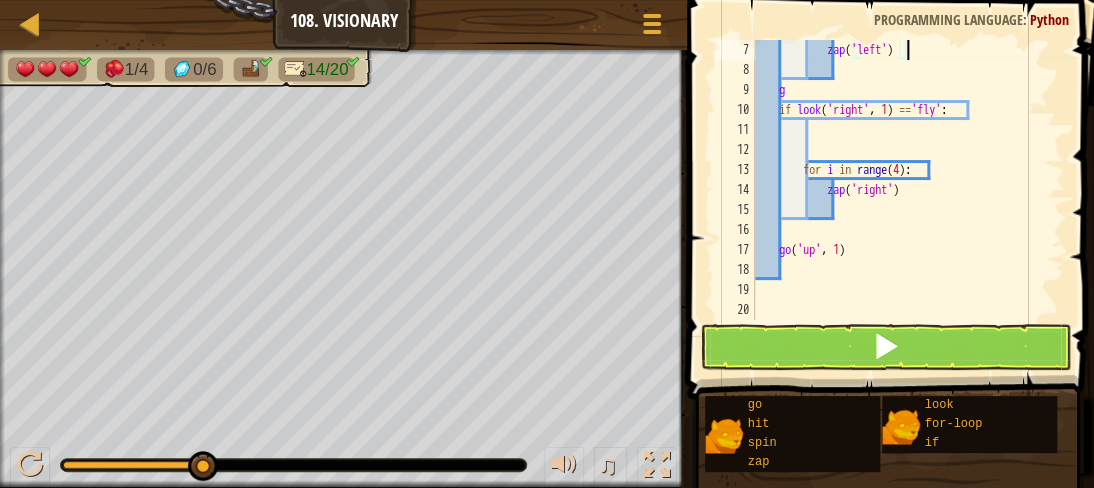 click on "zap ( 'left' )                   g           if   look ( 'right' ,   1 )   == 'fly' :                            for   i   in   range ( 4 ) :              zap ( 'right' )                        go ( 'up' ,   1 )" at bounding box center [900, 200] 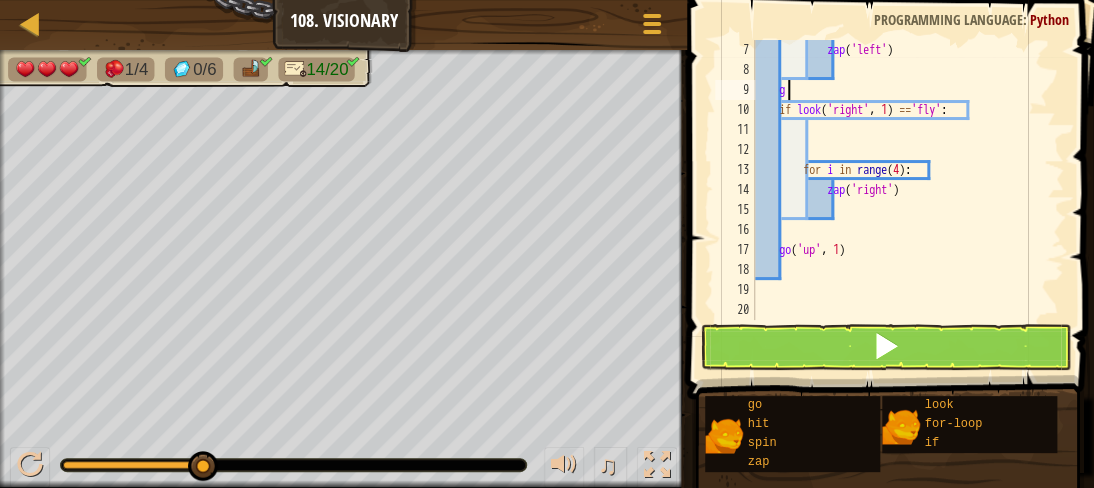 type on "go" 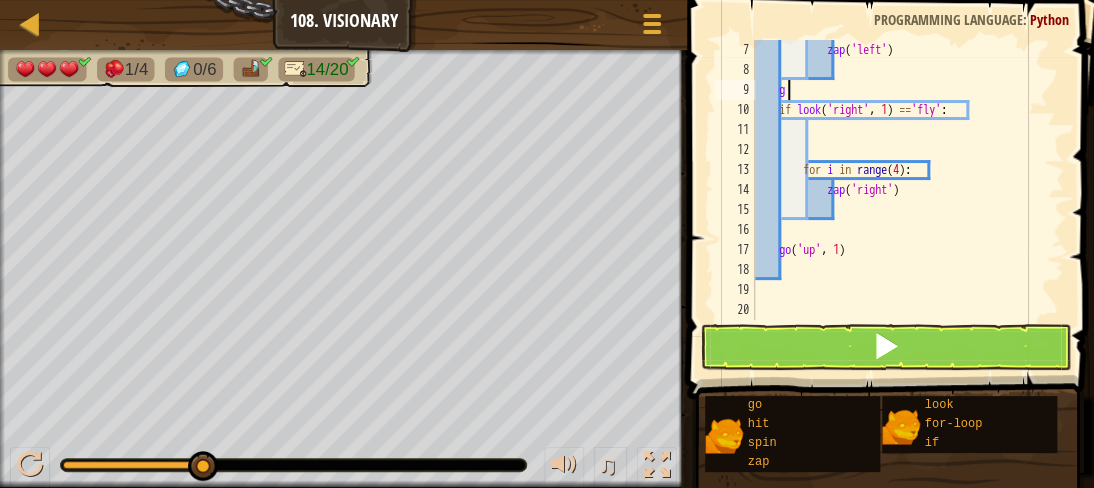 scroll, scrollTop: 9, scrollLeft: 3, axis: both 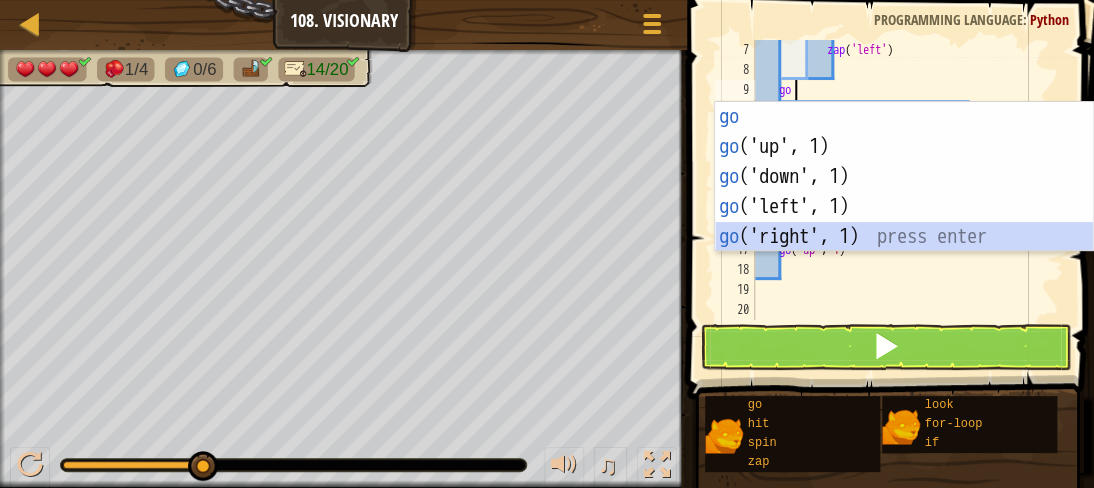 click on "go press enter go ('up', 1) press enter go ('down', 1) press enter go ('left', 1) press enter go ('right', 1) press enter" at bounding box center [904, 207] 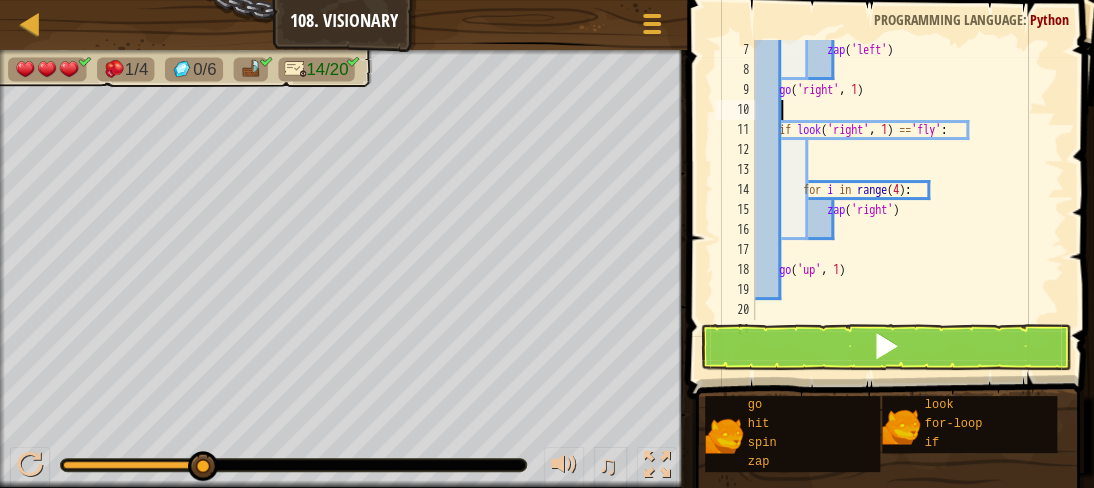 type on "g" 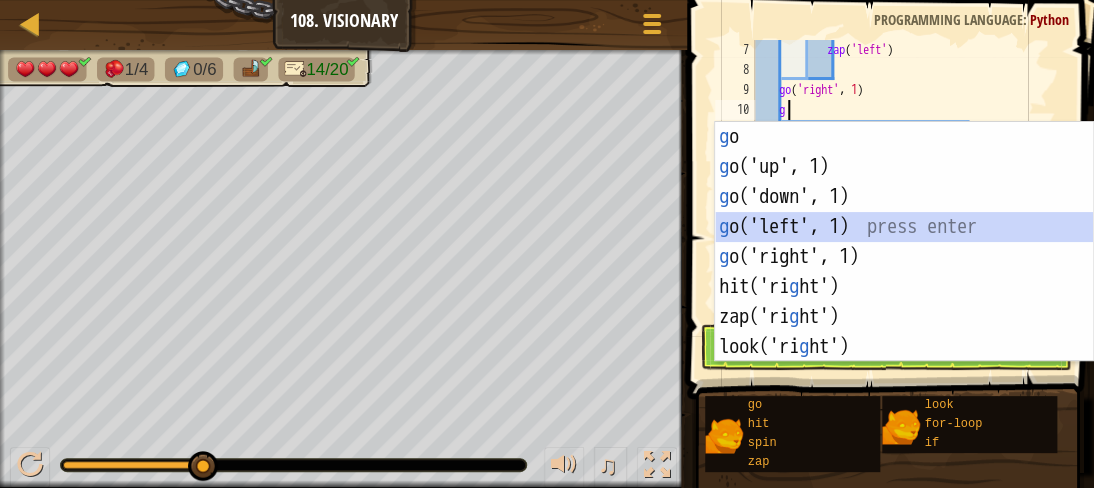 click on "g o press enter g o('up', 1) press enter g o('down', 1) press enter g o('left', 1) press enter g o('right', 1) press enter hit('ri g ht') press enter zap('ri g ht') press enter look('ri g ht') press enter" at bounding box center [904, 272] 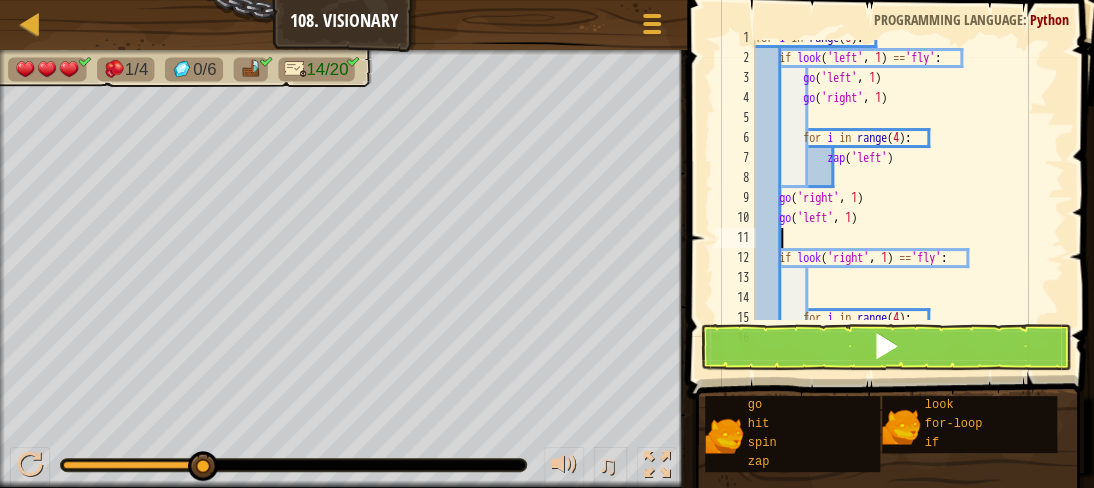 scroll, scrollTop: 12, scrollLeft: 0, axis: vertical 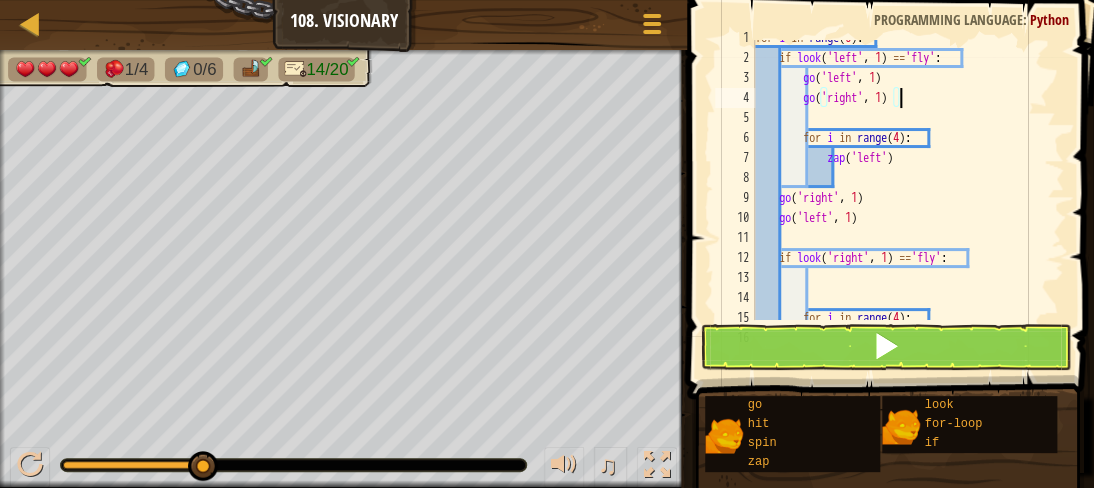 click on "for   i   in   range ( 6 ) :      if   look ( 'left' ,   1 )   == 'fly' :          go ( 'left' ,   1 )          go ( 'right' ,   1 )                   for   i   in   range ( 4 ) :              zap ( 'left' )                   go ( 'right' ,   1 )      go ( 'left' ,   1 )               if   look ( 'right' ,   1 )   == 'fly' :                            for   i   in   range ( 4 ) :" at bounding box center [900, 188] 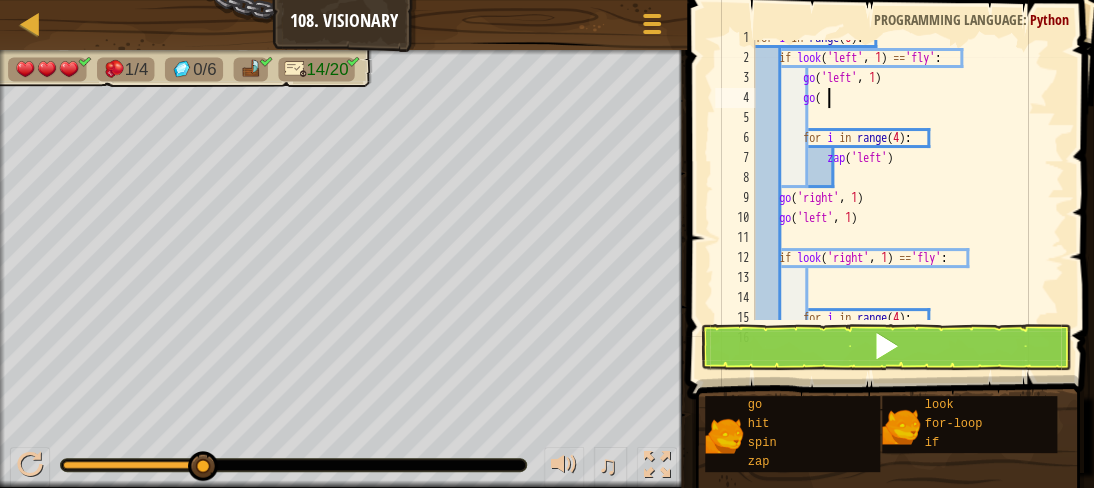 type on "g" 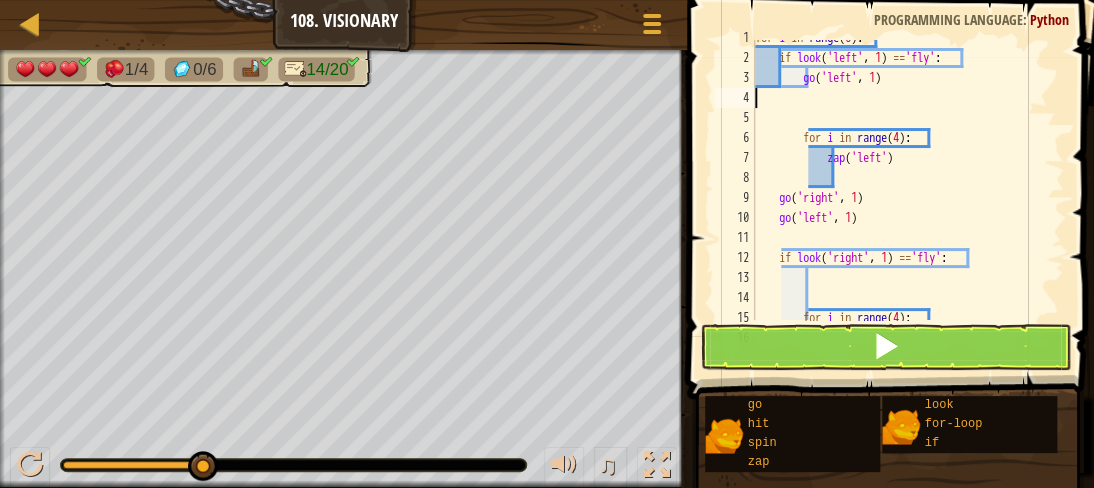 scroll, scrollTop: 9, scrollLeft: 0, axis: vertical 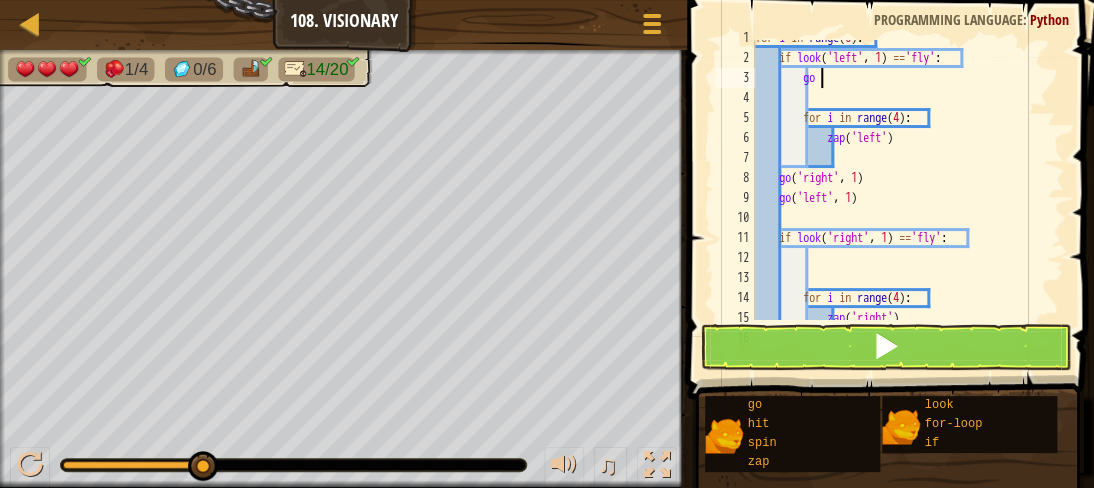 type on "g" 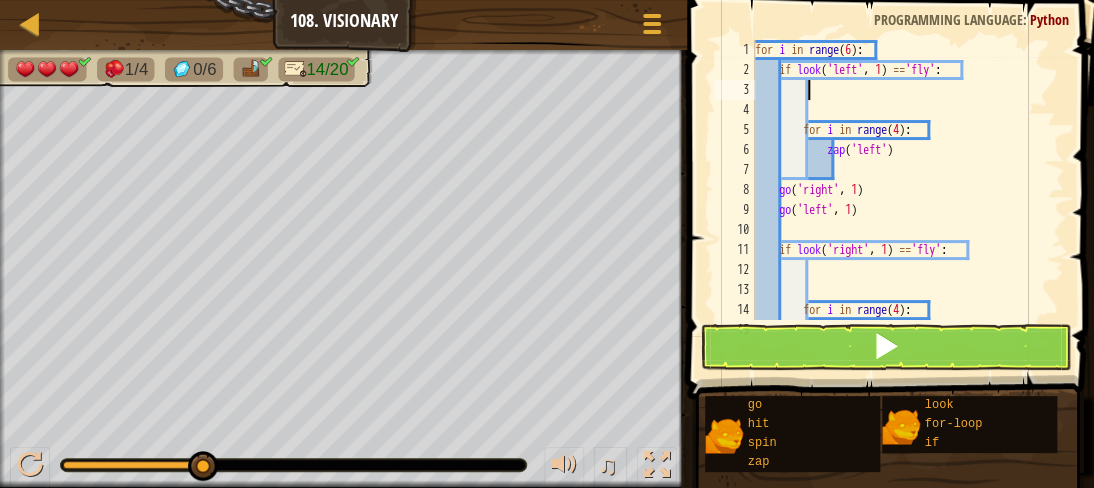 scroll, scrollTop: 0, scrollLeft: 0, axis: both 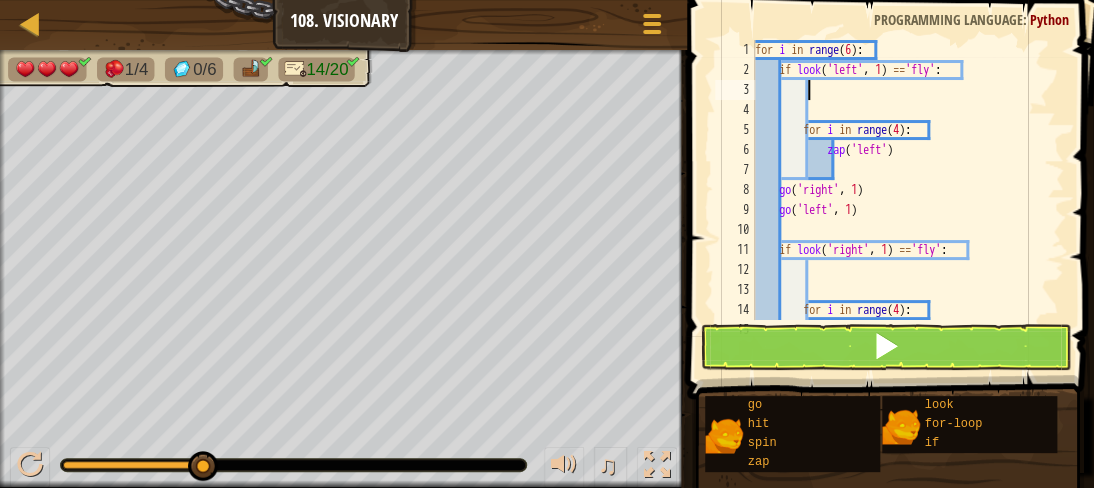 click on "for   i   in   range ( 6 ) :      if   look ( 'left' ,   1 )   == 'fly' :                            for   i   in   range ( 4 ) :              zap ( 'left' )                   go ( 'right' ,   1 )      go ( 'left' ,   1 )               if   look ( 'right' ,   1 )   == 'fly' :                            for   i   in   range ( 4 ) :              zap ( 'right' )" at bounding box center (900, 200) 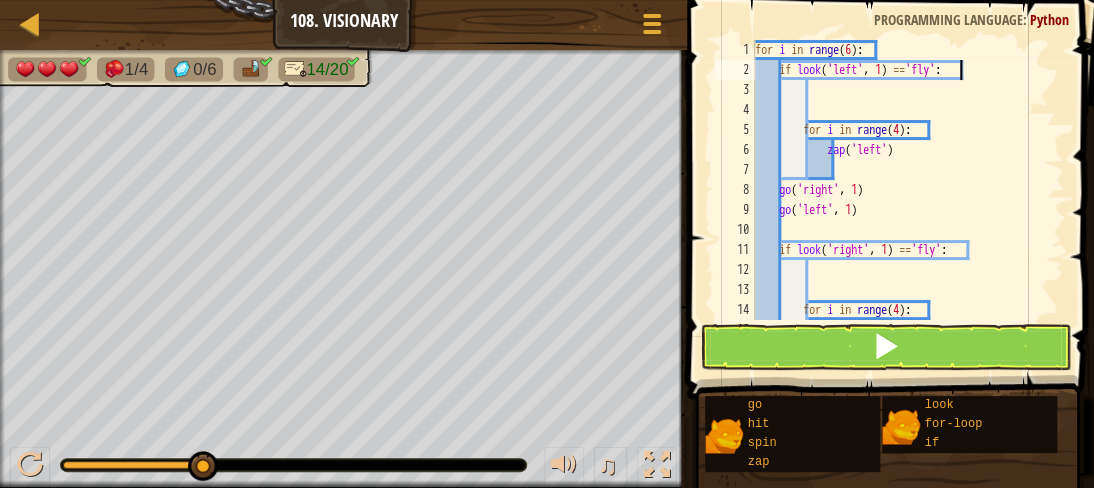 click on "for   i   in   range ( 6 ) :      if   look ( 'left' ,   1 )   == 'fly' :                            for   i   in   range ( 4 ) :              zap ( 'left' )                   go ( 'right' ,   1 )      go ( 'left' ,   1 )               if   look ( 'right' ,   1 )   == 'fly' :                            for   i   in   range ( 4 ) :              zap ( 'right' )" at bounding box center [900, 200] 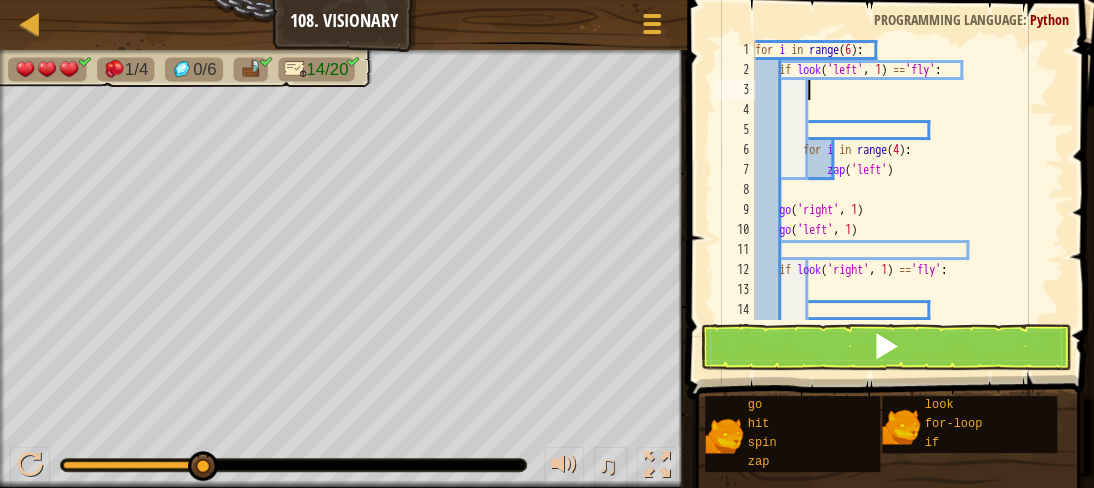 click on "for   i   in   range ( 6 ) :      if   look ( 'left' ,   1 )   == 'fly' :                                     for   i   in   range ( 4 ) :              zap ( 'left' )                   go ( 'right' ,   1 )      go ( 'left' ,   1 )               if   look ( 'right' ,   1 )   == 'fly' :                            for   i   in   range ( 4 ) :" at bounding box center [900, 200] 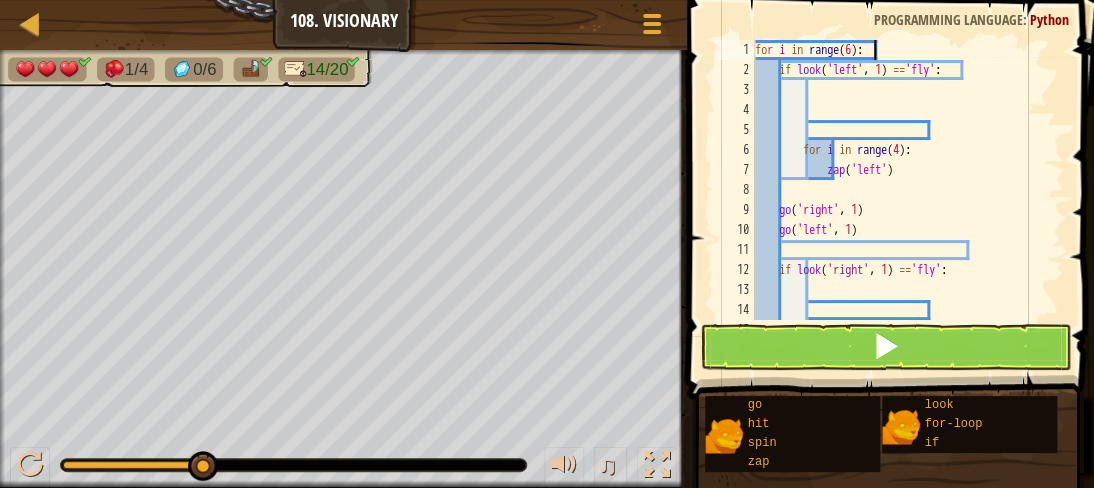 click on "for   i   in   range ( 6 ) :      if   look ( 'left' ,   1 )   == 'fly' :                                     for   i   in   range ( 4 ) :              zap ( 'left' )                   go ( 'right' ,   1 )      go ( 'left' ,   1 )               if   look ( 'right' ,   1 )   == 'fly' :                            for   i   in   range ( 4 ) :" at bounding box center (900, 200) 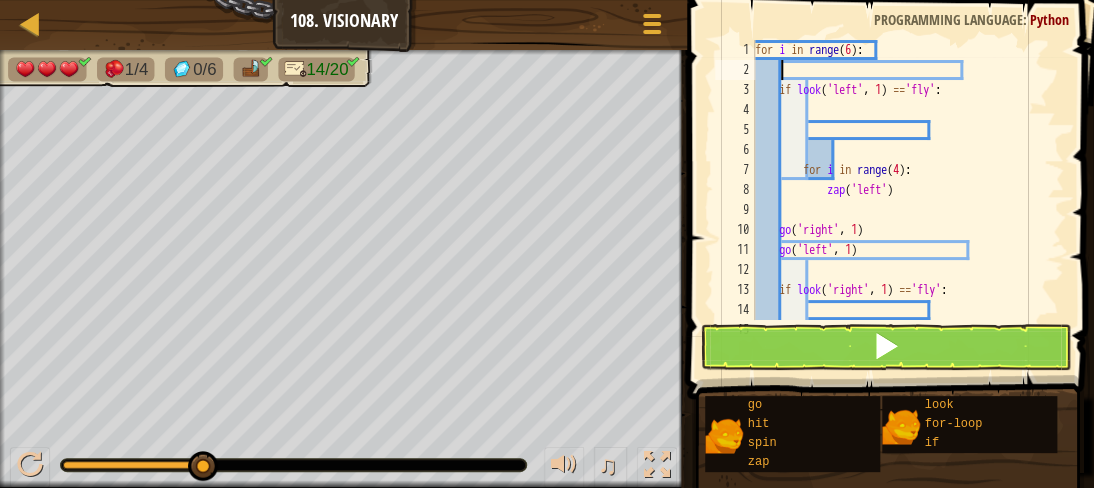 type on "g" 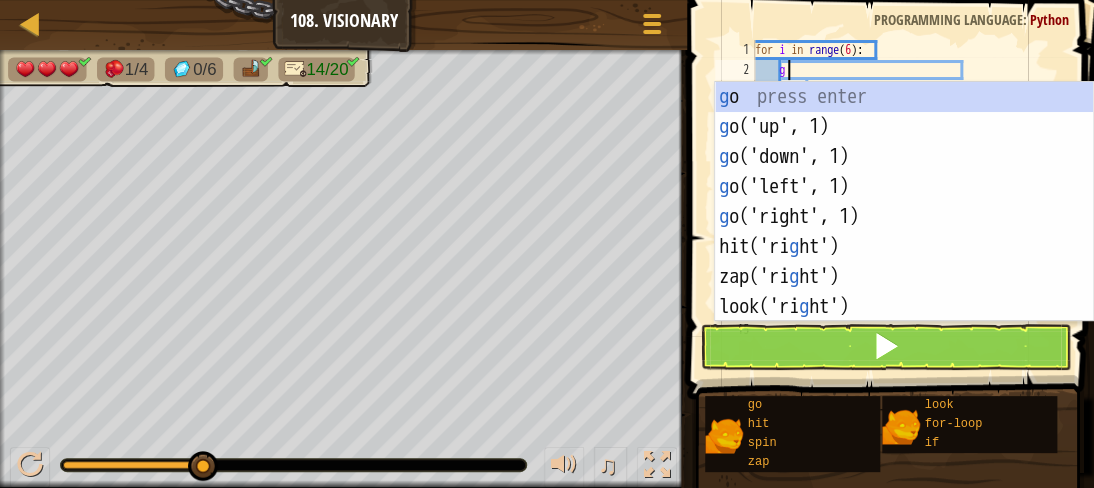 scroll, scrollTop: 9, scrollLeft: 1, axis: both 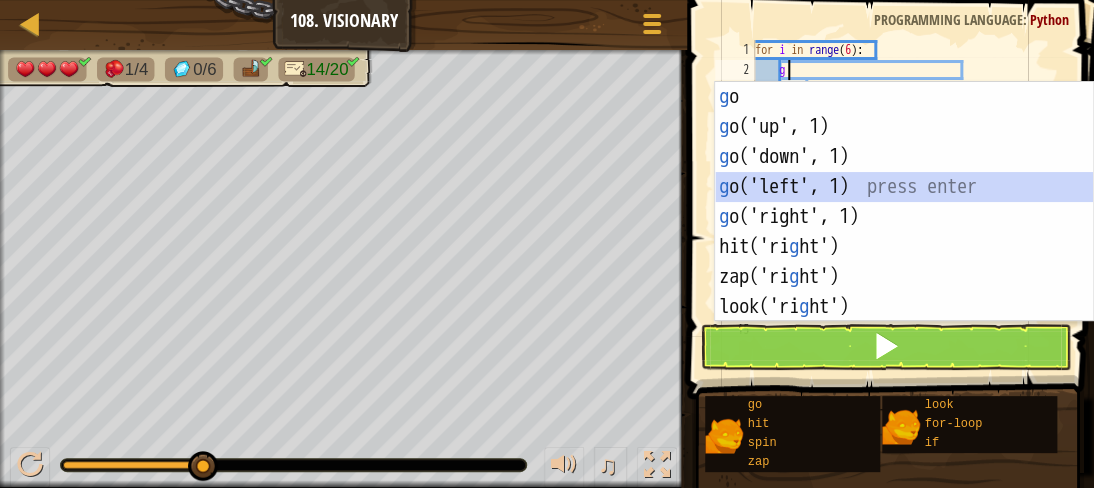 click on "g o press enter g o('up', 1) press enter g o('down', 1) press enter g o('left', 1) press enter g o('right', 1) press enter hit('ri g ht') press enter zap('ri g ht') press enter look('ri g ht') press enter" at bounding box center (904, 232) 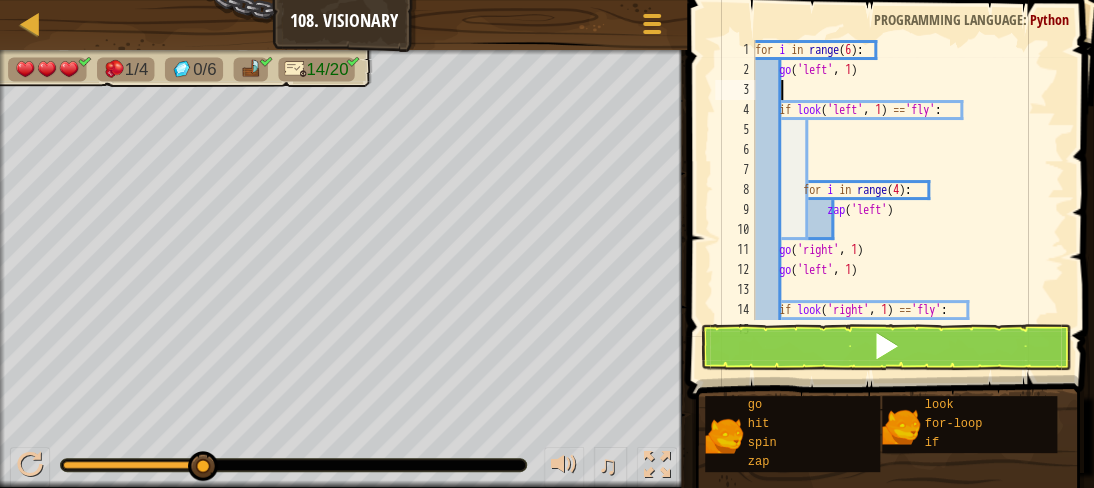 type on "g" 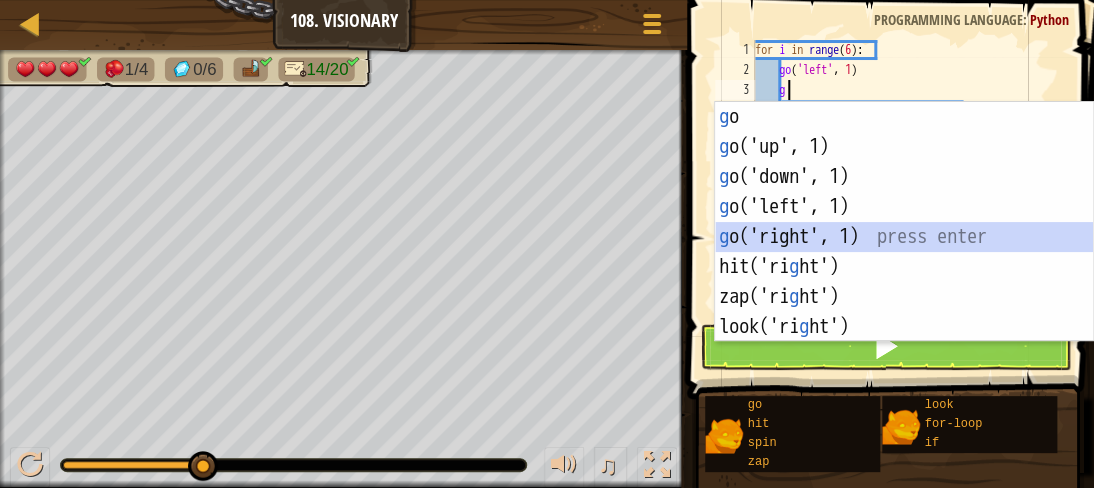 click on "g o press enter g o('up', 1) press enter g o('down', 1) press enter g o('left', 1) press enter g o('right', 1) press enter hit('ri g ht') press enter zap('ri g ht') press enter look('ri g ht') press enter" at bounding box center [904, 252] 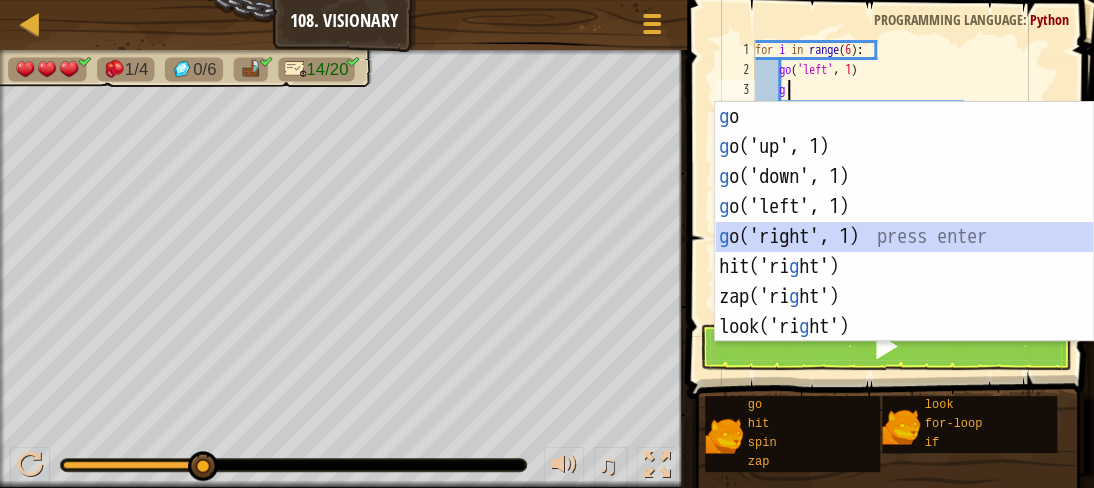 scroll, scrollTop: 9, scrollLeft: 0, axis: vertical 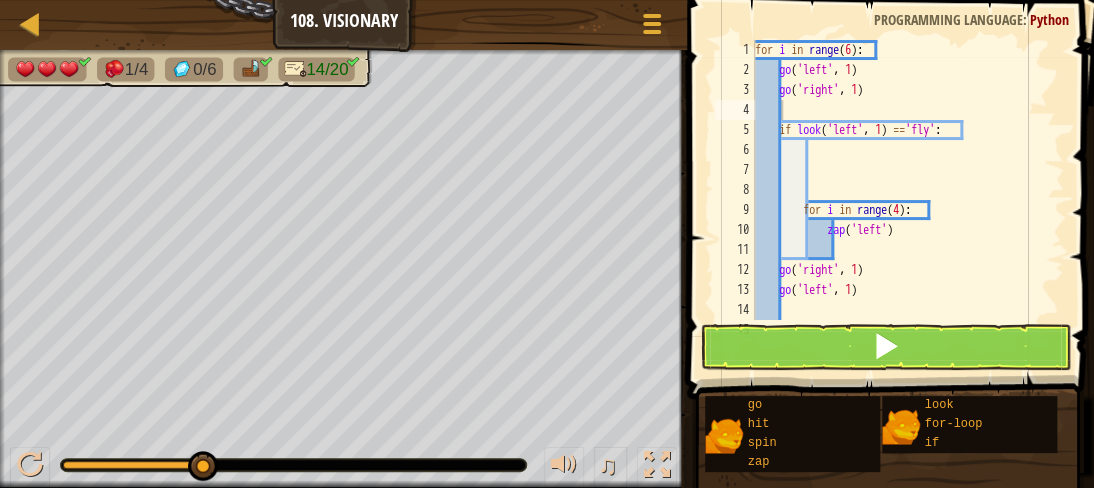 click at bounding box center (892, 171) 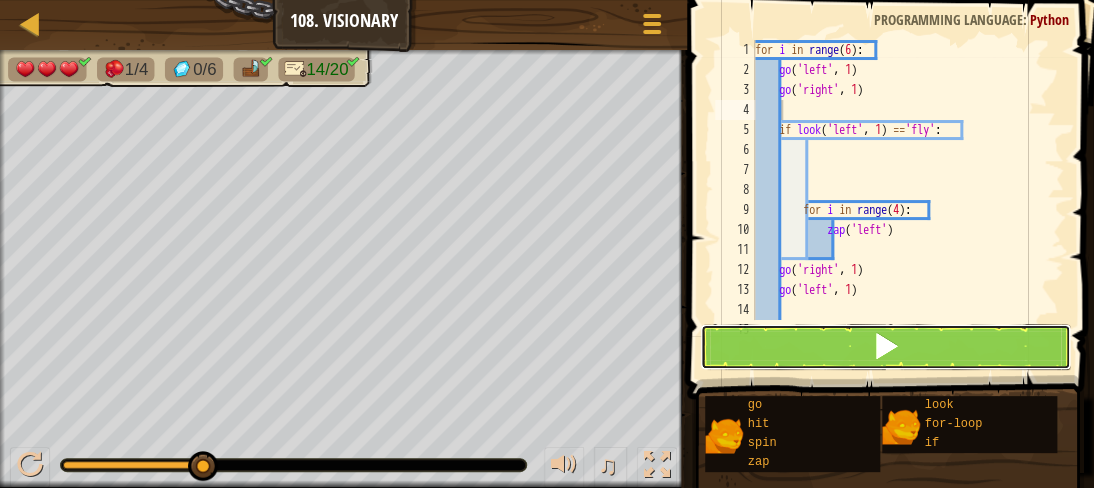 click at bounding box center [885, 347] 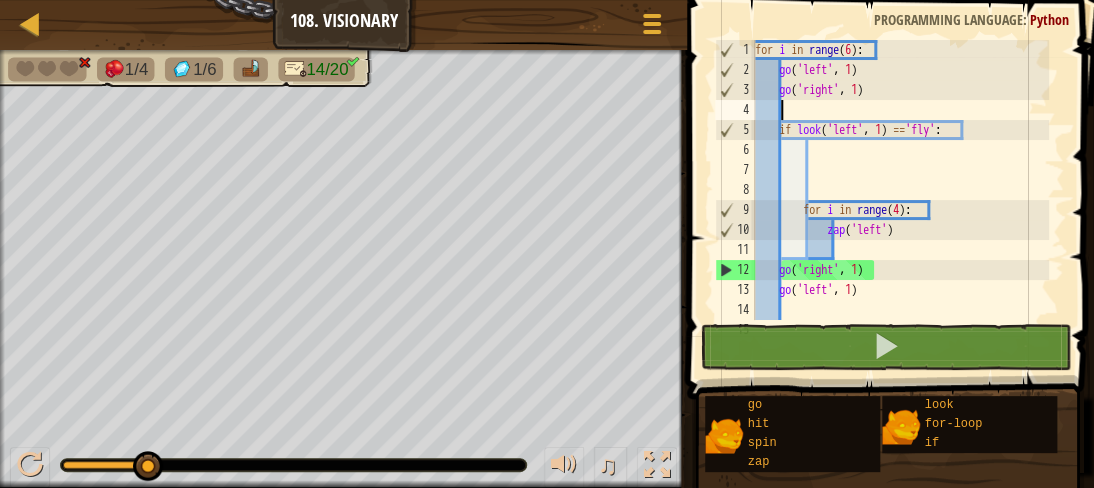 scroll, scrollTop: 0, scrollLeft: 0, axis: both 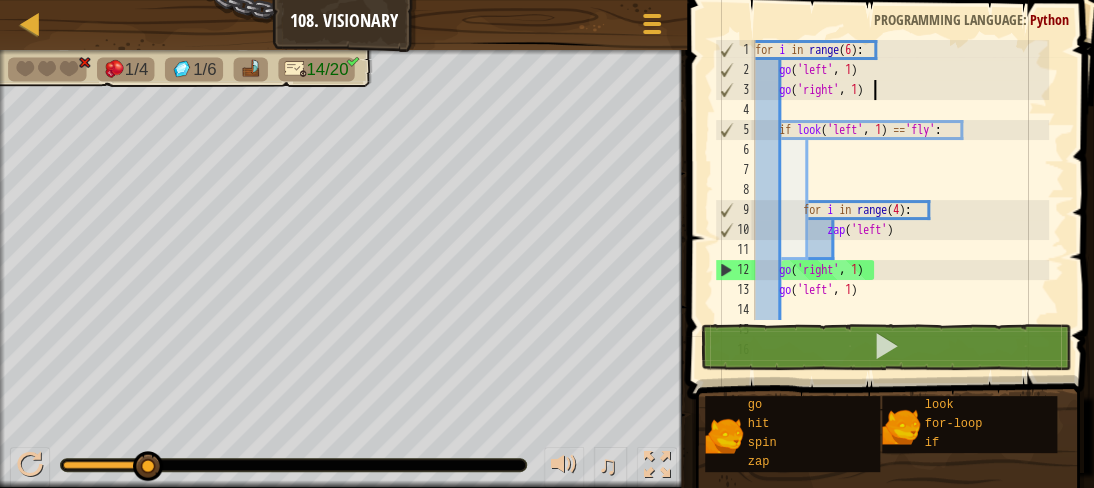 click on "for   i   in   range ( 6 ) :      go ( 'left' ,   1 )      go ( 'right' ,   1 )           if   look ( 'left' ,   1 )   == 'fly' :                                     for   i   in   range ( 4 ) :              zap ( 'left' )                   go ( 'right' ,   1 )      go ( 'left' ,   1 )               if   look ( 'right' ,   1 )   == 'fly' :" at bounding box center [900, 200] 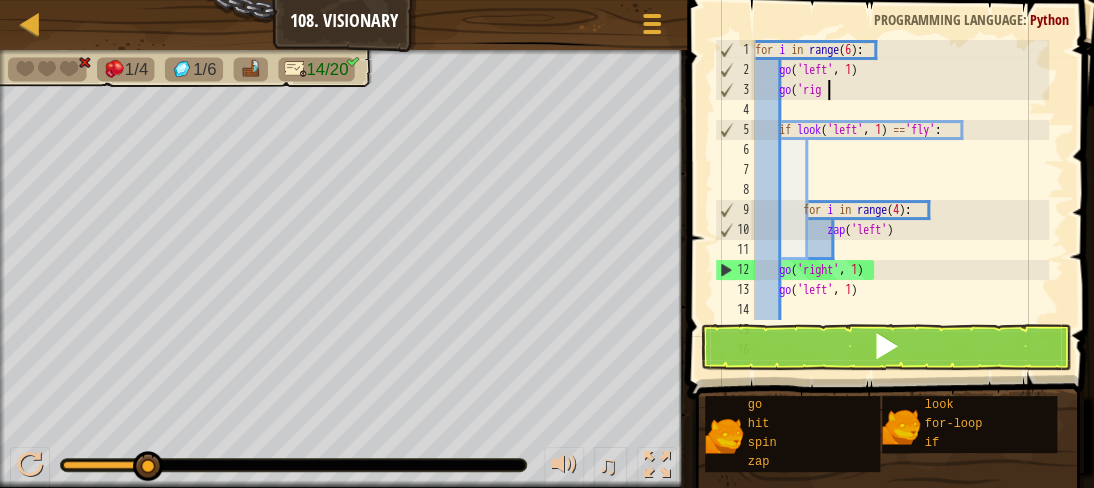 type on "g" 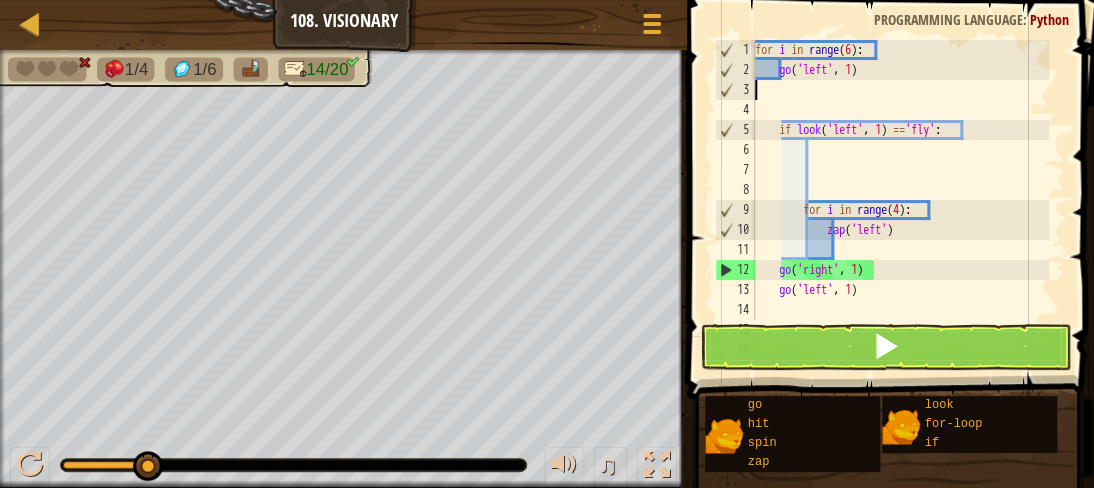 scroll, scrollTop: 9, scrollLeft: 0, axis: vertical 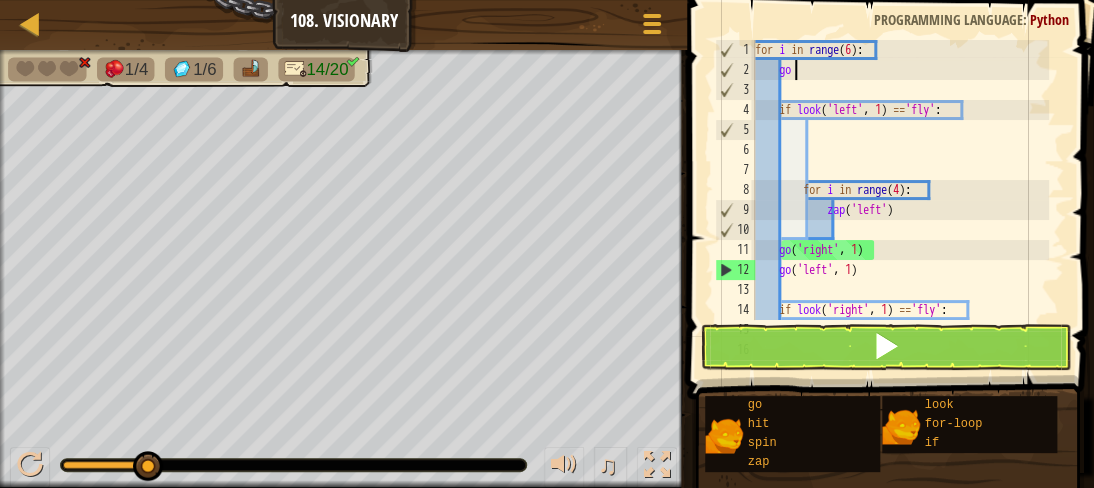 type on "g" 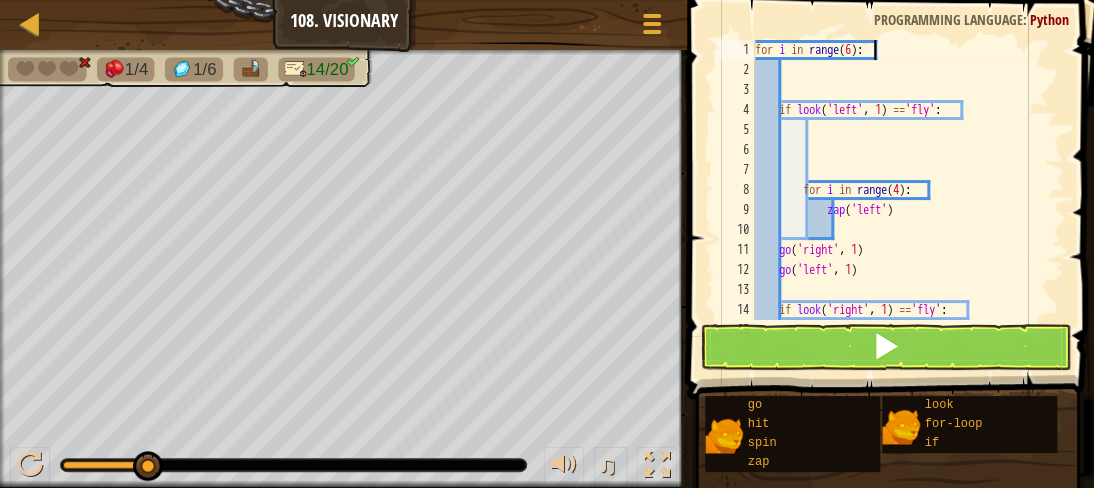 scroll, scrollTop: 0, scrollLeft: 0, axis: both 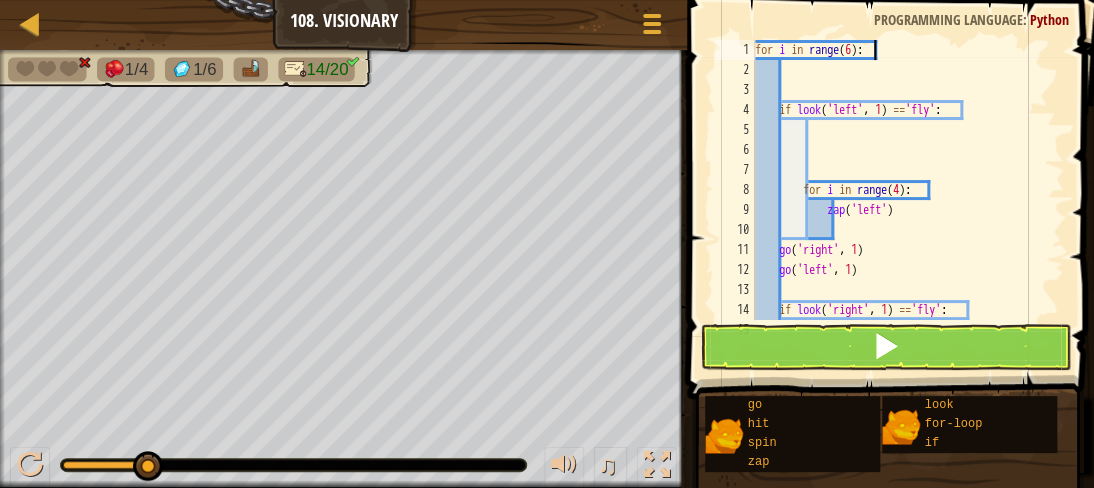 click on "for   i   in   range ( 6 ) :                if   look ( 'left' ,   1 )   == 'fly' :                                     for   i   in   range ( 4 ) :              zap ( 'left' )                   go ( 'right' ,   1 )      go ( 'left' ,   1 )               if   look ( 'right' ,   1 )   == 'fly' :" at bounding box center [900, 200] 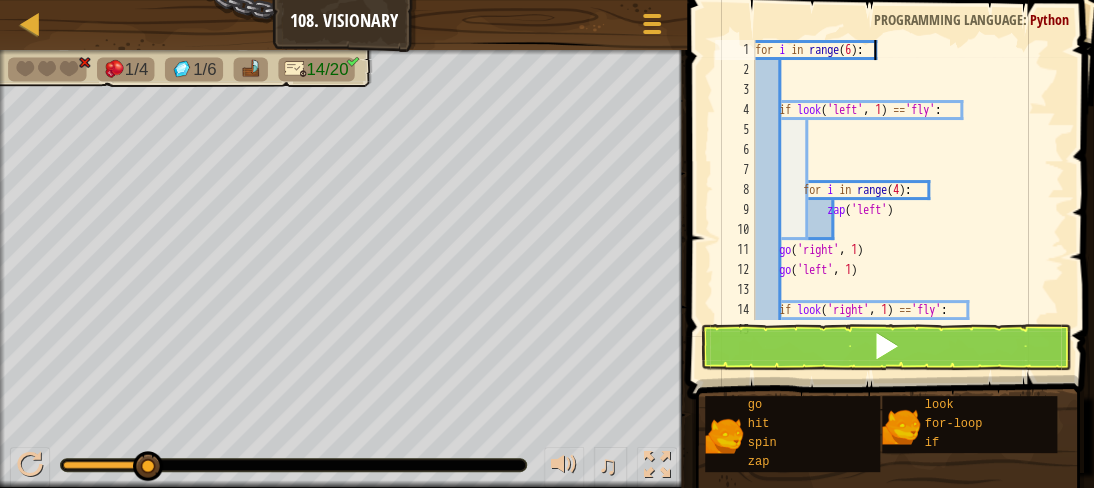 type on "for i in range(6):" 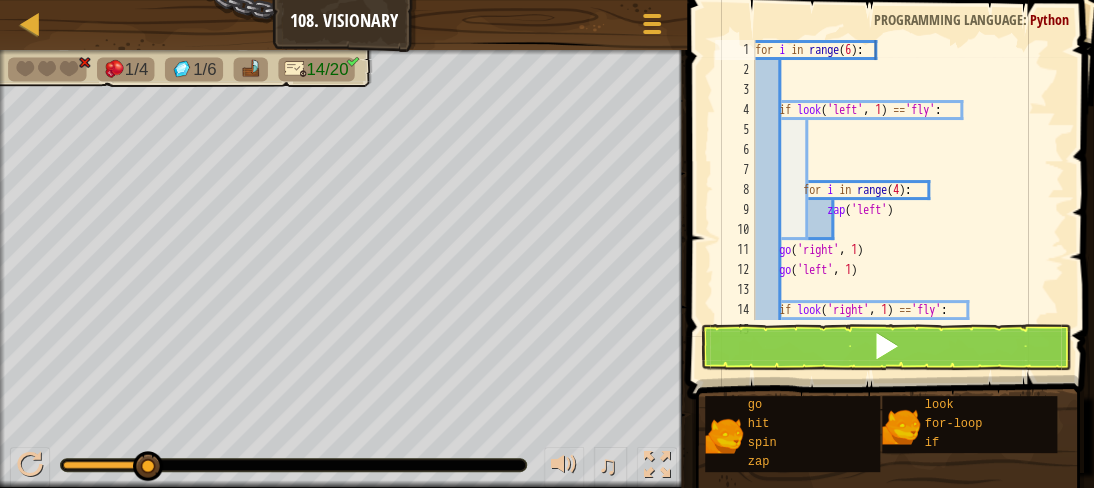 click at bounding box center [892, 171] 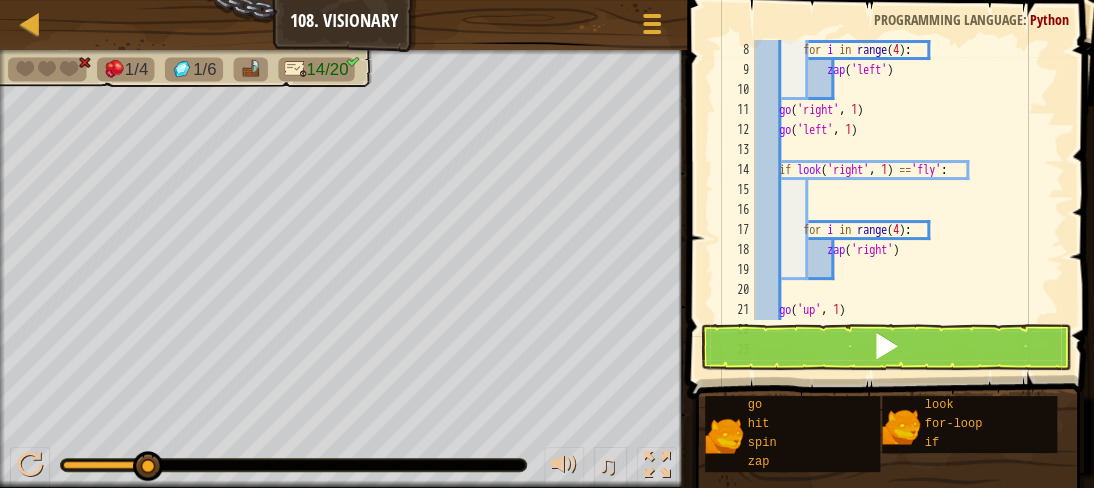 scroll, scrollTop: 0, scrollLeft: 0, axis: both 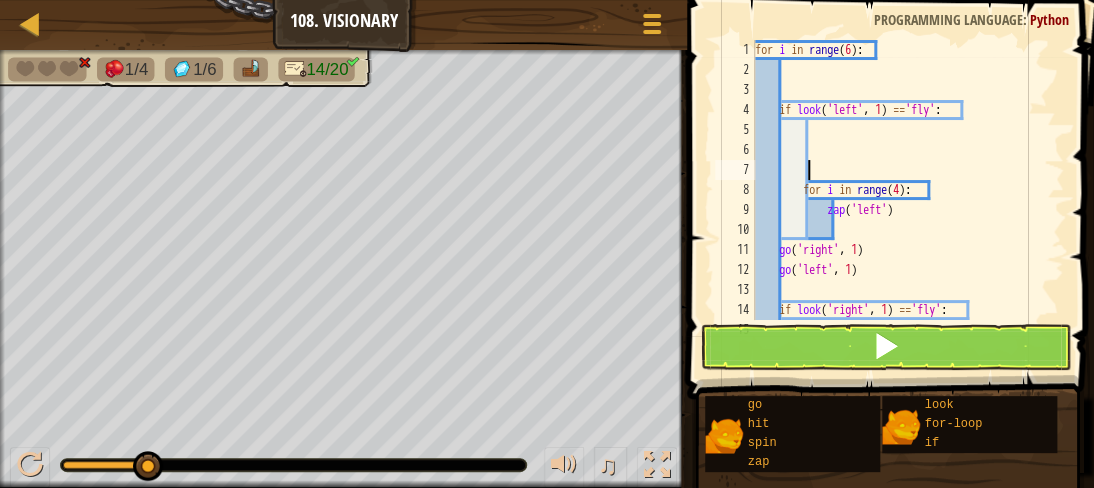 click on "for   i   in   range ( 6 ) :                if   look ( 'left' ,   1 )   == 'fly' :                                     for   i   in   range ( 4 ) :              zap ( 'left' )                   go ( 'right' ,   1 )      go ( 'left' ,   1 )               if   look ( 'right' ,   1 )   == 'fly' :" at bounding box center (900, 200) 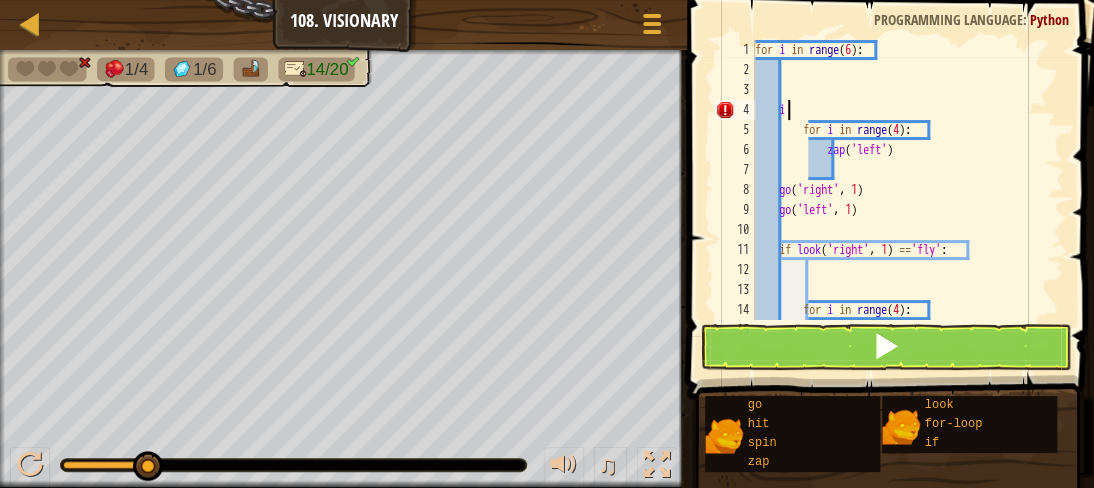 type on "i" 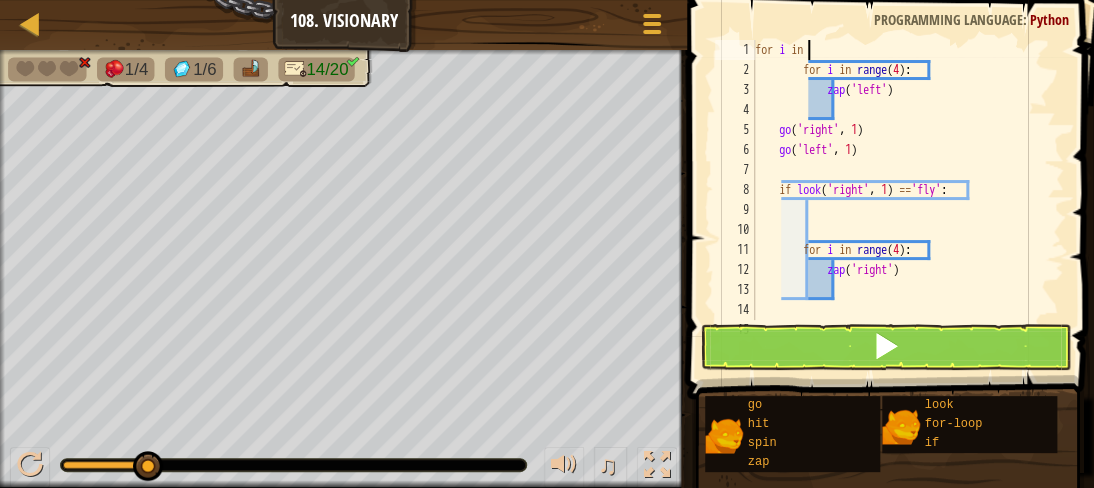 type on "f" 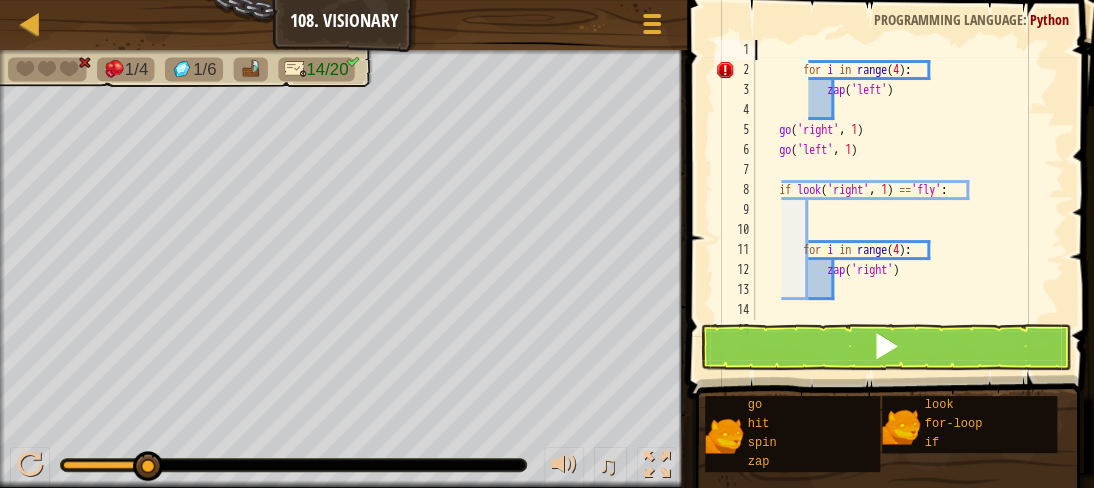 click on "for   i   in   range ( 4 ) :              zap ( 'left' )                   go ( 'right' ,   1 )      go ( 'left' ,   1 )               if   look ( 'right' ,   1 )   == 'fly' :                            for   i   in   range ( 4 ) :              zap ( 'right' )                        go ( 'up' ,   1 )" at bounding box center (900, 200) 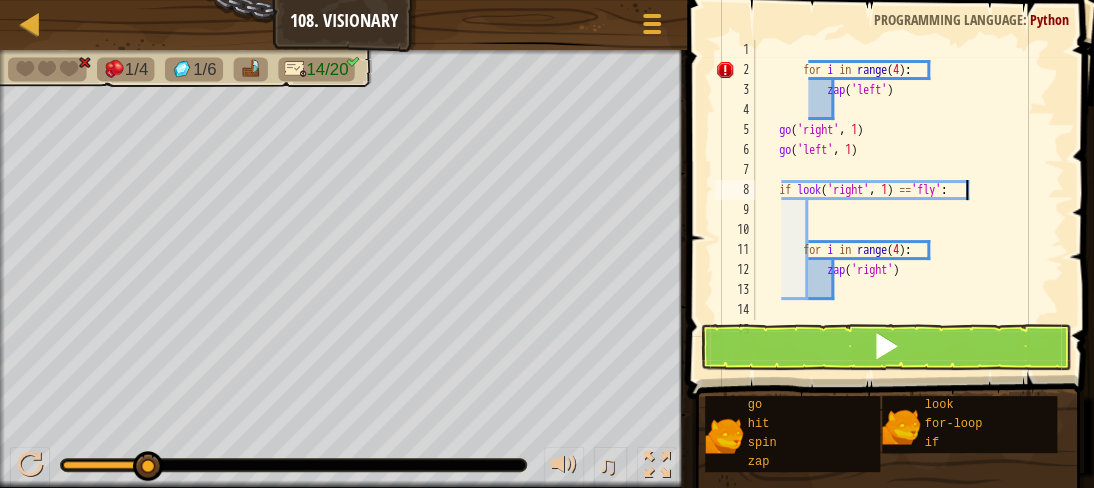 click on "for   i   in   range ( 4 ) :              zap ( 'left' )                   go ( 'right' ,   1 )      go ( 'left' ,   1 )      if   look ( 'right' ,   1 )   == 'fly' :                            for   i   in   range ( 4 ) :              zap ( 'right' )                        go ( 'up' ,   1 )" at bounding box center (900, 200) 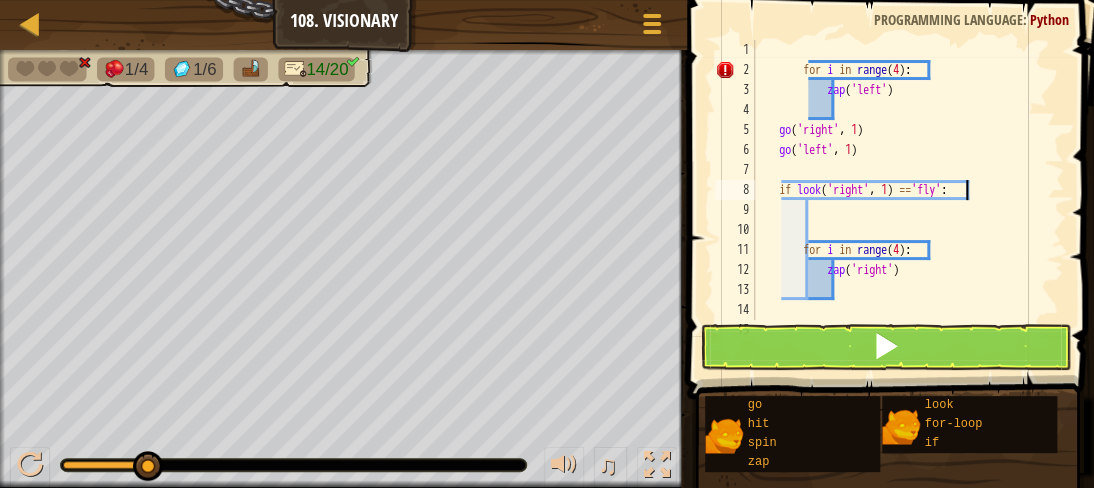 type on "if look('right', 1) =='fly':" 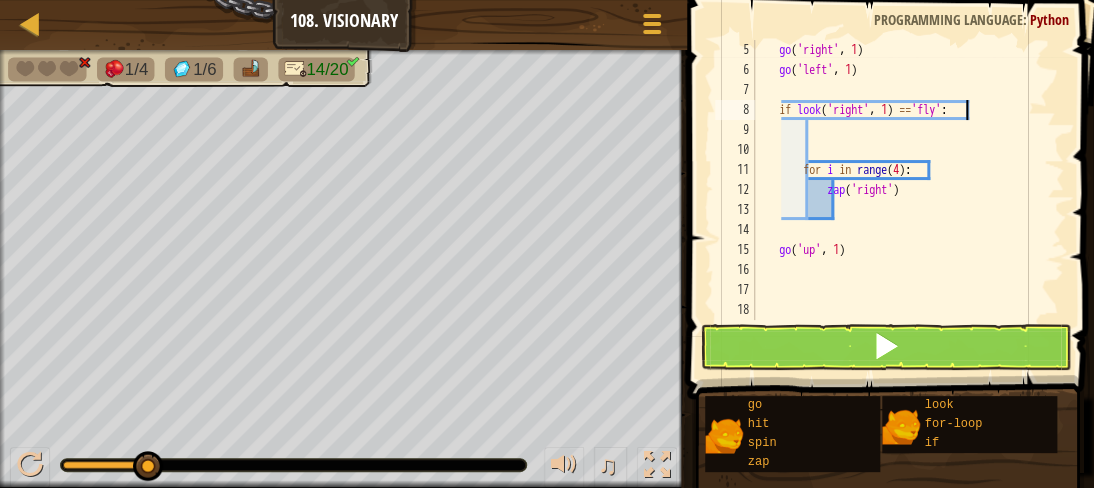 scroll, scrollTop: 80, scrollLeft: 0, axis: vertical 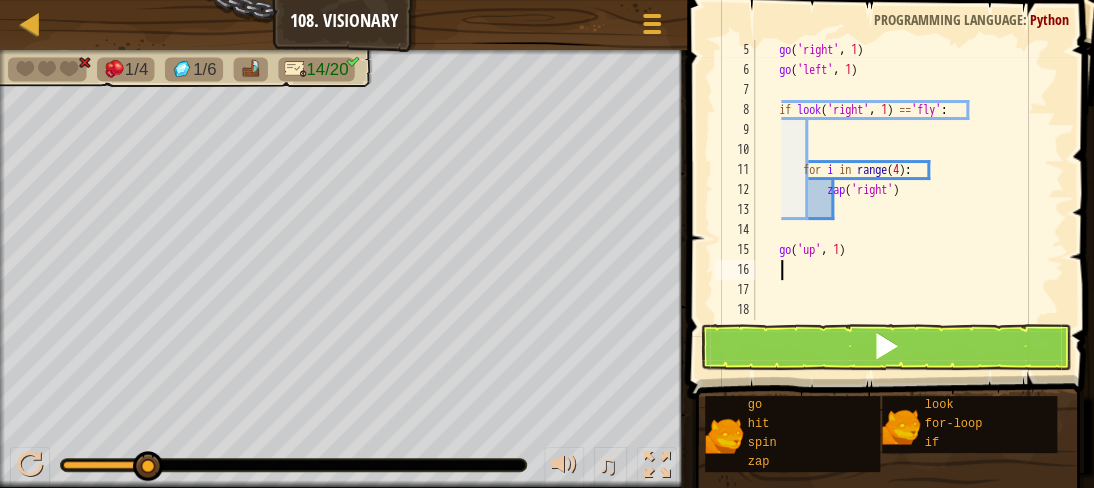 click on "go ( 'right' ,   1 )      go ( 'left' ,   1 )      if   look ( 'right' ,   1 )   == 'fly' :                            for   i   in   range ( 4 ) :              zap ( 'right' )                        go ( 'up' ,   1 )" at bounding box center [900, 200] 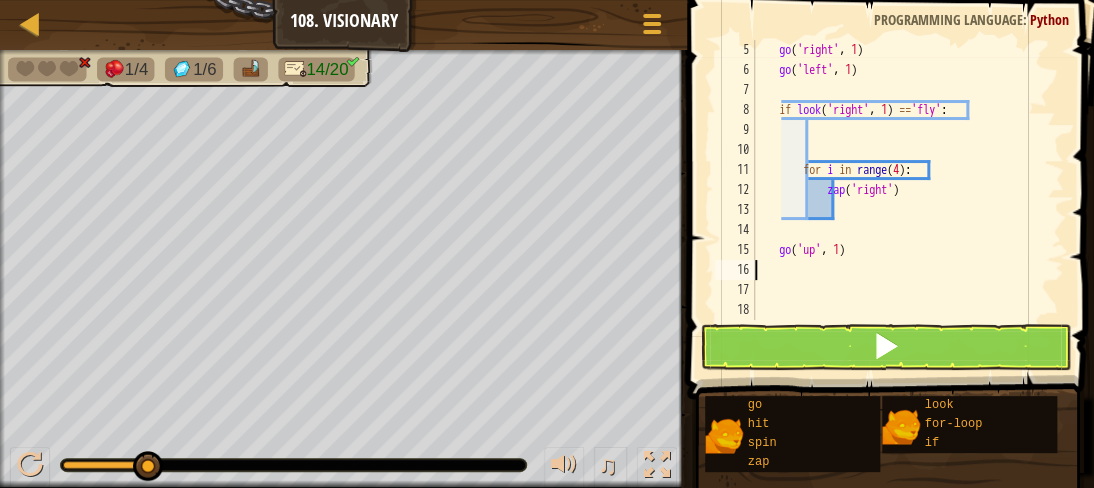 scroll, scrollTop: 60, scrollLeft: 0, axis: vertical 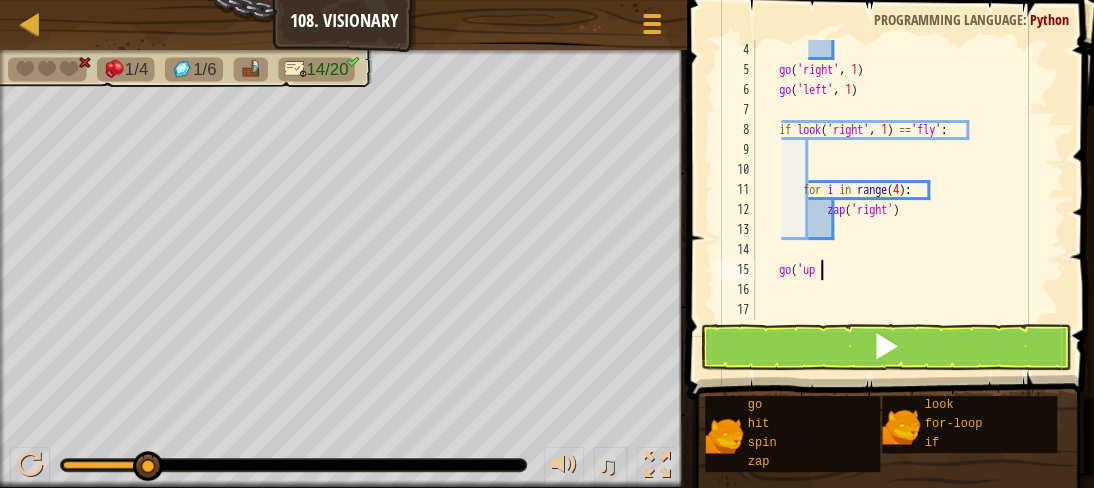 type on "g" 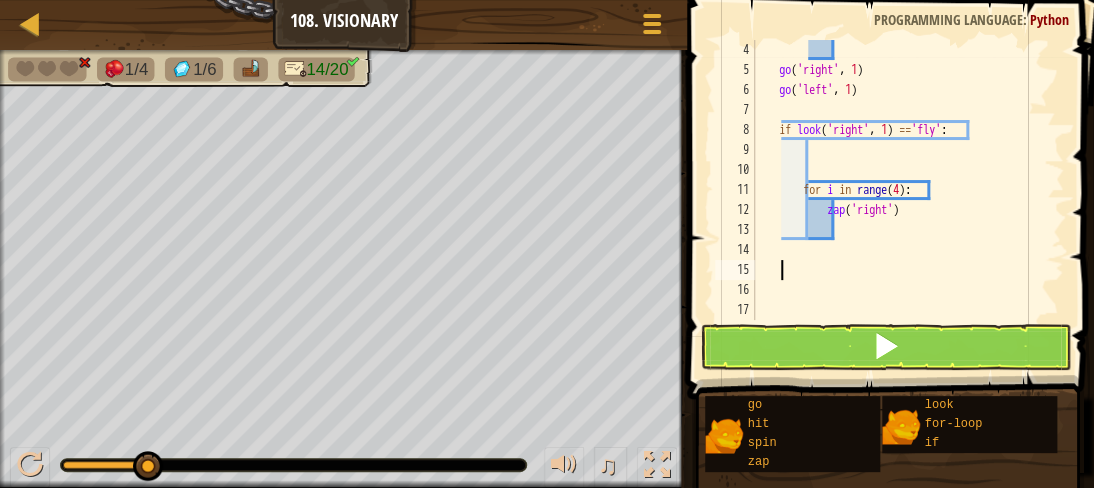 click on "go ( 'right' ,   1 )      go ( 'left' ,   1 )      if   look ( 'right' ,   1 )   == 'fly' :                            for   i   in   range ( 4 ) :              zap ( 'right' )" at bounding box center (900, 200) 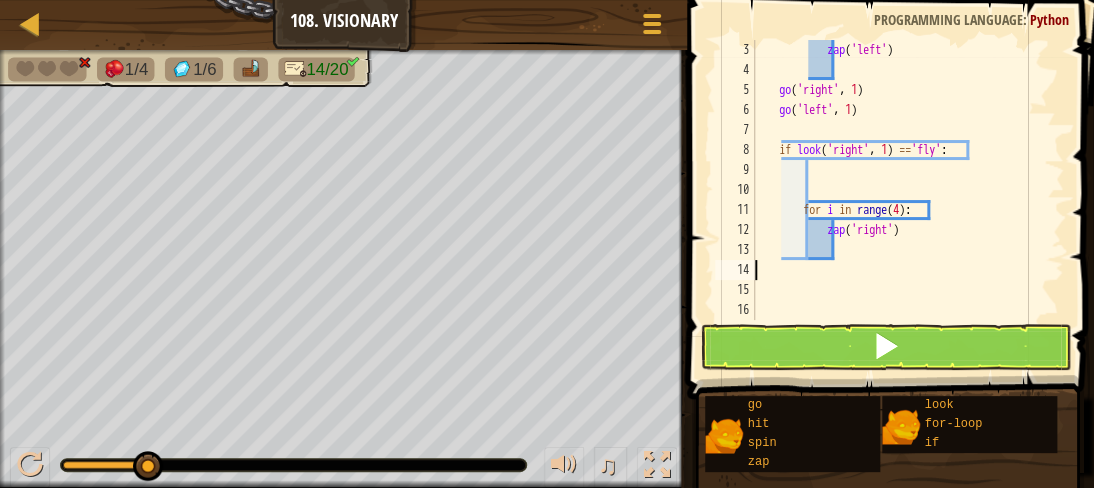 scroll, scrollTop: 20, scrollLeft: 0, axis: vertical 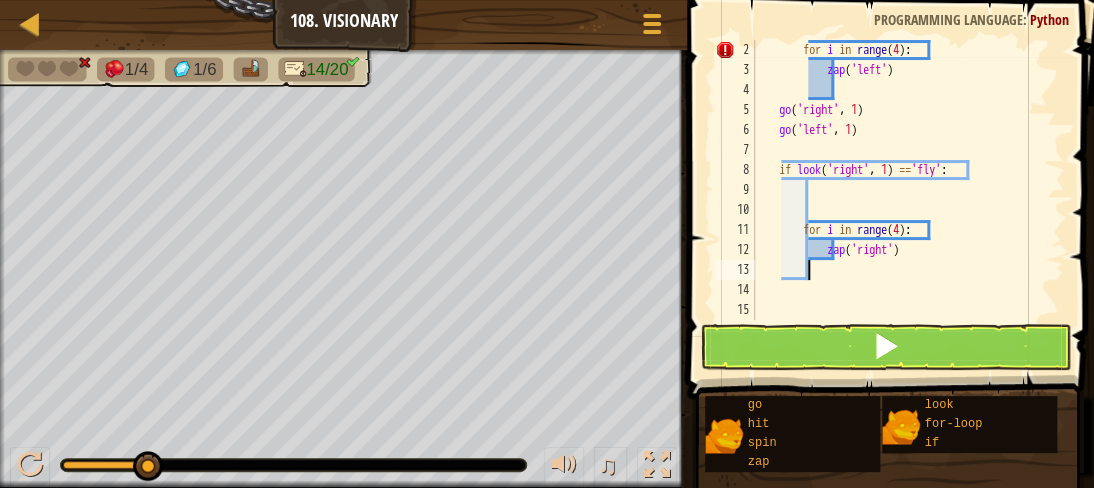 click on "for   i   in   range ( 4 ) :              zap ( 'left' )                   go ( 'right' ,   1 )      go ( 'left' ,   1 )      if   look ( 'right' ,   1 )   == 'fly' :                            for   i   in   range ( 4 ) :              zap ( 'right' )" at bounding box center (900, 200) 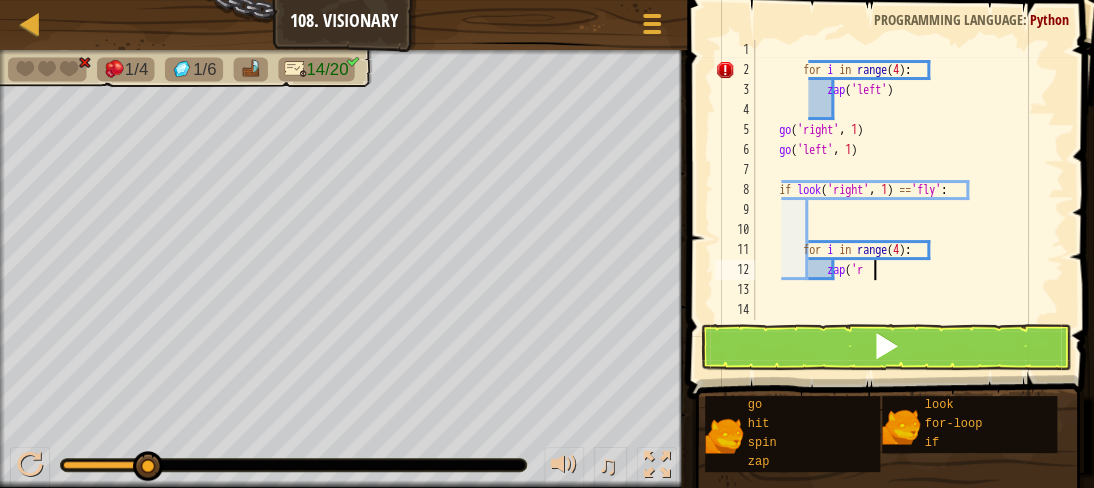 type on "z" 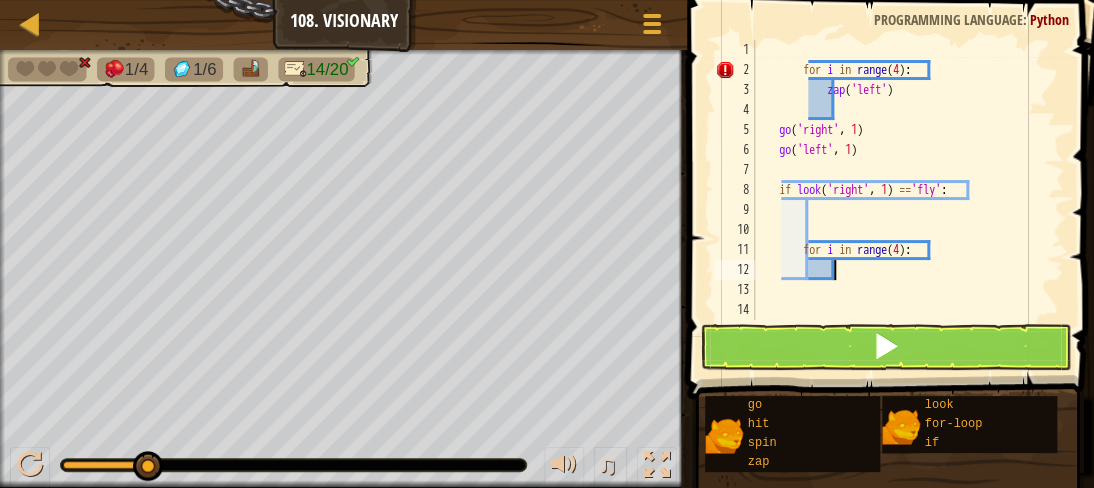 click on "for   i   in   range ( 4 ) :              zap ( 'left' )                   go ( 'right' ,   1 )      go ( 'left' ,   1 )      if   look ( 'right' ,   1 )   == 'fly' :                            for   i   in   range ( 4 ) :" at bounding box center (907, 200) 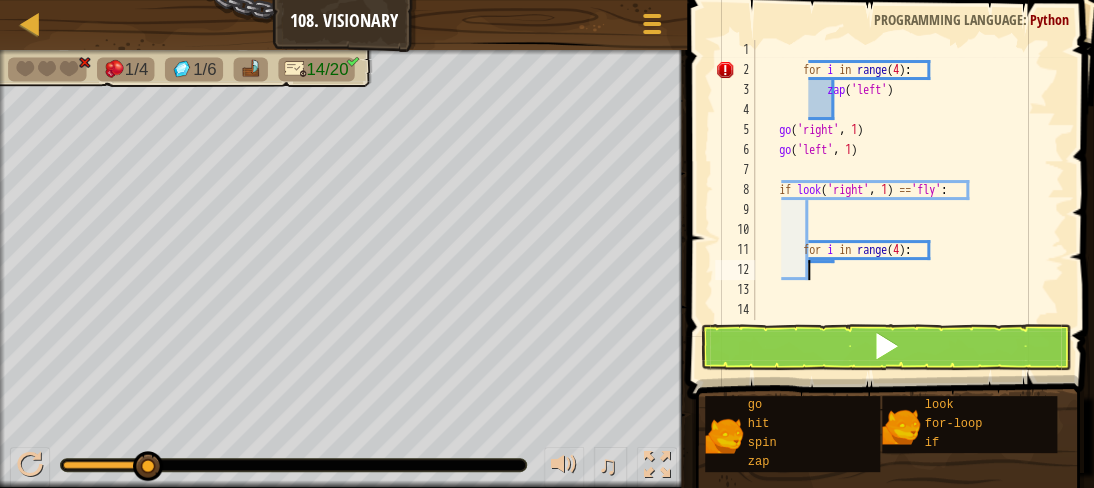 click on "for   i   in   range ( 4 ) :              zap ( 'left' )                   go ( 'right' ,   1 )      go ( 'left' ,   1 )      if   look ( 'right' ,   1 )   == 'fly' :                            for   i   in   range ( 4 ) :" at bounding box center (907, 200) 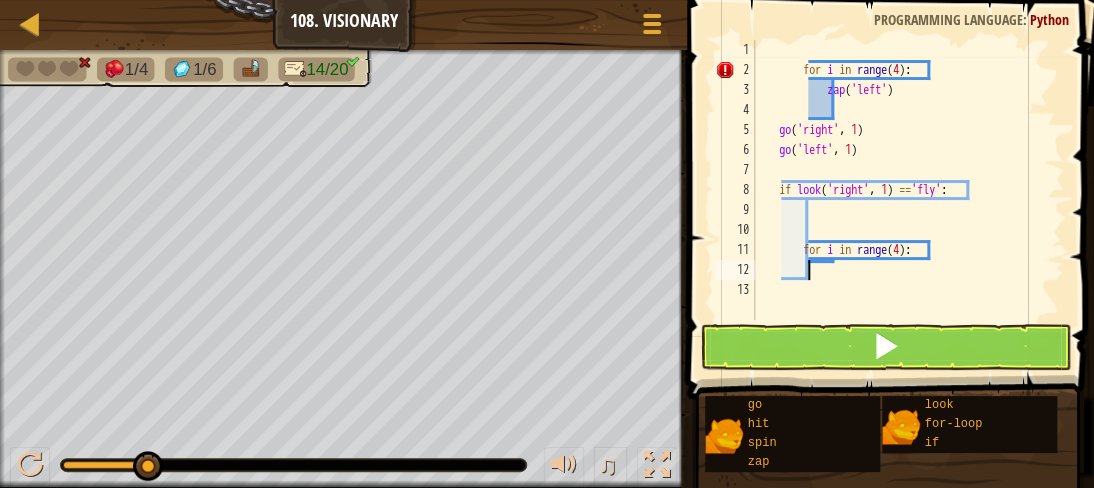 click on "for   i   in   range ( 4 ) :              zap ( 'left' )                   go ( 'right' ,   1 )      go ( 'left' ,   1 )      if   look ( 'right' ,   1 )   == 'fly' :                            for   i   in   range ( 4 ) :" at bounding box center [907, 200] 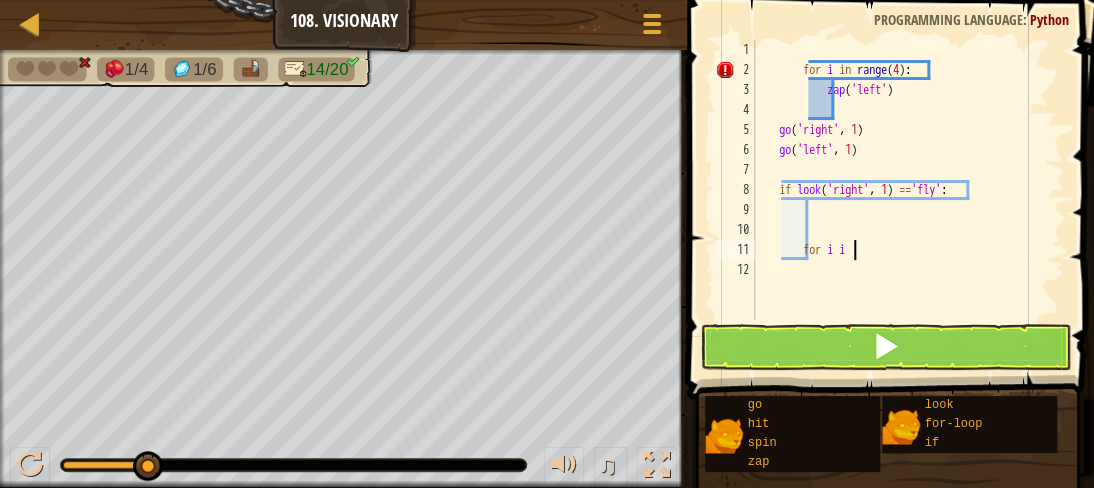 type on "f" 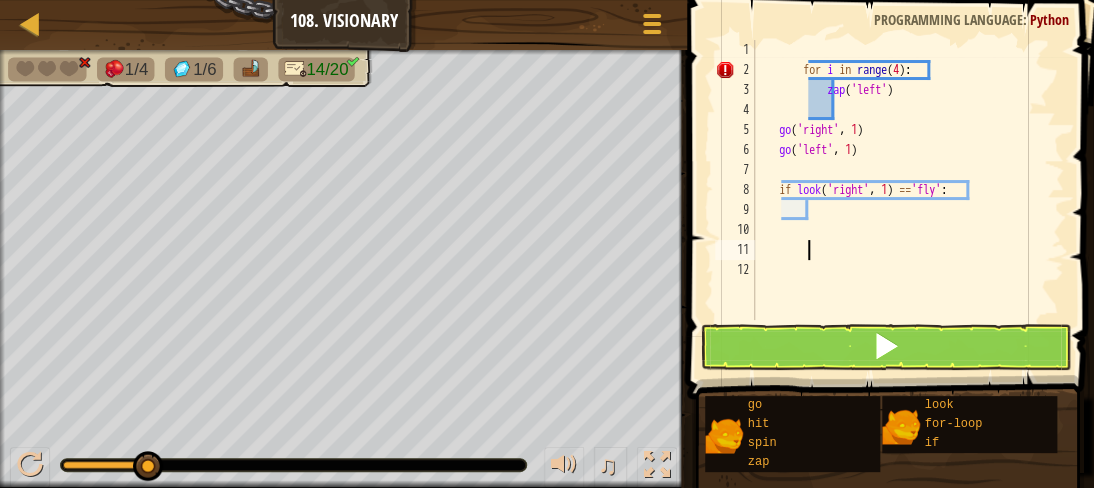 click on "for   i   in   range ( 4 ) :              zap ( 'left' )                   go ( 'right' ,   1 )      go ( 'left' ,   1 )      if   look ( 'right' ,   1 )   == 'fly' :" at bounding box center (907, 200) 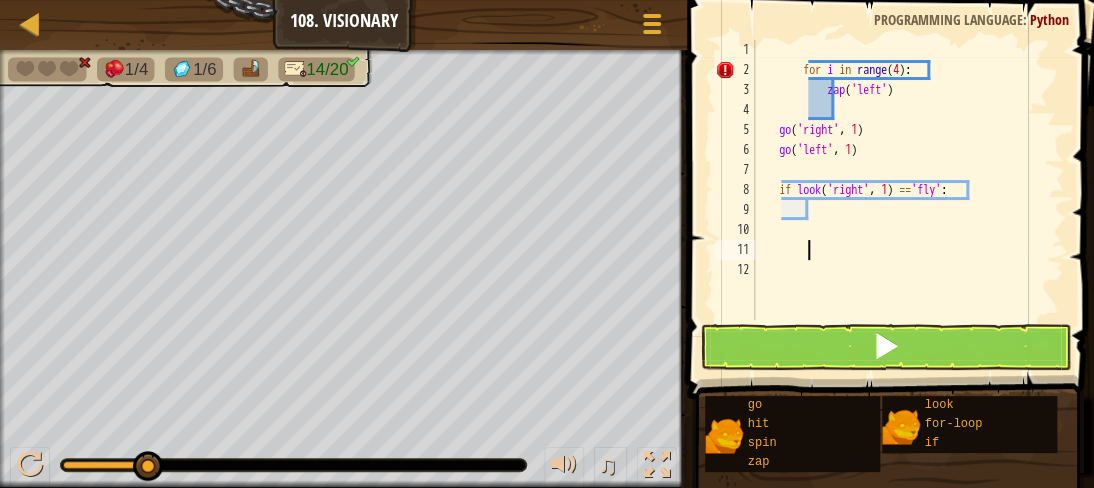 click on "for   i   in   range ( 4 ) :              zap ( 'left' )                   go ( 'right' ,   1 )      go ( 'left' ,   1 )      if   look ( 'right' ,   1 )   == 'fly' :" at bounding box center (907, 200) 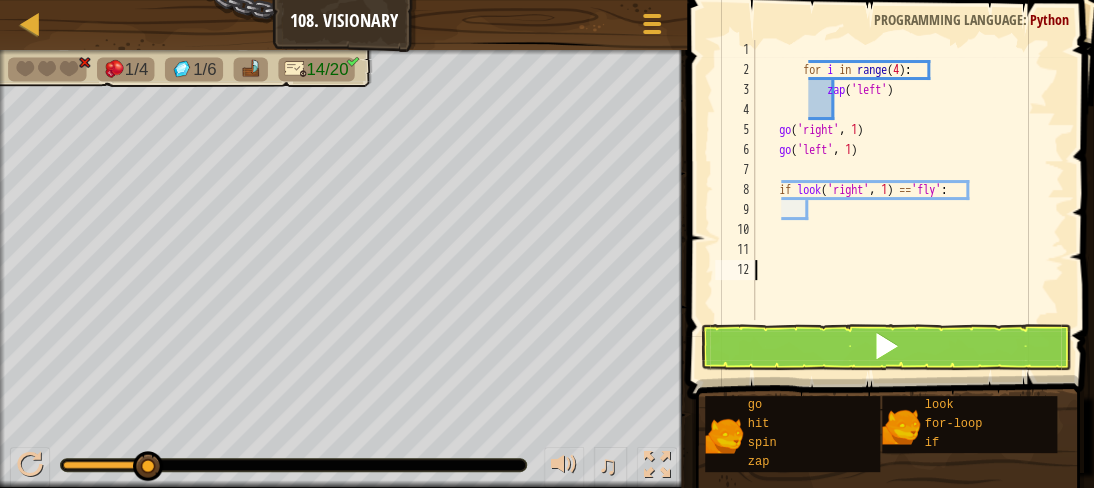 click on "for   i   in   range ( 4 ) :              zap ( 'left' )                   go ( 'right' ,   1 )      go ( 'left' ,   1 )      if   look ( 'right' ,   1 )   == 'fly' :" at bounding box center (907, 200) 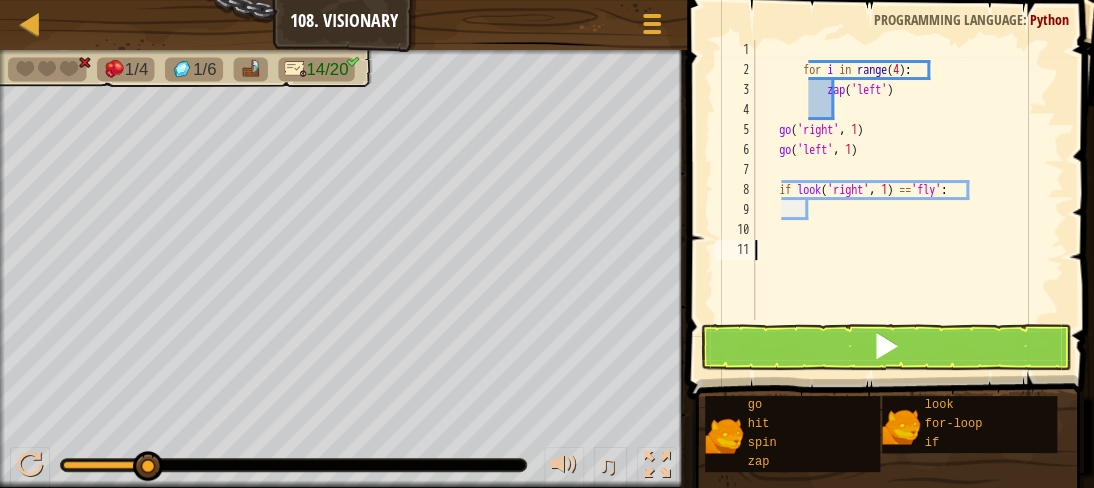 click on "for   i   in   range ( 4 ) :              zap ( 'left' )                   go ( 'right' ,   1 )      go ( 'left' ,   1 )      if   look ( 'right' ,   1 )   == 'fly' :" at bounding box center (907, 200) 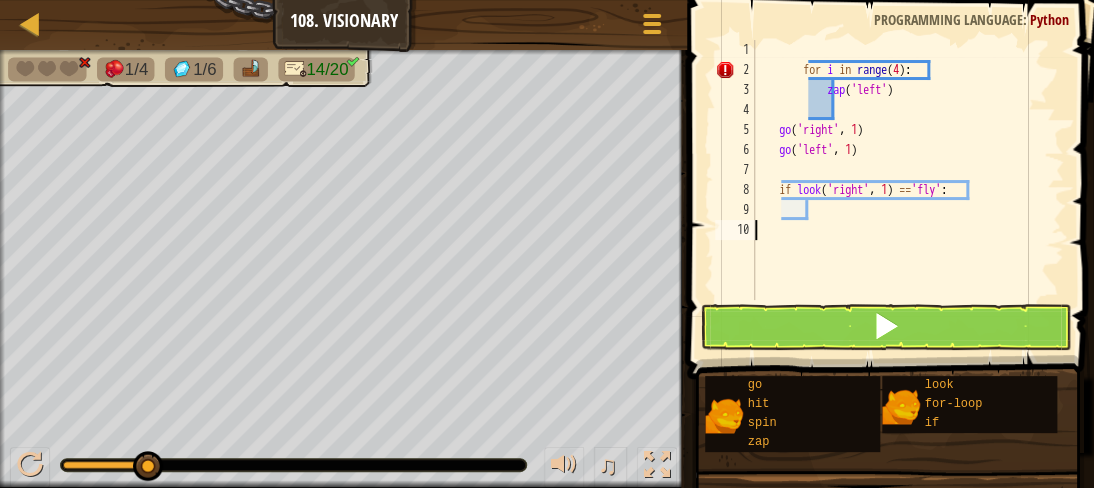 click on "for   i   in   range ( 4 ) :              zap ( 'left' )                   go ( 'right' ,   1 )      go ( 'left' ,   1 )      if   look ( 'right' ,   1 )   == 'fly' :" at bounding box center (907, 190) 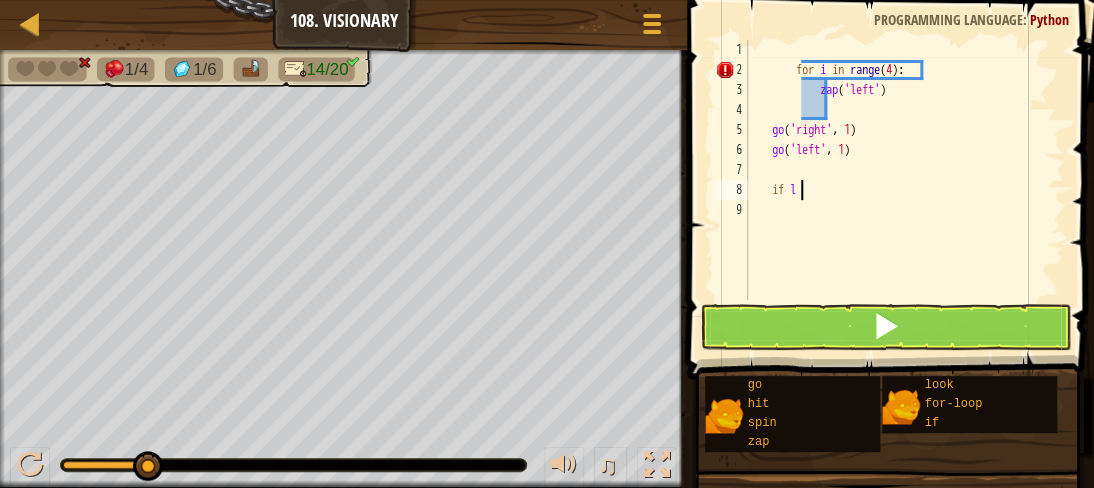 type on "i" 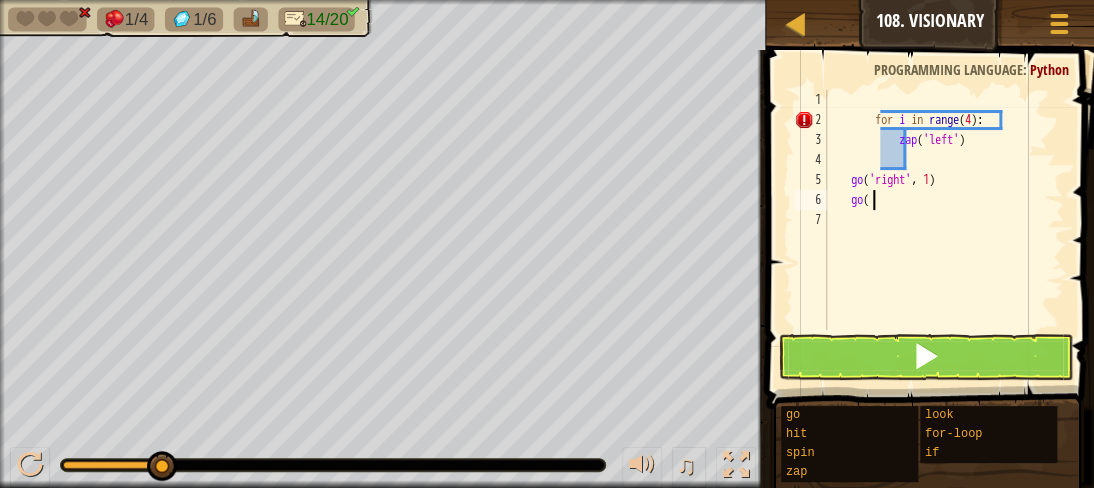 type on "g" 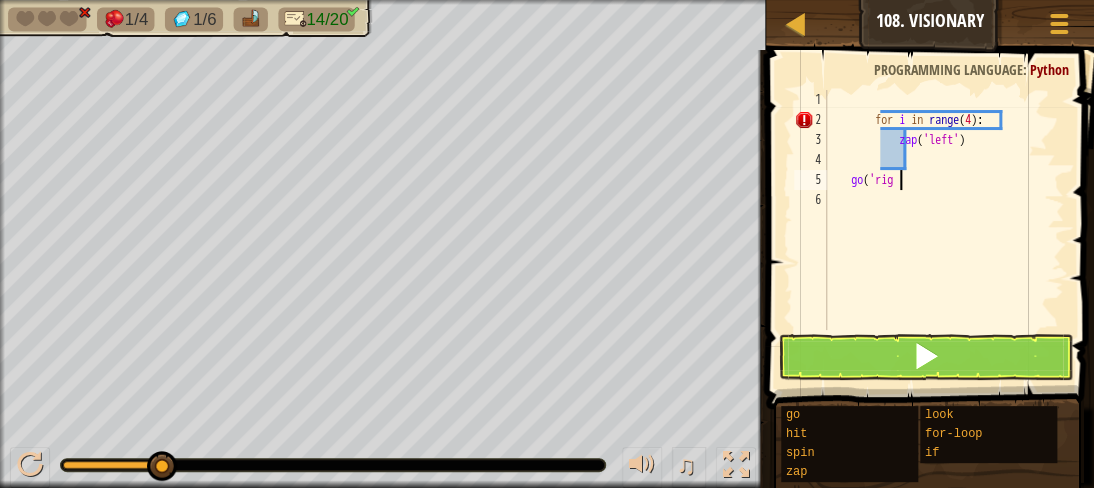 type on "g" 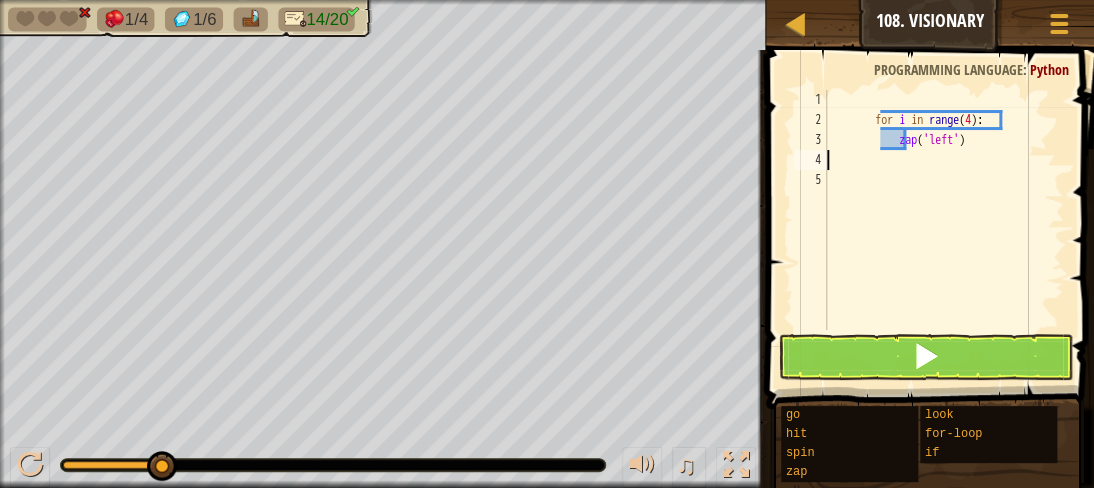 type on "z" 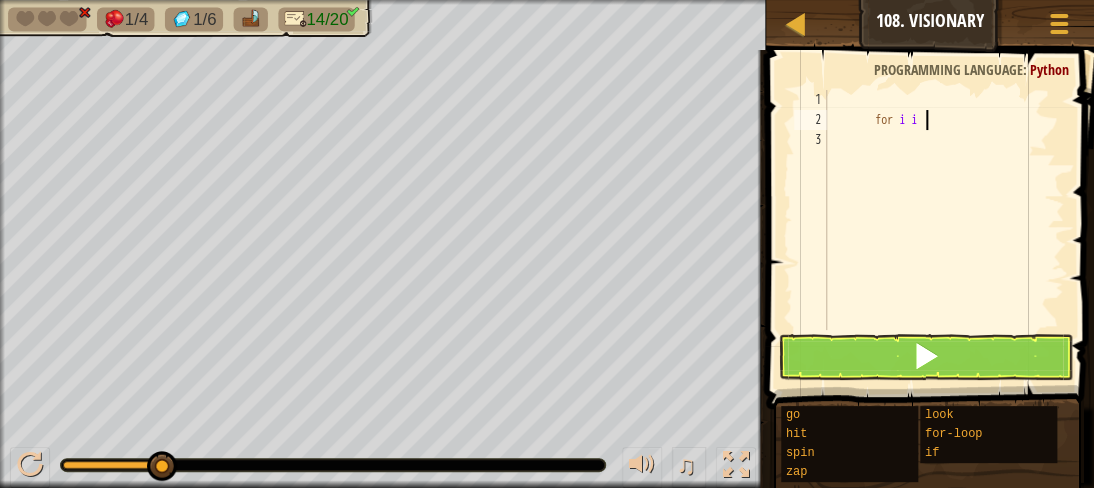 type on "f" 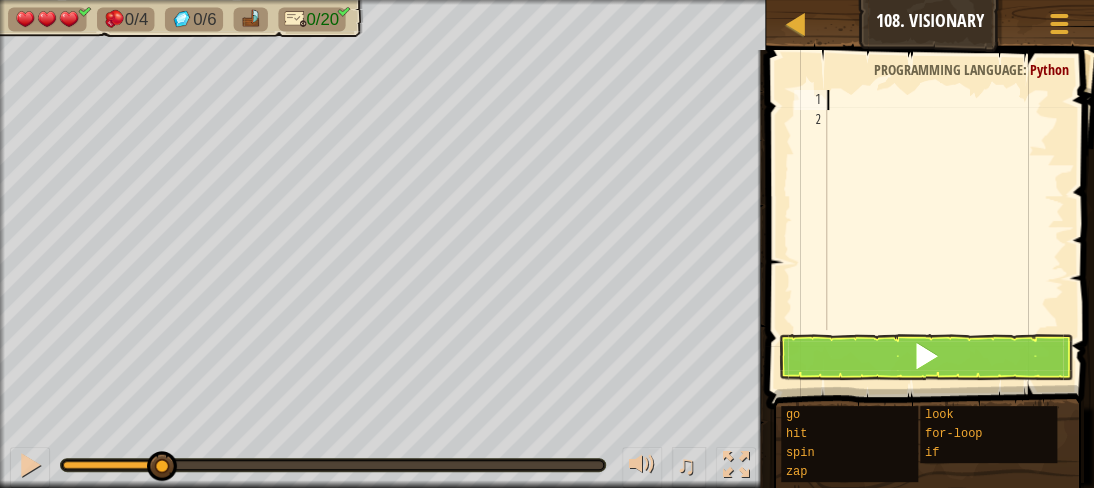 type on "go" 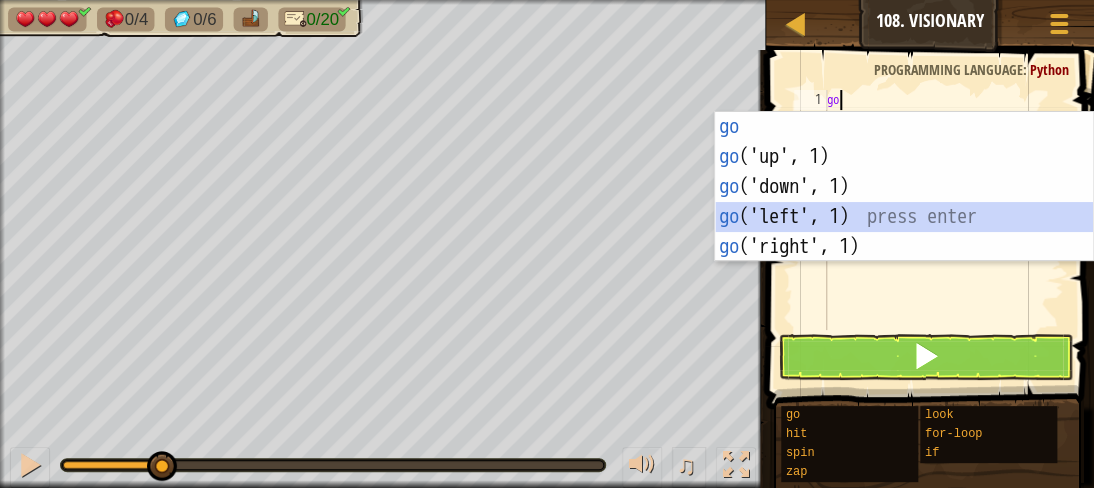 click on "go press enter go ('up', 1) press enter go ('down', 1) press enter go ('left', 1) press enter go ('right', 1) press enter" at bounding box center [904, 217] 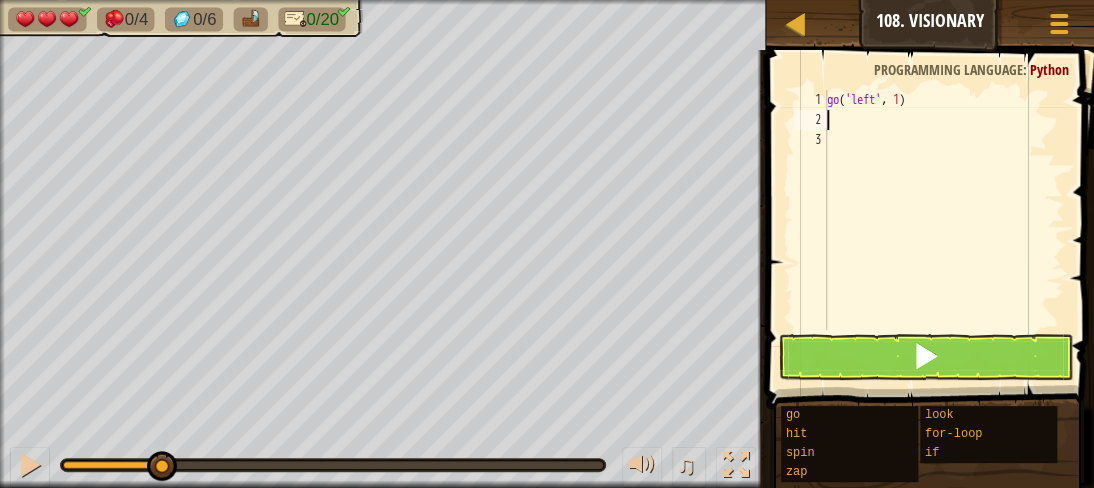 type on "g" 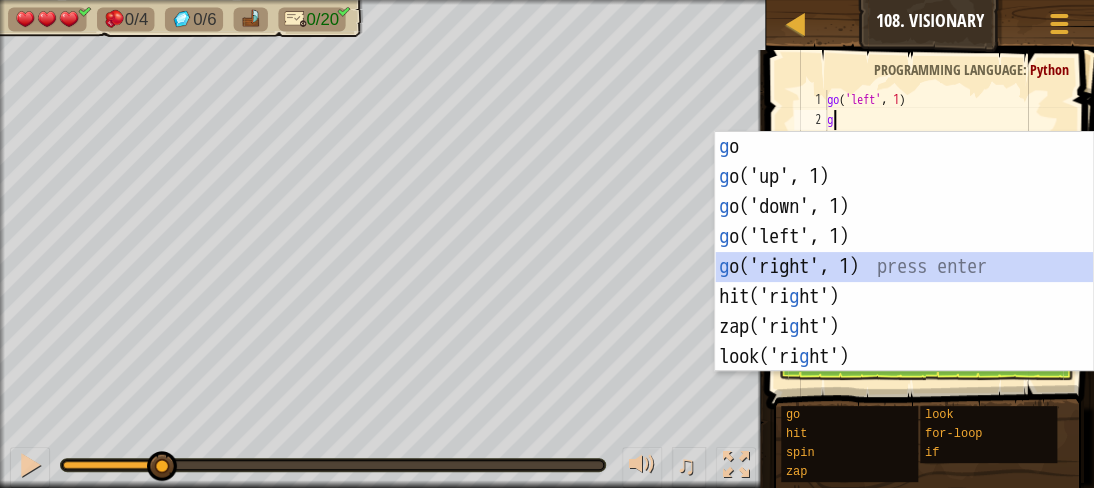 click on "g o press enter g o('up', 1) press enter g o('down', 1) press enter g o('left', 1) press enter g o('right', 1) press enter hit('ri g ht') press enter zap('ri g ht') press enter look('ri g ht') press enter" at bounding box center (904, 282) 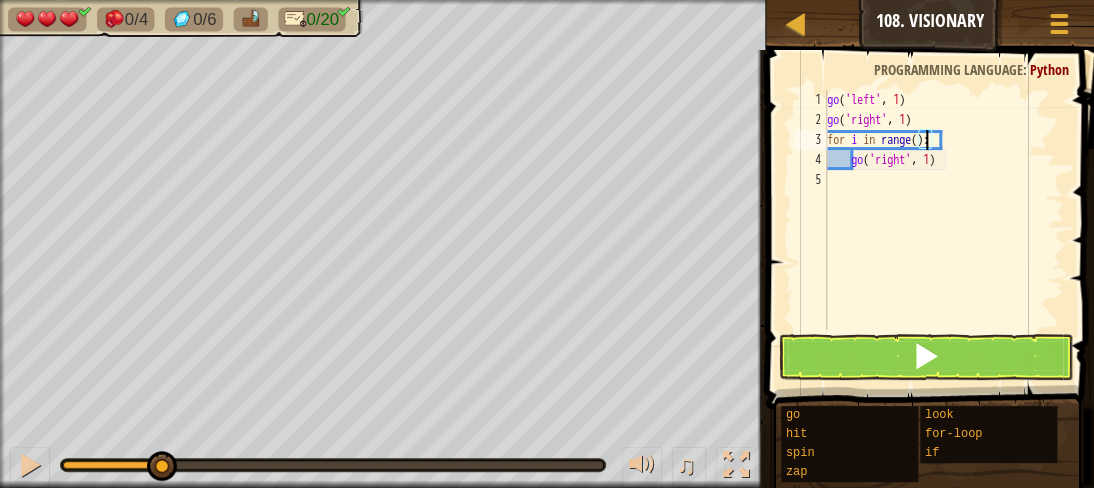 type on "for i in range(6):" 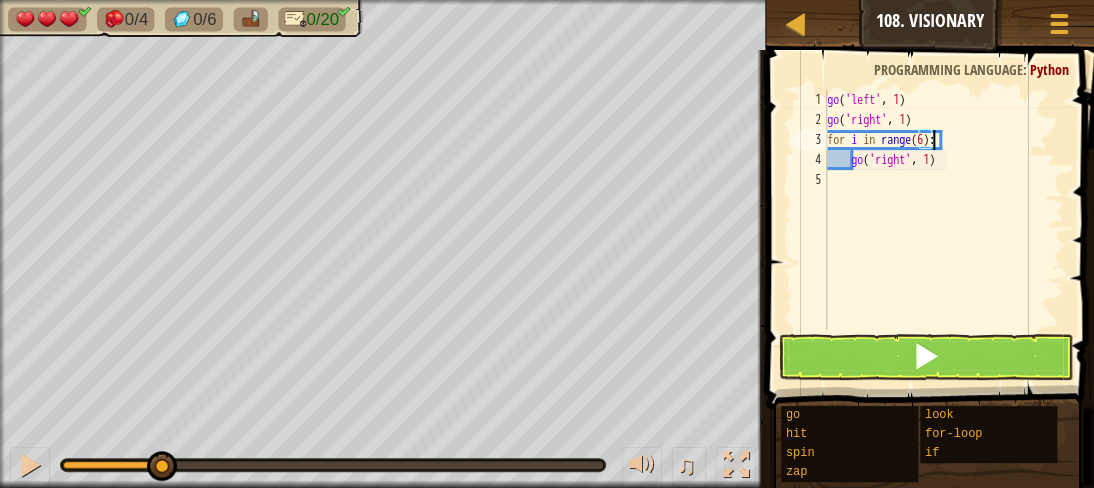 scroll, scrollTop: 9, scrollLeft: 8, axis: both 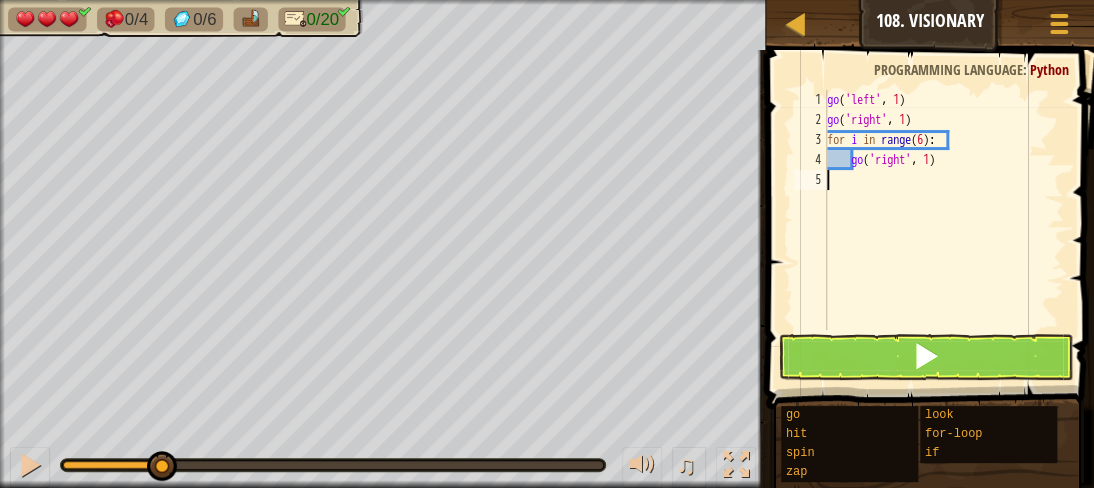 click on "go ( 'left' ,   1 ) go ( 'right' ,   1 ) for   i   in   range ( 6 ) :      go ( 'right' ,   1 )" at bounding box center (943, 230) 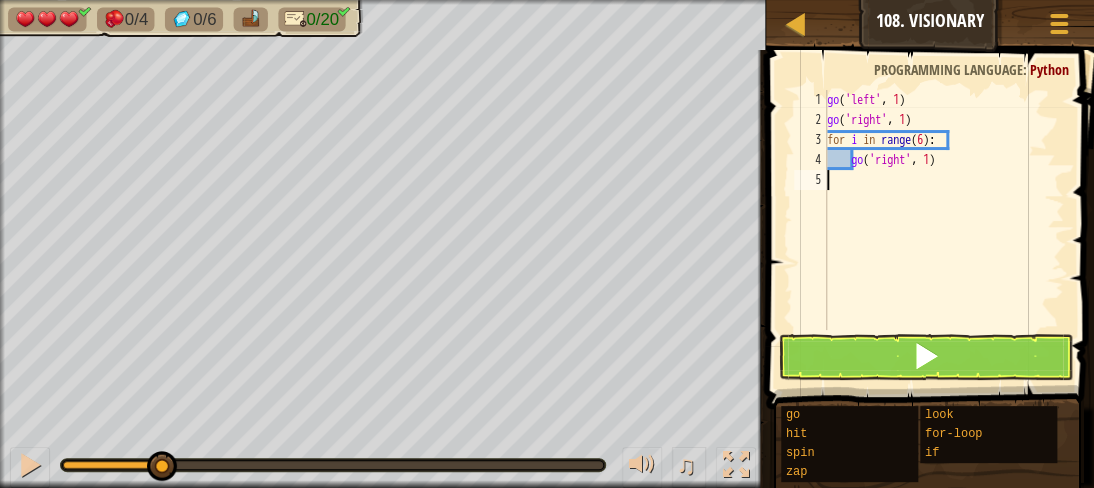 scroll, scrollTop: 9, scrollLeft: 0, axis: vertical 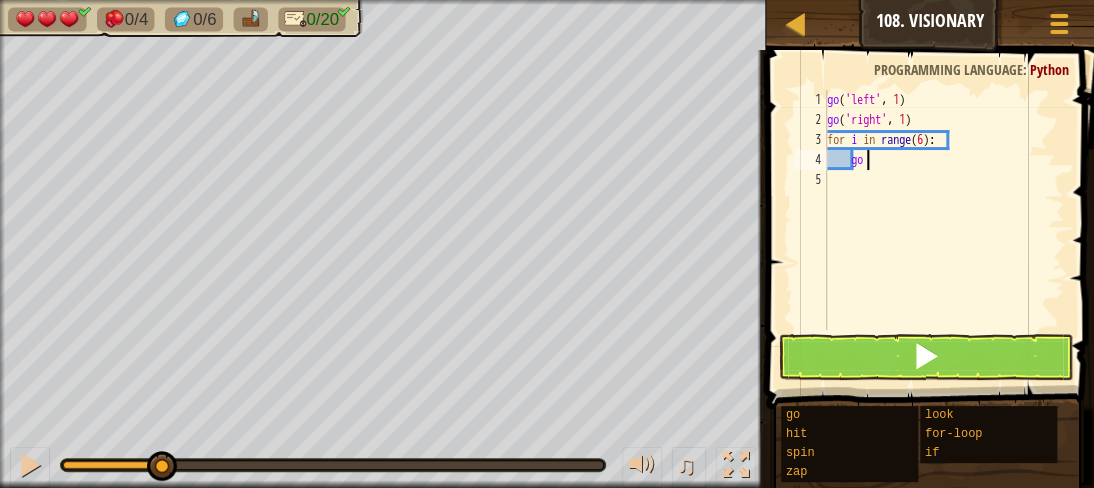 type on "g" 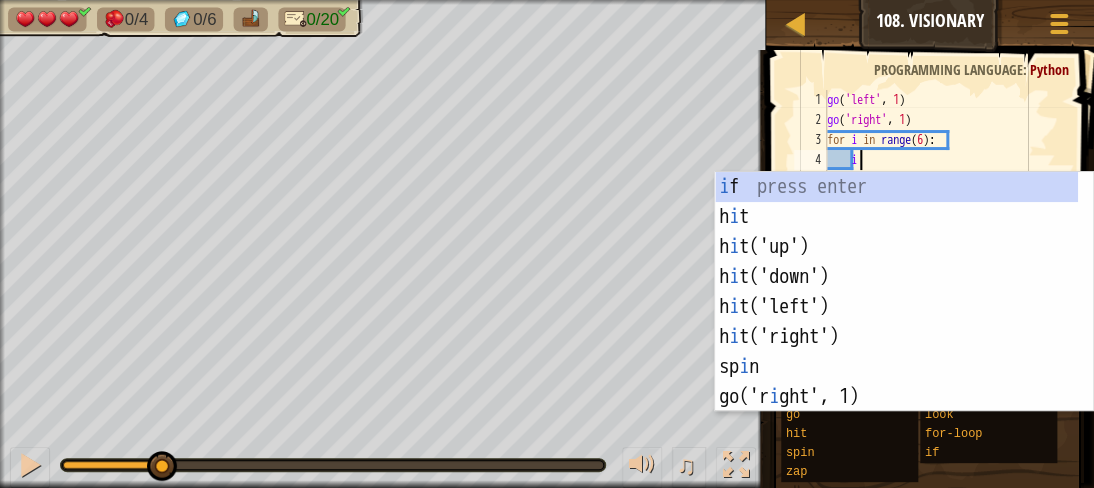 scroll, scrollTop: 9, scrollLeft: 1, axis: both 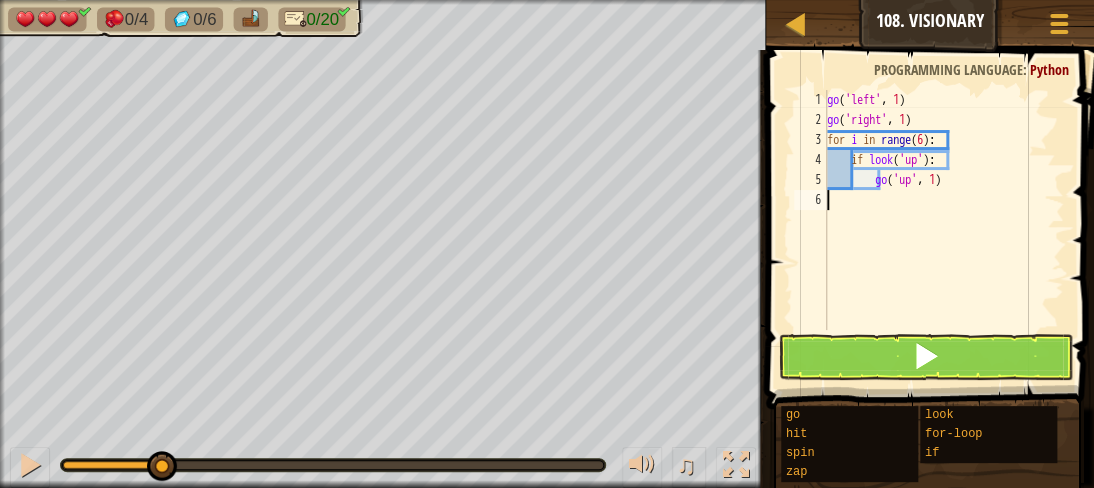 click on "go ( 'left' ,   1 ) go ( 'right' ,   1 ) for   i   in   range ( 6 ) :      if   look ( 'up' ) :          go ( 'up' ,   1 )" at bounding box center [943, 230] 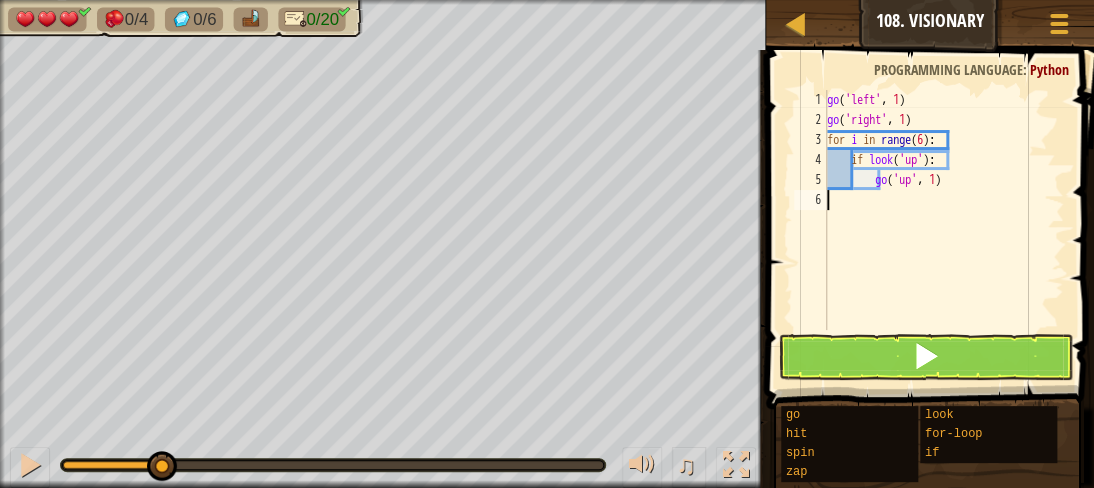 scroll, scrollTop: 9, scrollLeft: 0, axis: vertical 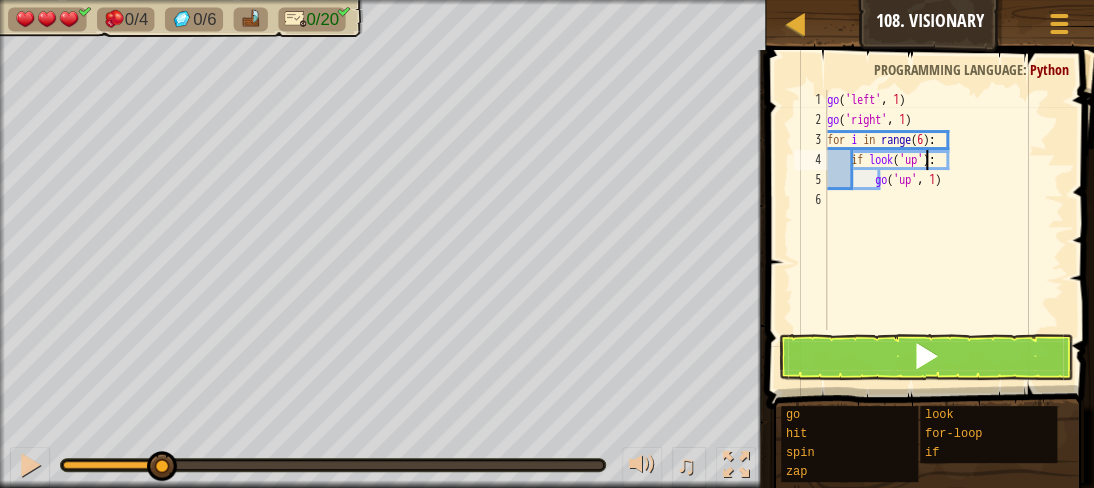 click on "go ( 'left' ,   1 ) go ( 'right' ,   1 ) for   i   in   range ( 6 ) :      if   look ( 'up' ) :          go ( 'up' ,   1 )" at bounding box center (943, 230) 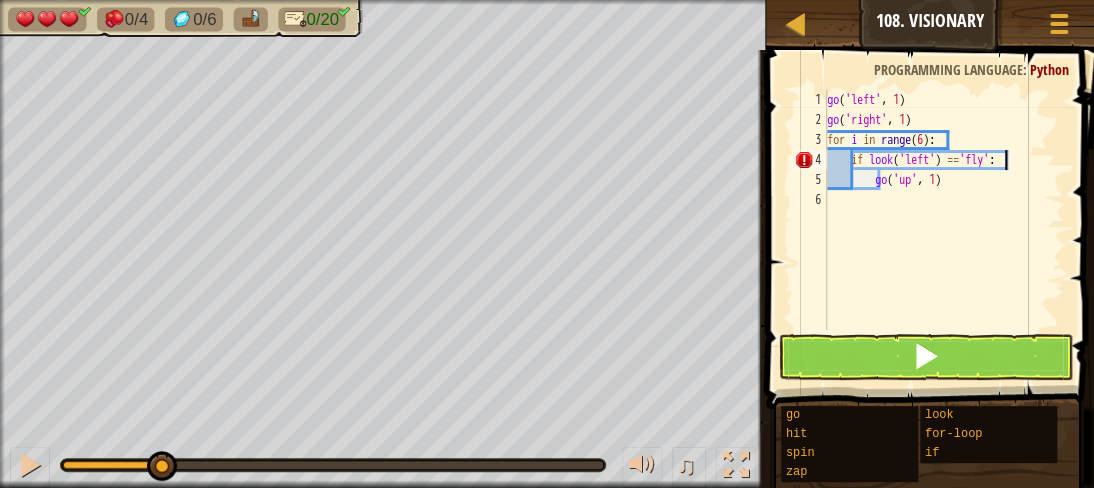 scroll, scrollTop: 9, scrollLeft: 14, axis: both 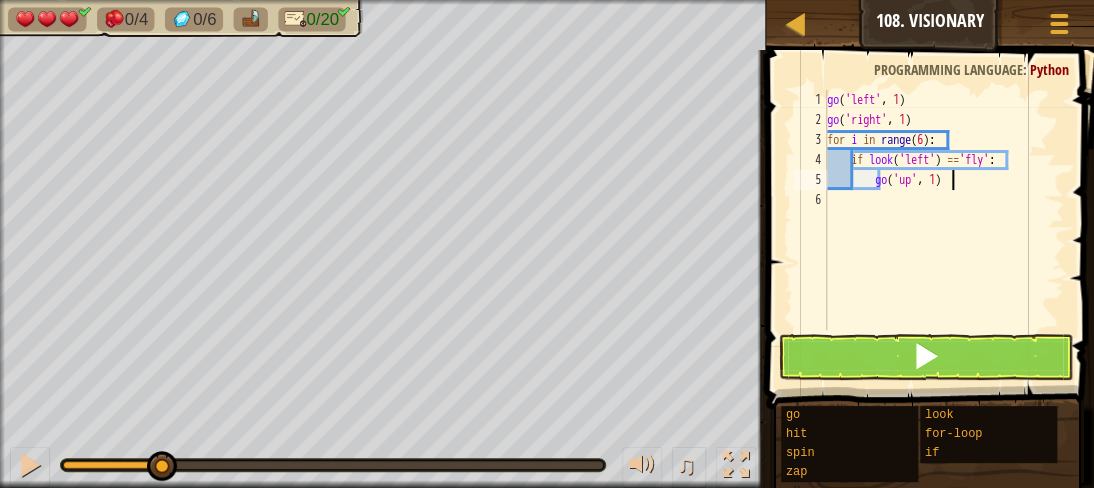 click on "go ( 'left' ,   1 ) go ( 'right' ,   1 ) for   i   in   range ( 6 ) :      if   look ( 'left' )   == 'fly' :          go ( 'up' ,   1 )" at bounding box center (943, 230) 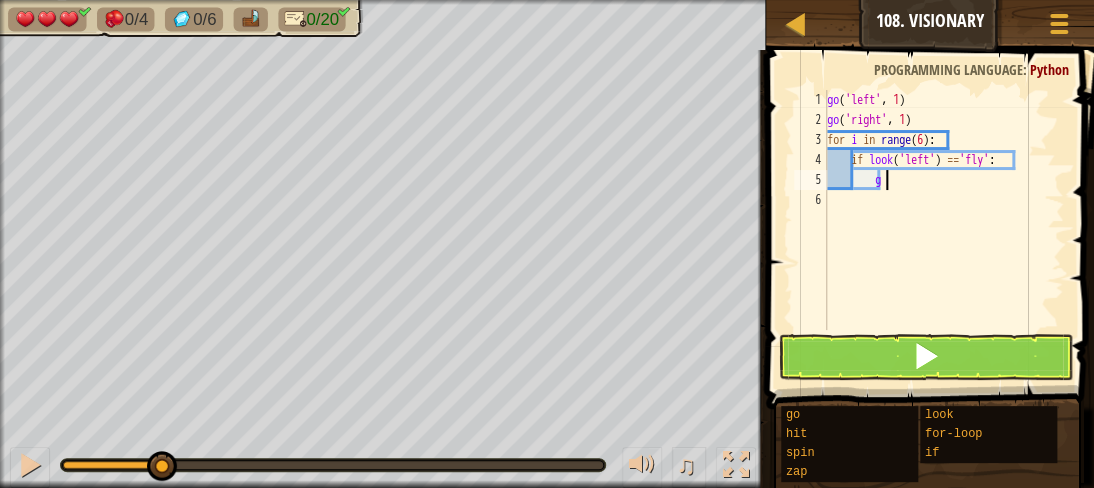 type on "g" 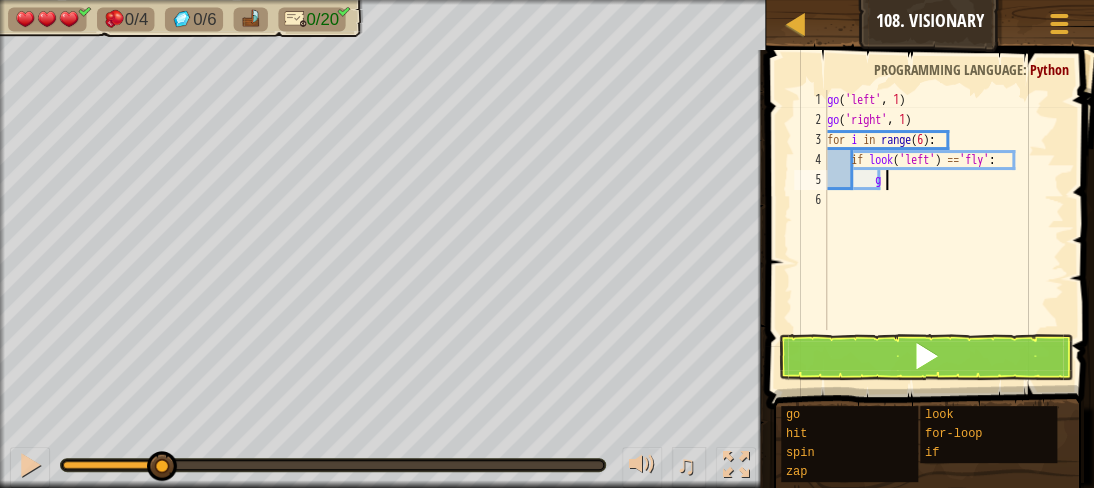 scroll, scrollTop: 9, scrollLeft: 3, axis: both 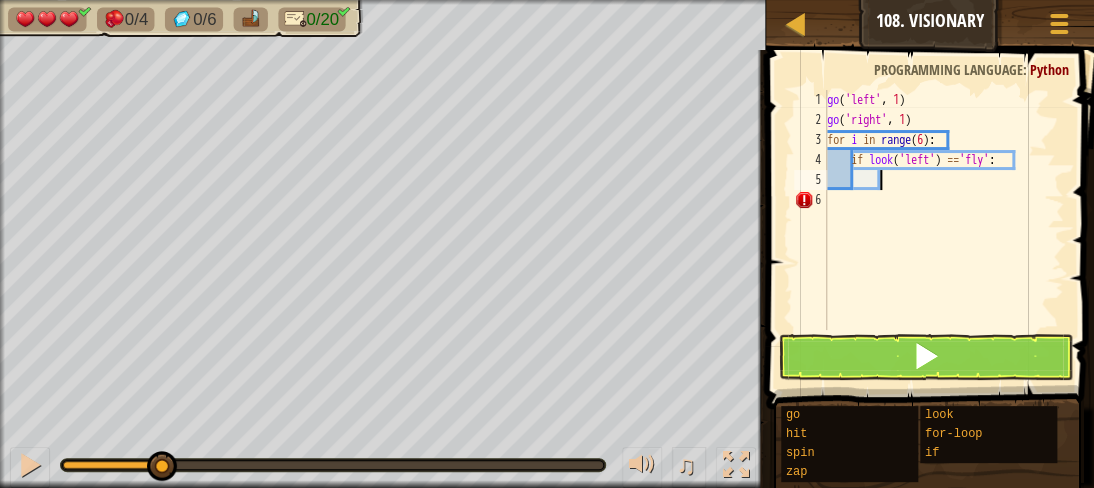 type on "z" 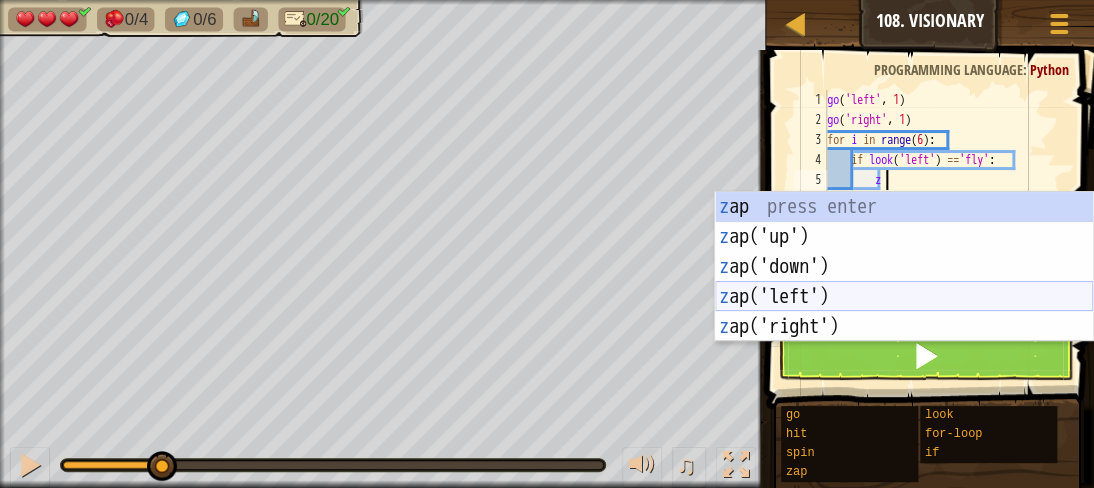 click on "z ap press enter z ap('up') press enter z ap('down') press enter z ap('left') press enter z ap('right') press enter" at bounding box center (904, 297) 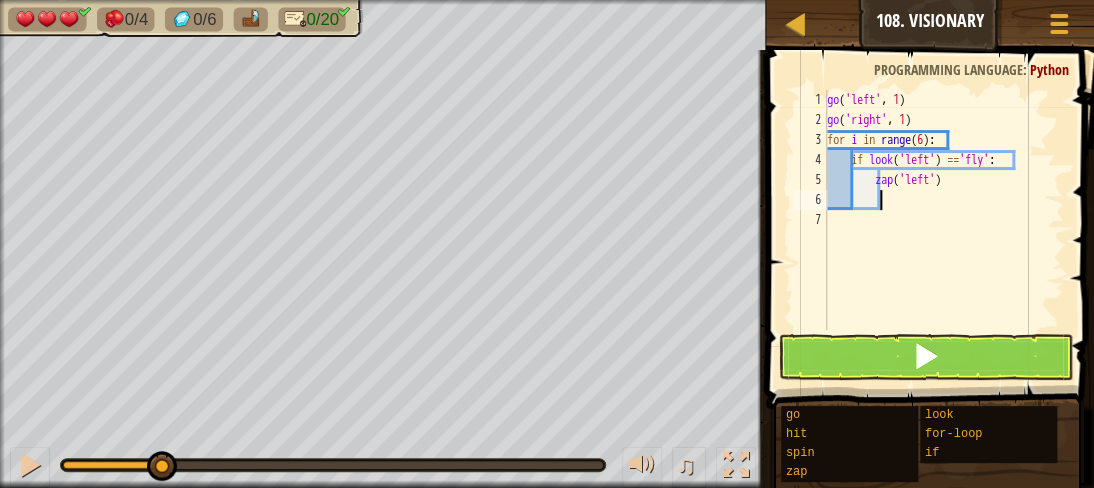 type on "z" 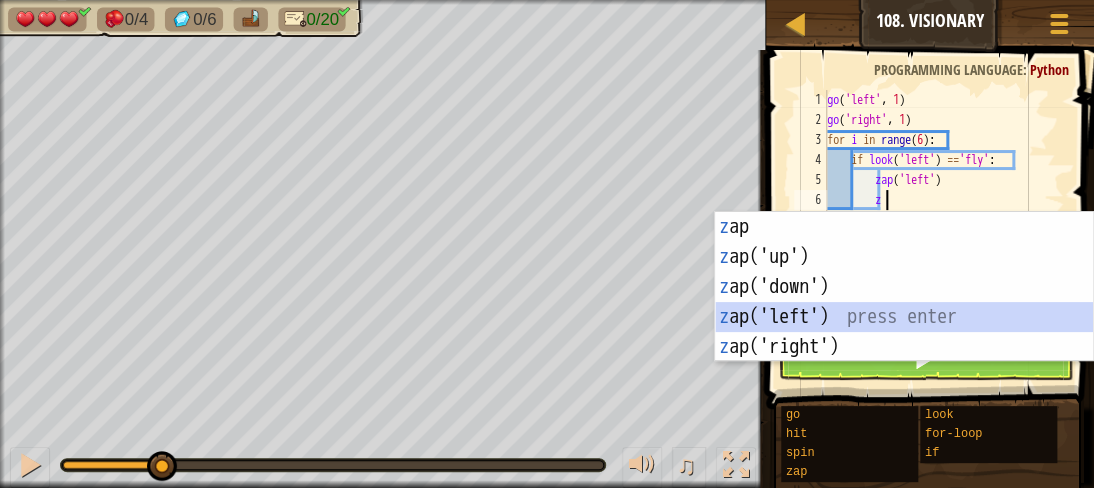 click on "z ap press enter z ap('up') press enter z ap('down') press enter z ap('left') press enter z ap('right') press enter" at bounding box center [904, 317] 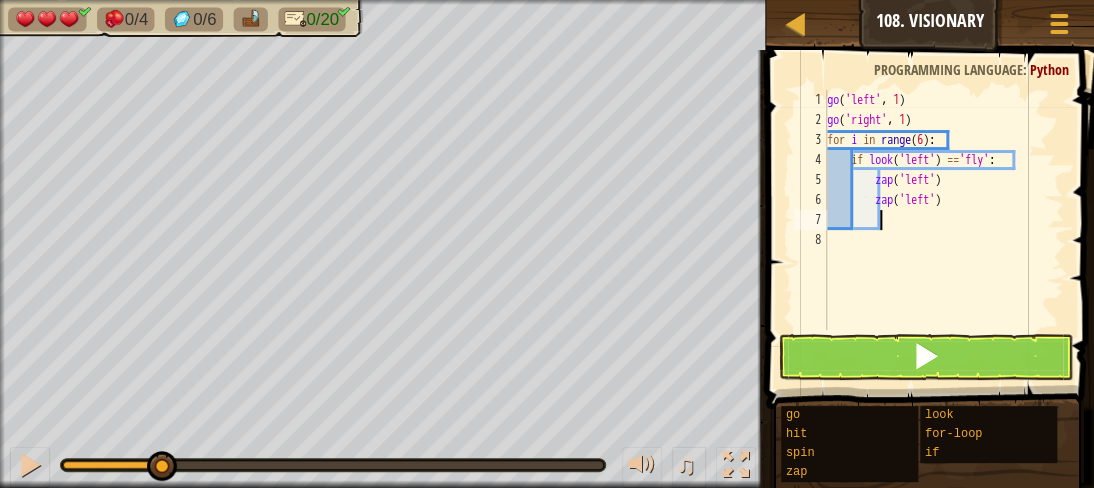 type on "z" 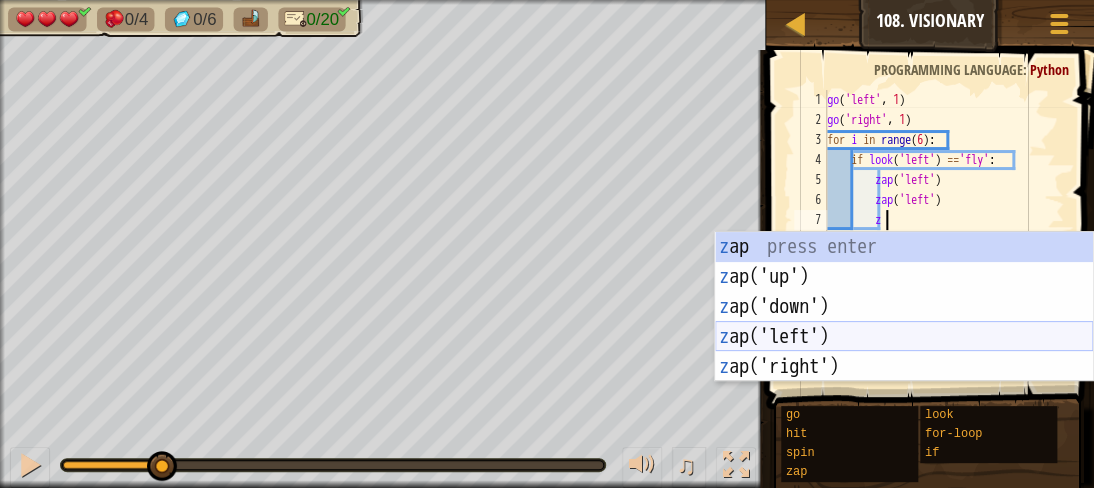 click on "z ap press enter z ap('up') press enter z ap('down') press enter z ap('left') press enter z ap('right') press enter" at bounding box center [904, 337] 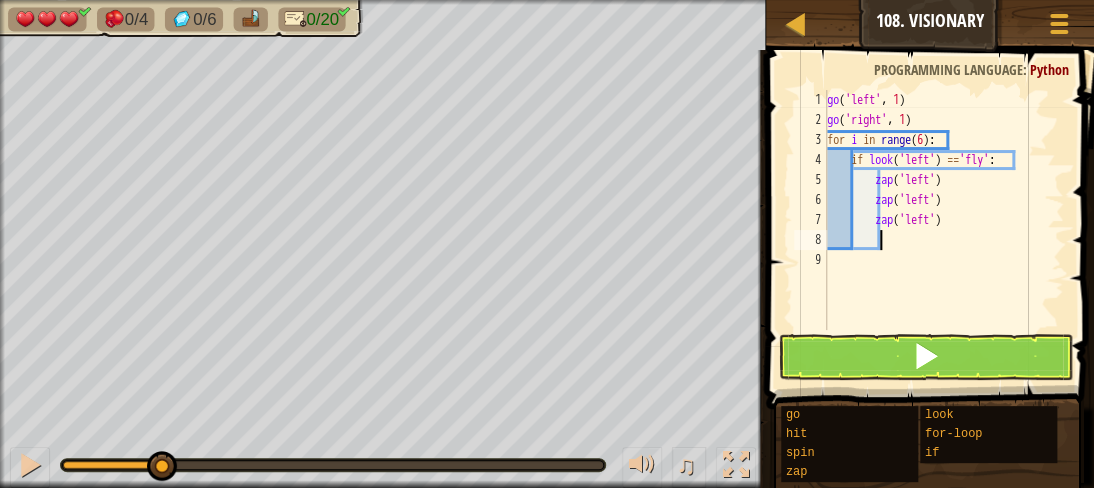 type on "z" 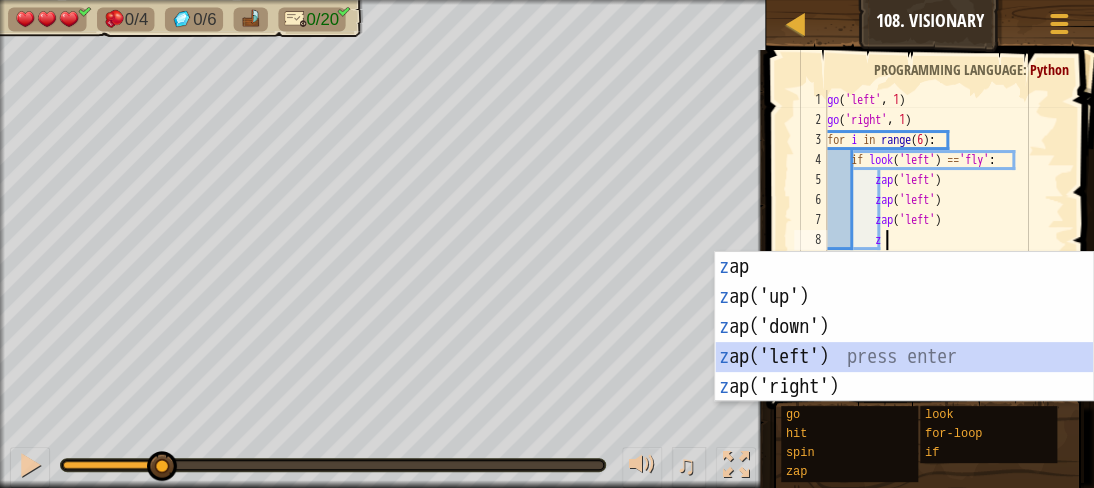 click on "z ap press enter z ap('up') press enter z ap('down') press enter z ap('left') press enter z ap('right') press enter" at bounding box center (904, 357) 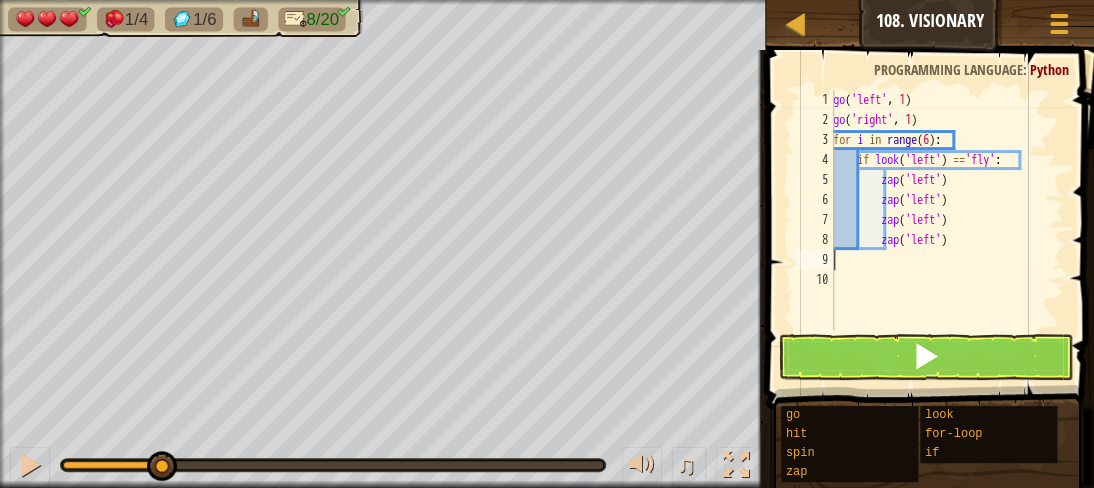 scroll, scrollTop: 9, scrollLeft: 0, axis: vertical 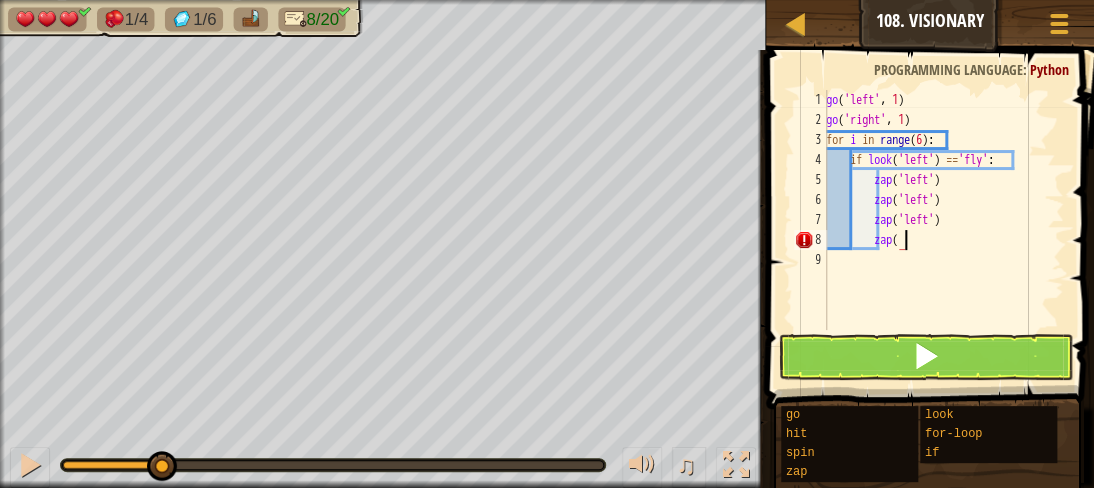 type on "z" 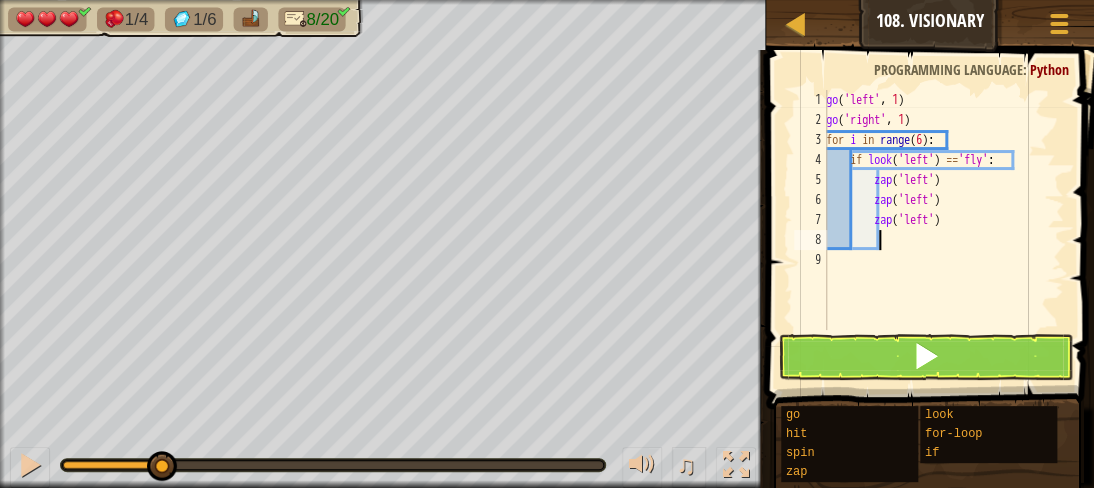 type on "z" 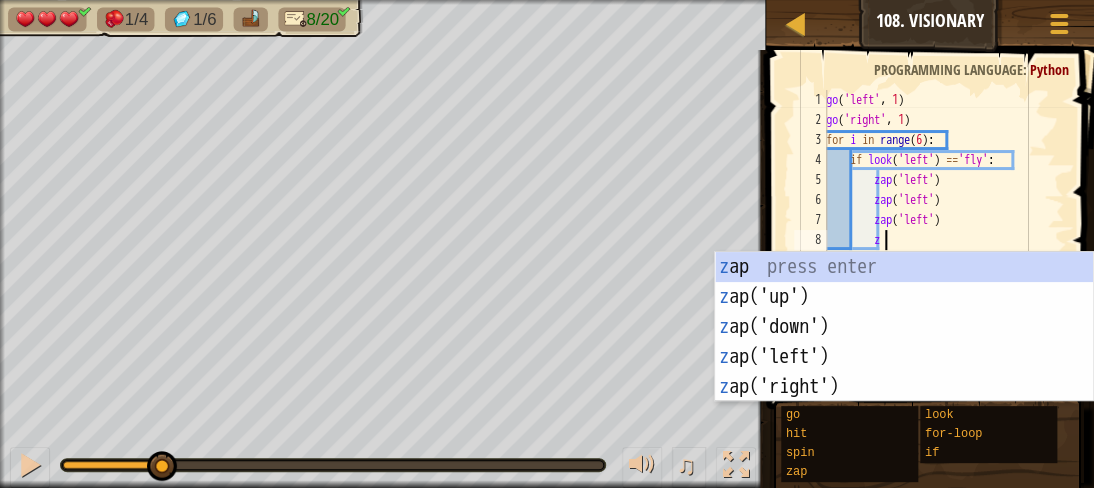 scroll, scrollTop: 9, scrollLeft: 3, axis: both 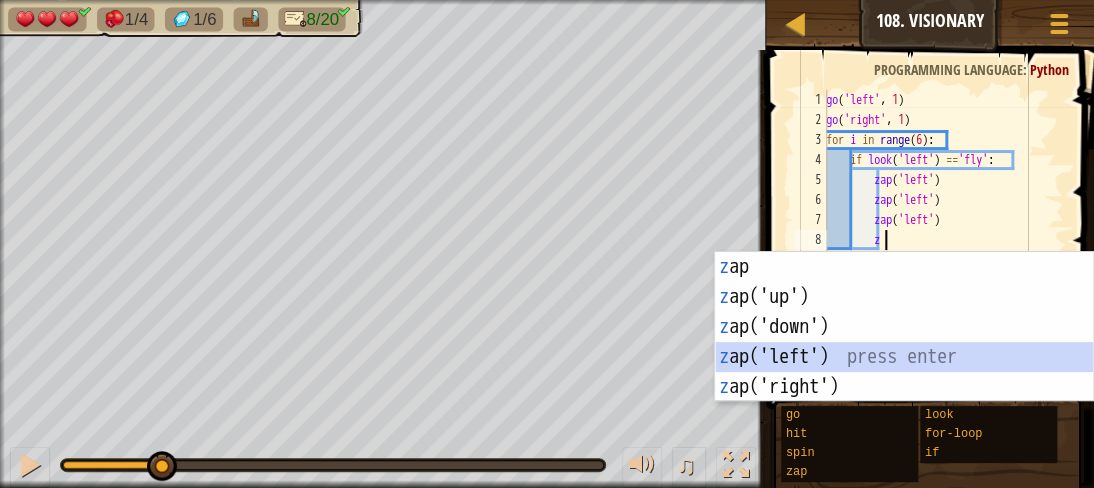 click on "z ap press enter z ap('up') press enter z ap('down') press enter z ap('left') press enter z ap('right') press enter" at bounding box center [904, 357] 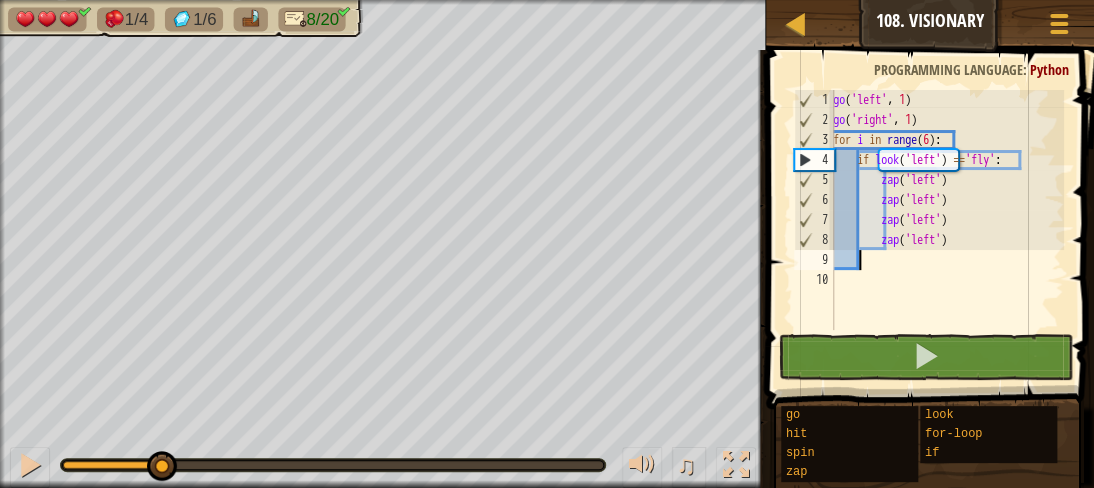 scroll, scrollTop: 9, scrollLeft: 0, axis: vertical 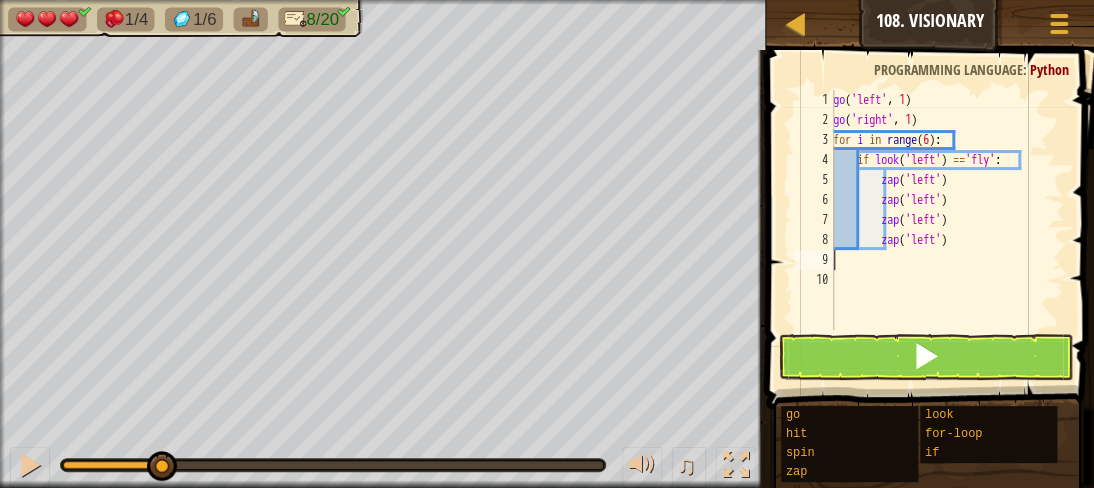 type on "g" 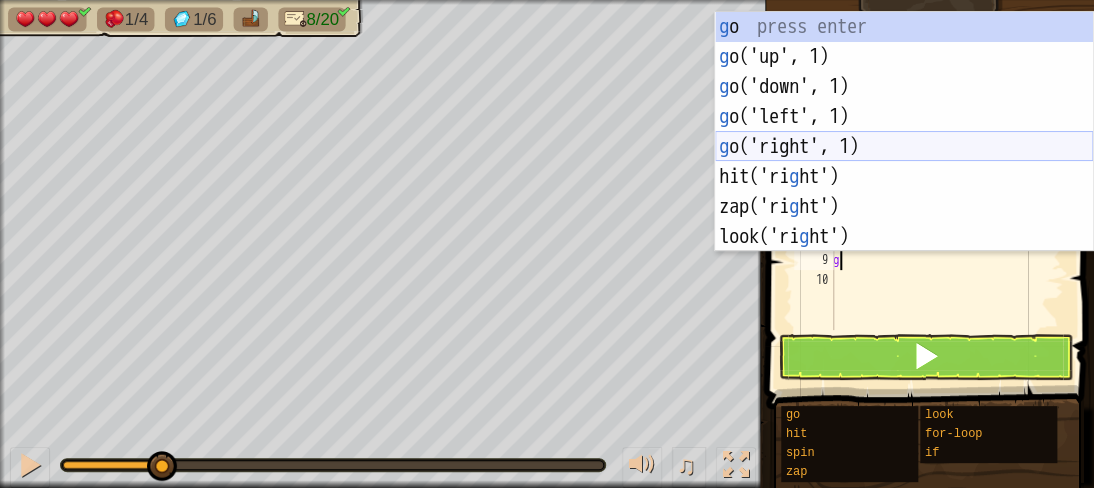 click on "g o press enter g o('up', 1) press enter g o('down', 1) press enter g o('left', 1) press enter g o('right', 1) press enter hit('ri g ht') press enter zap('ri g ht') press enter look('ri g ht') press enter" at bounding box center [904, 162] 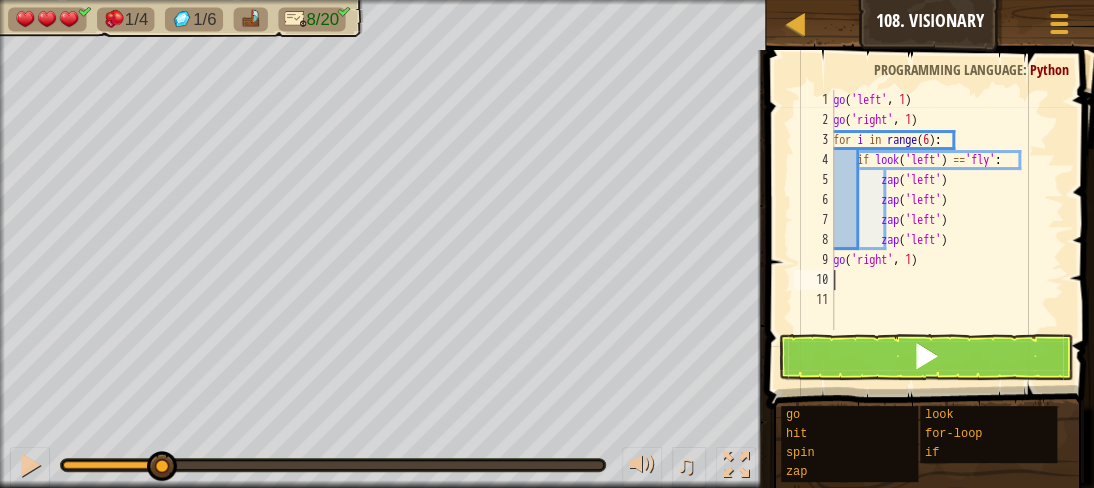 type on "g" 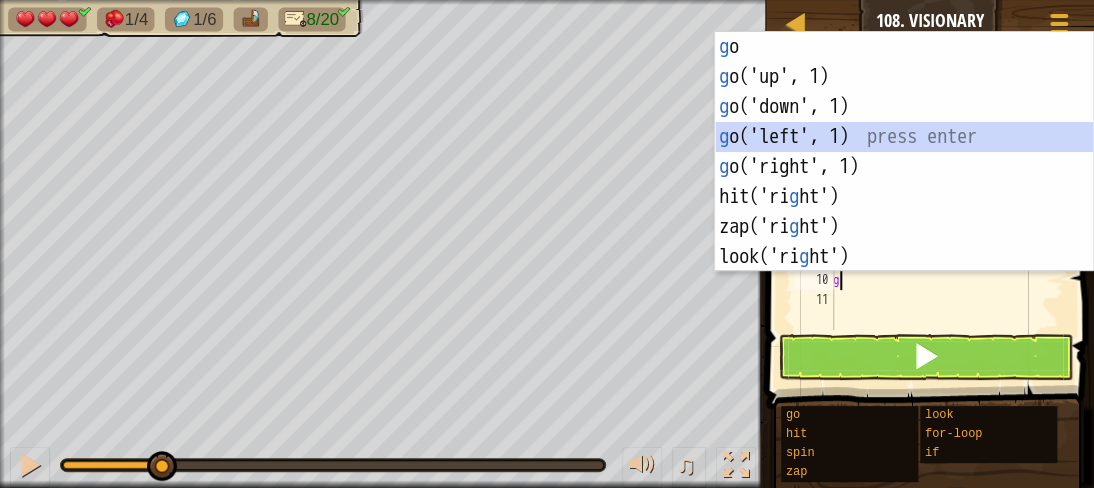 click on "g o press enter g o('up', 1) press enter g o('down', 1) press enter g o('left', 1) press enter g o('right', 1) press enter hit('ri g ht') press enter zap('ri g ht') press enter look('ri g ht') press enter" at bounding box center (904, 182) 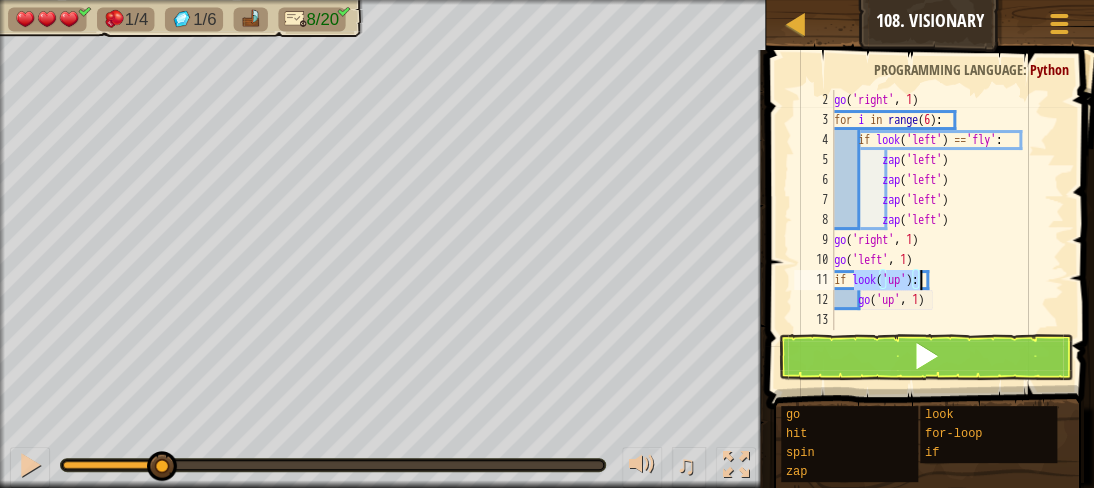 scroll, scrollTop: 20, scrollLeft: 0, axis: vertical 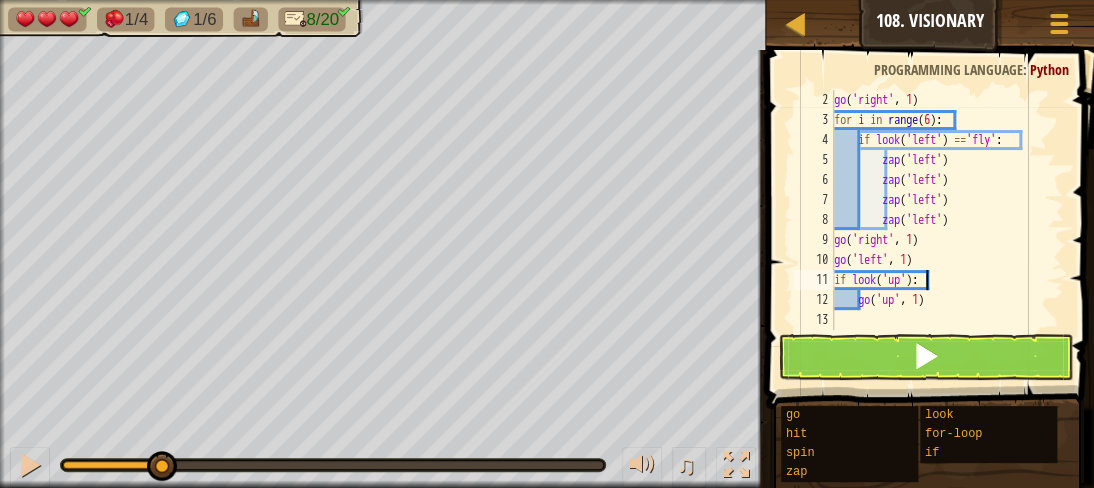 click on "go ( 'right' ,   1 ) for   i   in   range ( 6 ) :      if   look ( 'left' )   == 'fly' :          zap ( 'left' )          zap ( 'left' )          zap ( 'left' )          zap ( 'left' ) go ( 'right' ,   1 ) go ( 'left' ,   1 ) if   look ( 'up' ) :      go ( 'up' ,   1 )" at bounding box center [939, 230] 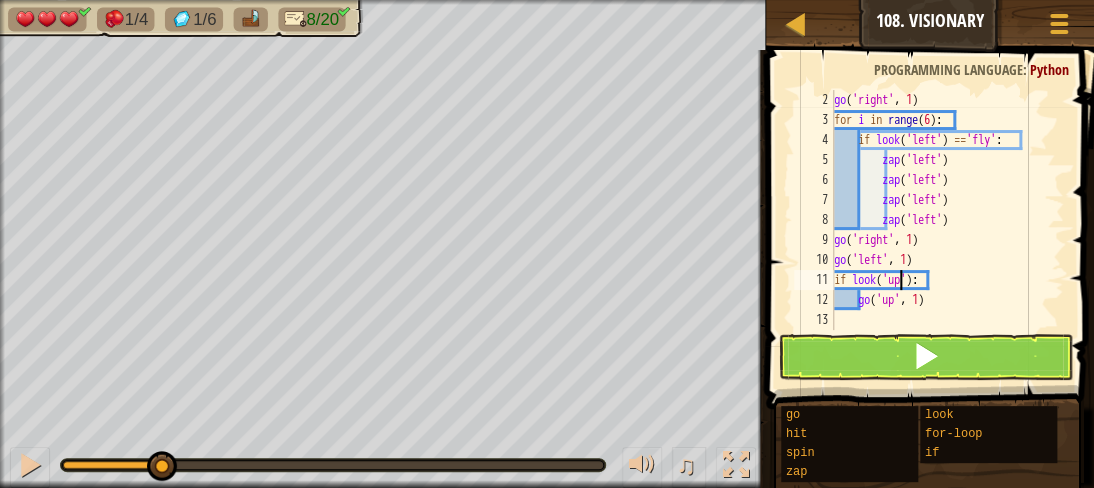 click on "go ( 'right' ,   1 ) for   i   in   range ( 6 ) :      if   look ( 'left' )   == 'fly' :          zap ( 'left' )          zap ( 'left' )          zap ( 'left' )          zap ( 'left' ) go ( 'right' ,   1 ) go ( 'left' ,   1 ) if   look ( 'up' ) :      go ( 'up' ,   1 )" at bounding box center [939, 230] 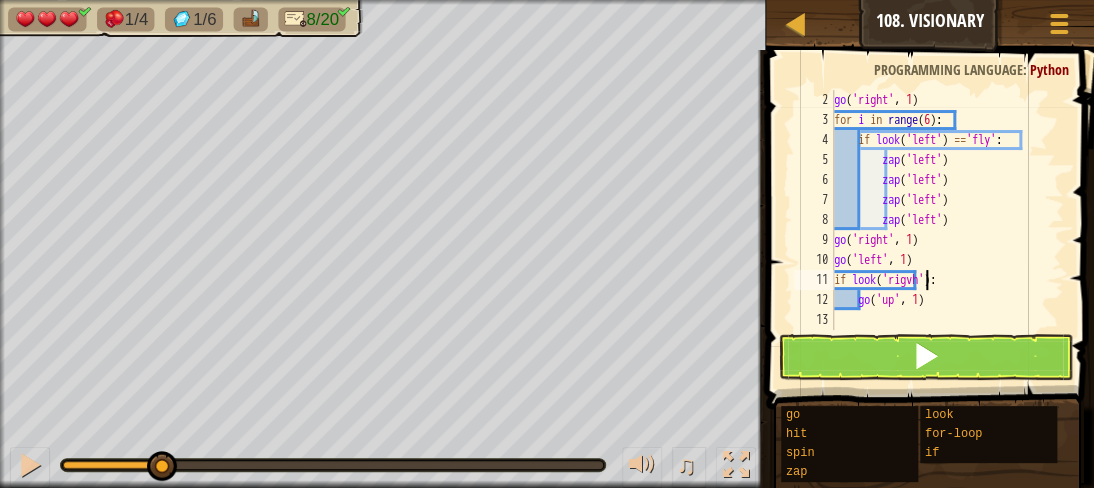 scroll, scrollTop: 9, scrollLeft: 8, axis: both 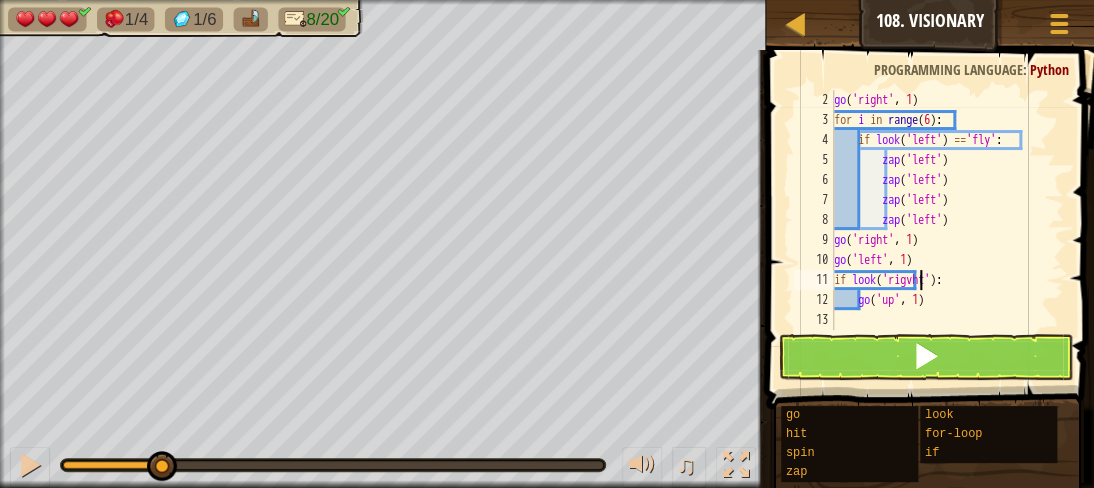 click on "go ( 'right' ,   1 ) for   i   in   range ( 6 ) :      if   look ( 'left' )   == 'fly' :          zap ( 'left' )          zap ( 'left' )          zap ( 'left' )          zap ( 'left' ) go ( 'right' ,   1 ) go ( 'left' ,   1 ) if   look ( 'rigvht' ) :      go ( 'up' ,   1 )" at bounding box center (939, 230) 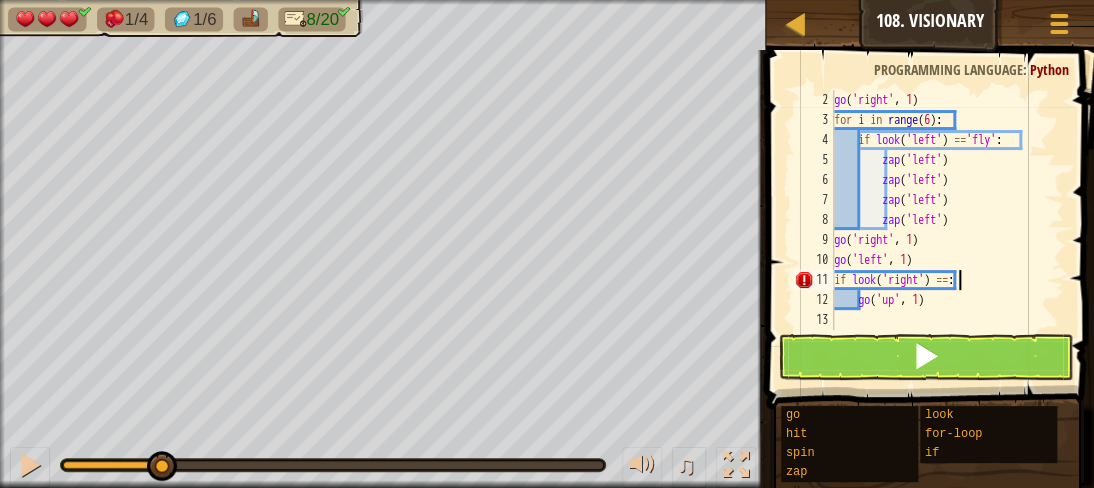 scroll, scrollTop: 9, scrollLeft: 10, axis: both 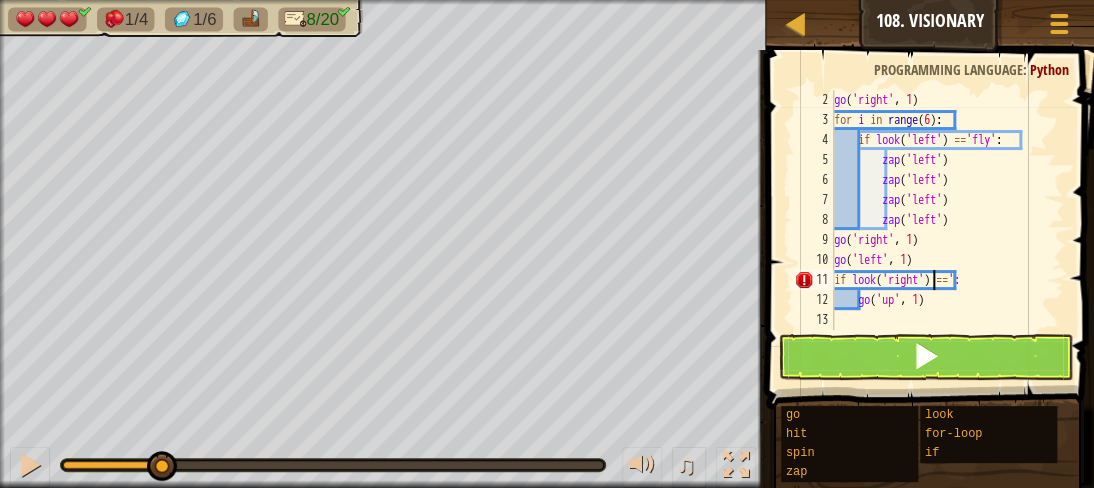 click on "go ( 'right' ,   1 ) for   i   in   range ( 6 ) :      if   look ( 'left' )   == 'fly' :          zap ( 'left' )          zap ( 'left' )          zap ( 'left' )          zap ( 'left' ) go ( 'right' ,   1 ) go ( 'left' ,   1 ) if   look ( 'right' )   == ':      go ( 'up' ,   1 )" at bounding box center [939, 230] 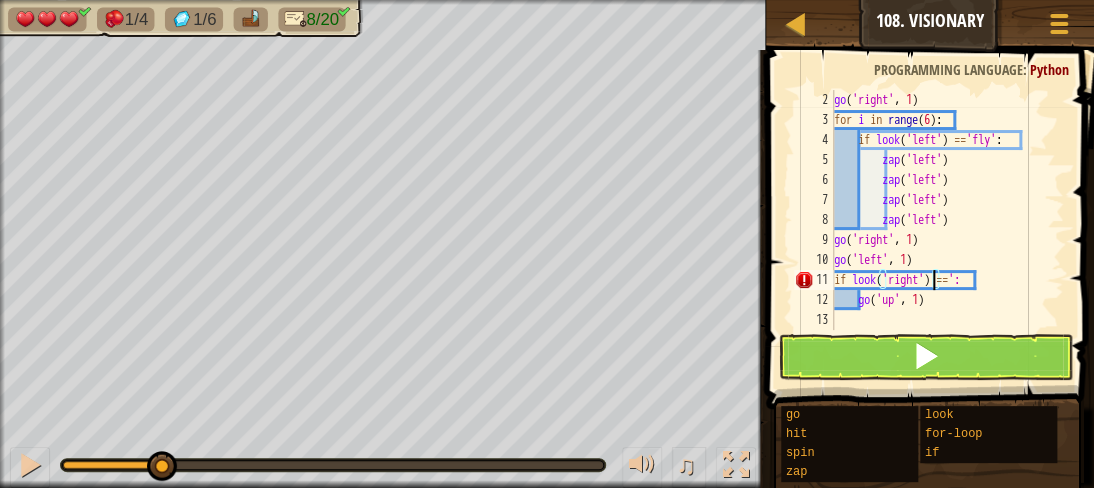 click on "go ( 'right' ,   1 ) for   i   in   range ( 6 ) :      if   look ( 'left' )   == 'fly' :          zap ( 'left' )          zap ( 'left' )          zap ( 'left' )          zap ( 'left' ) go ( 'right' ,   1 ) go ( 'left' ,   1 ) if   look ( 'right' )   == ':      go ( 'up' ,   1 )" at bounding box center (939, 230) 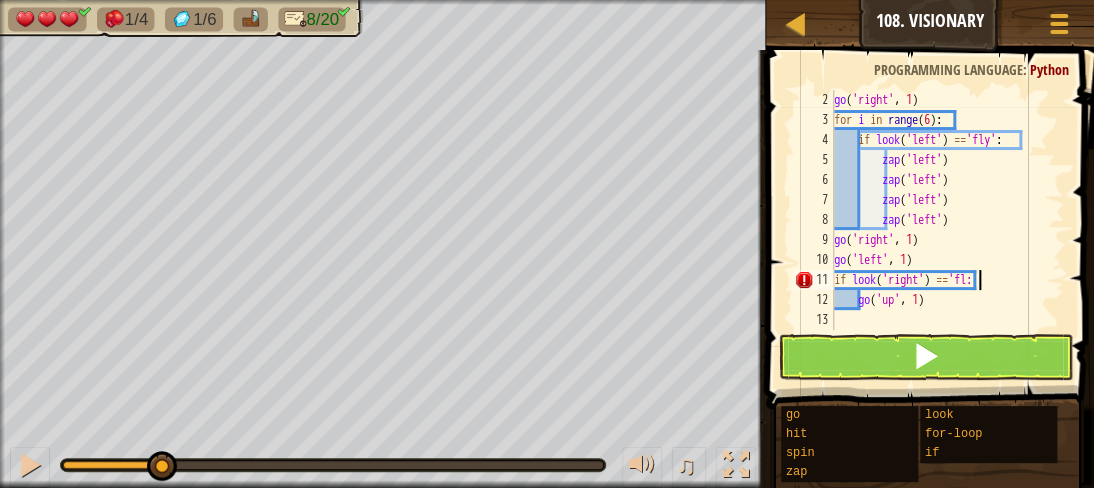 scroll, scrollTop: 9, scrollLeft: 12, axis: both 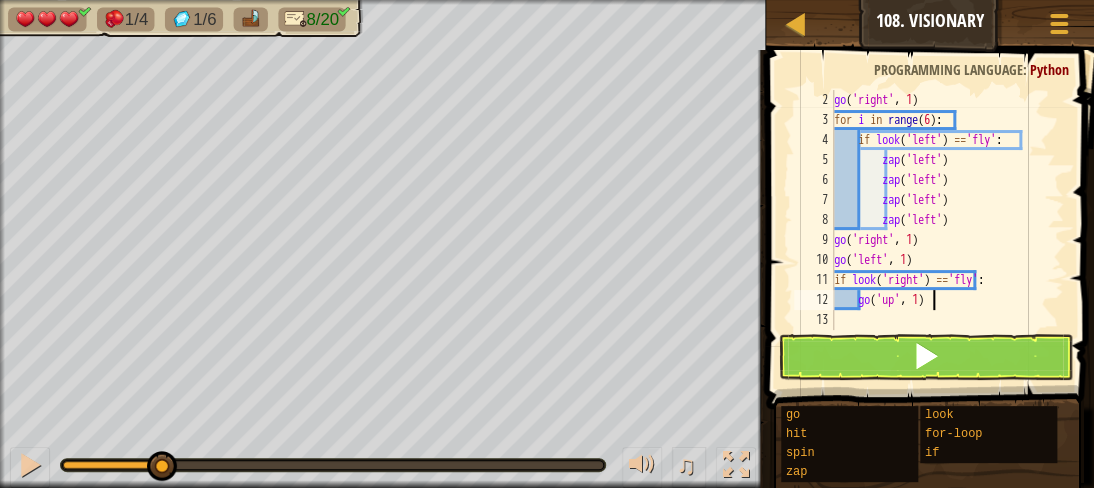 click on "go ( 'right' ,   1 ) for   i   in   range ( 6 ) :      if   look ( 'left' )   == 'fly' :          zap ( 'left' )          zap ( 'left' )          zap ( 'left' )          zap ( 'left' ) go ( 'right' ,   1 ) go ( 'left' ,   1 ) if   look ( 'right' )   == 'fly' :      go ( 'up' ,   1 )" at bounding box center (939, 230) 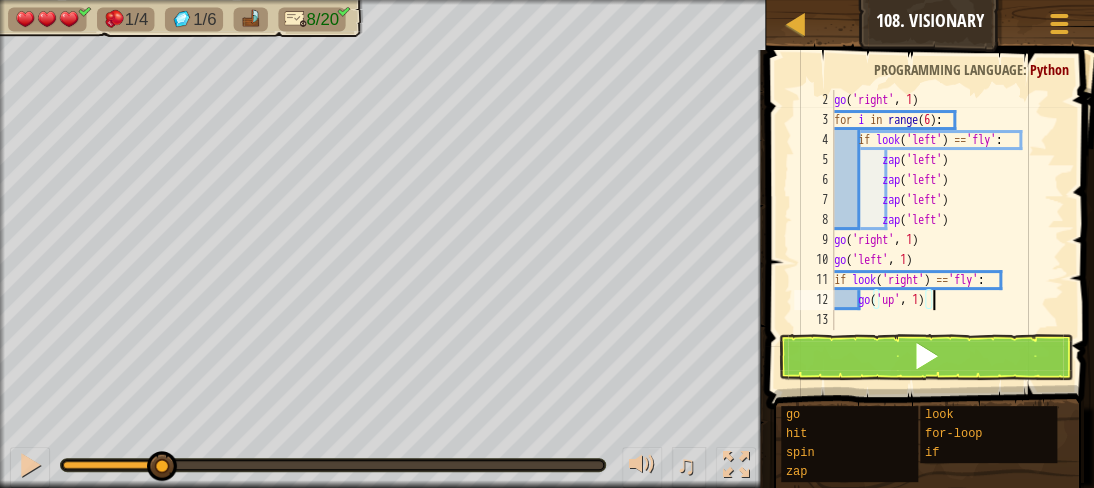 scroll, scrollTop: 9, scrollLeft: 6, axis: both 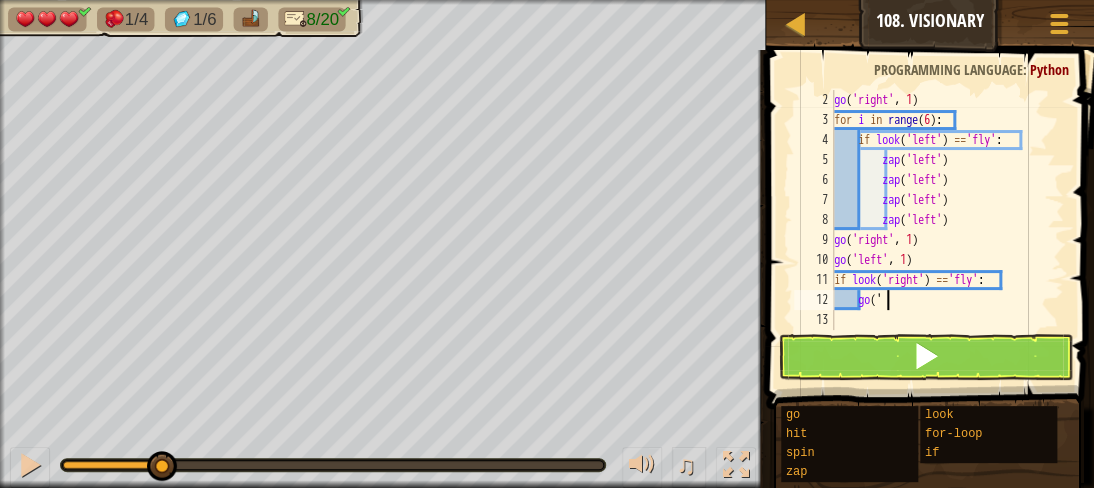 type on "g" 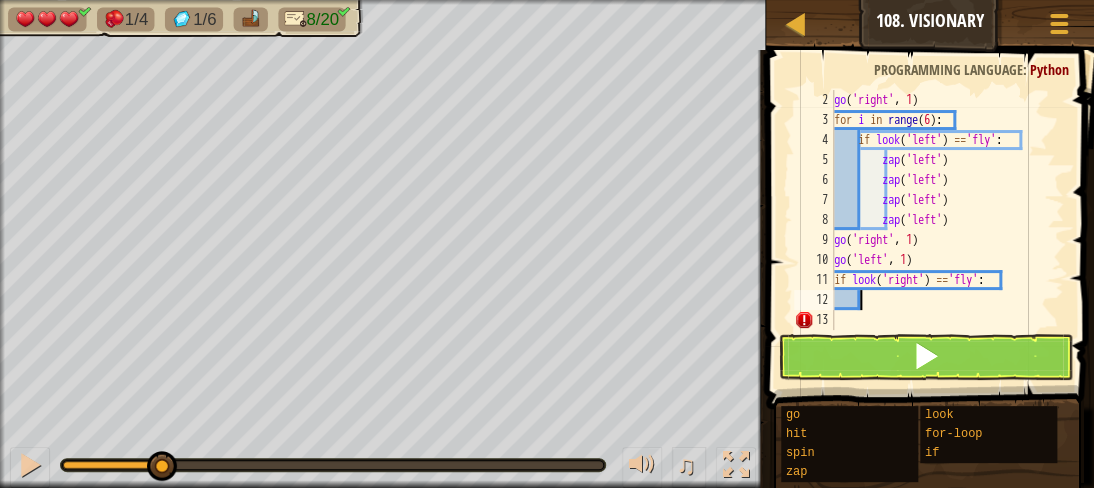 type on "z" 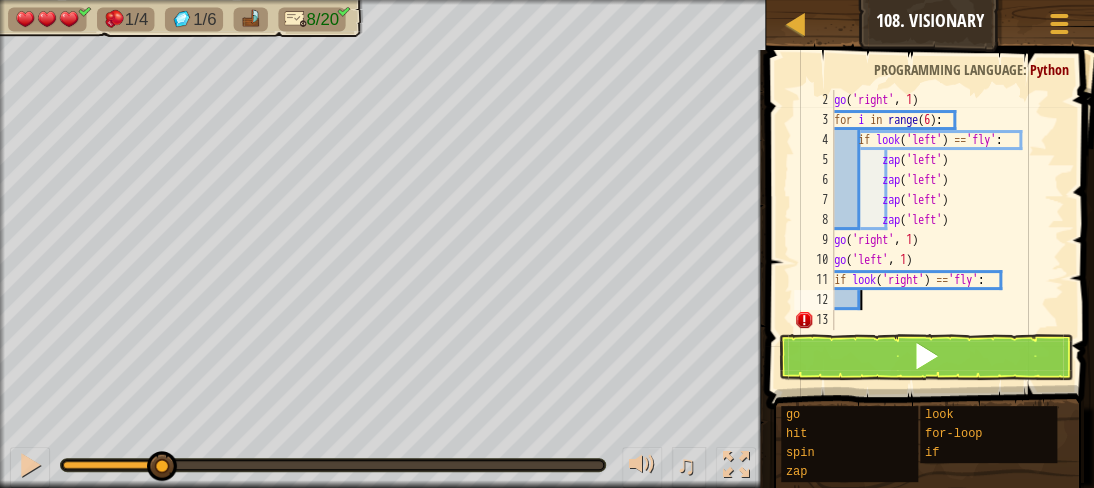 scroll, scrollTop: 9, scrollLeft: 1, axis: both 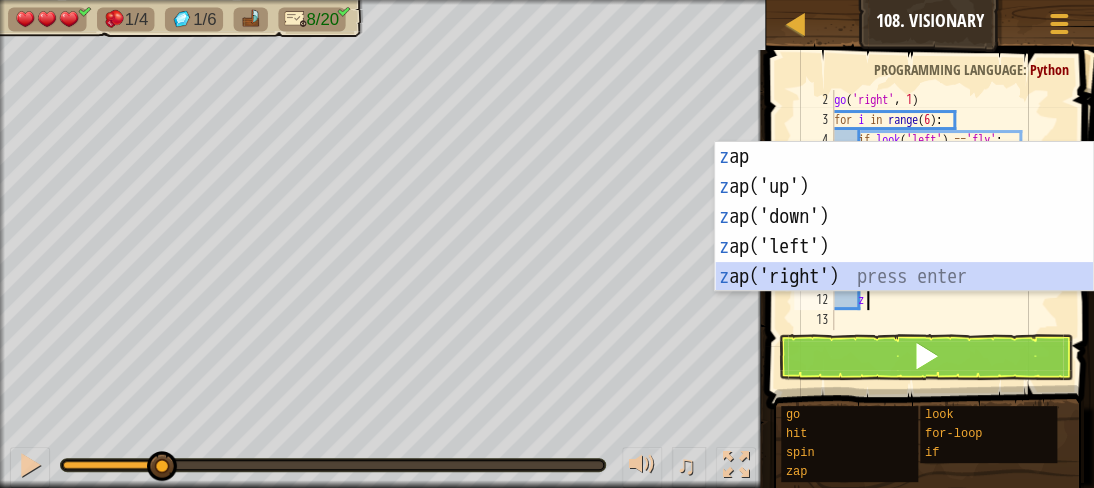 click on "z ap press enter z ap('up') press enter z ap('down') press enter z ap('left') press enter z ap('right') press enter" at bounding box center [904, 247] 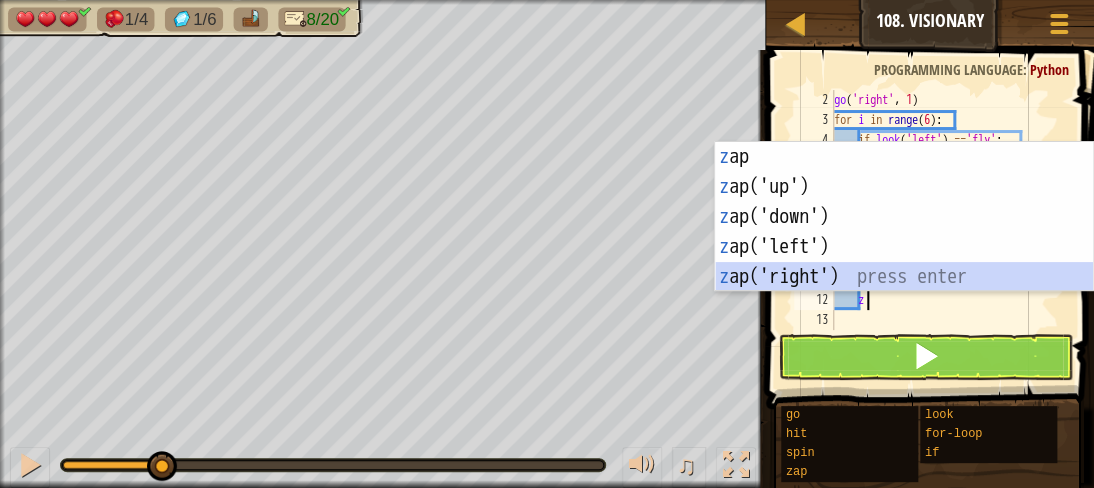 scroll, scrollTop: 9, scrollLeft: 0, axis: vertical 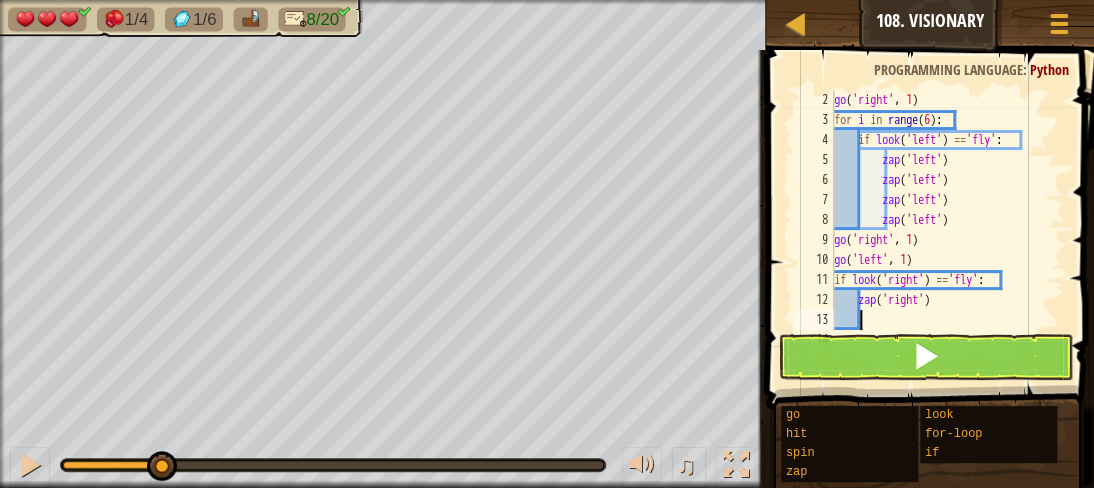 type on "z" 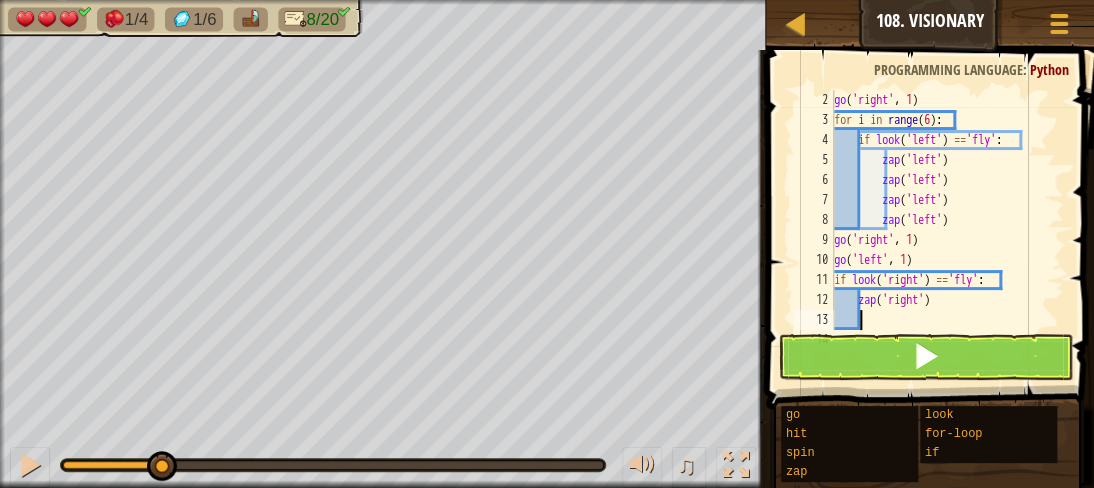 scroll, scrollTop: 9, scrollLeft: 1, axis: both 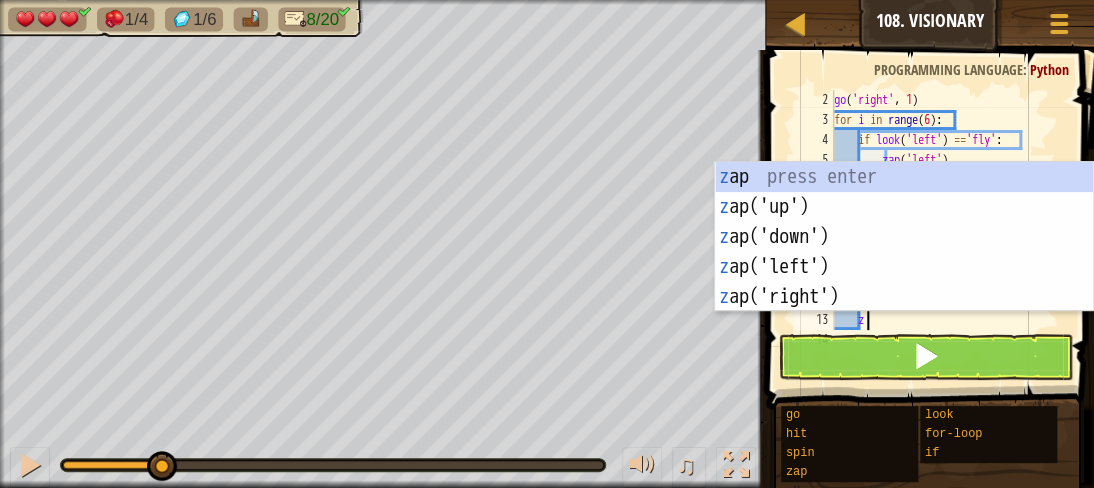 click on "z ap press enter z ap('up') press enter z ap('down') press enter z ap('left') press enter z ap('right') press enter" at bounding box center (904, 267) 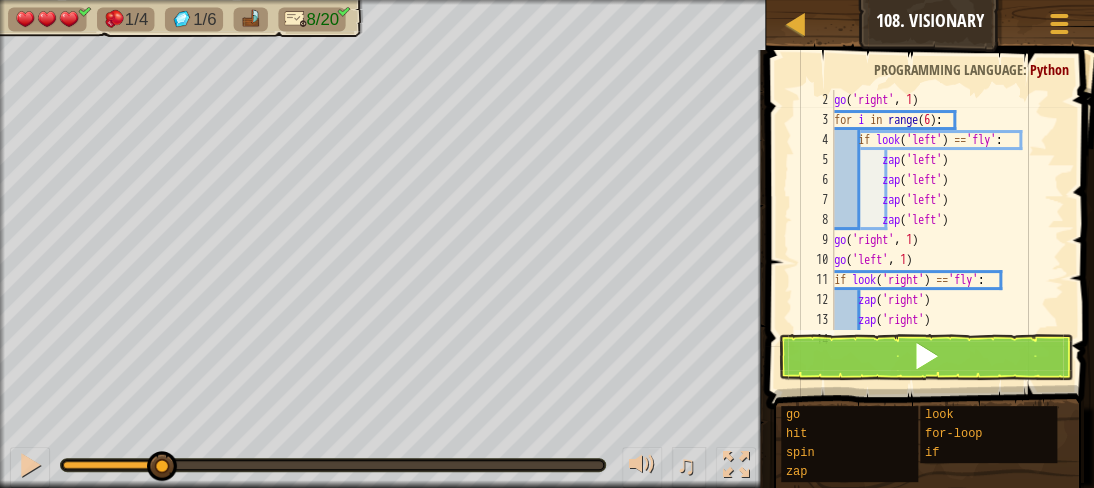 scroll, scrollTop: 9, scrollLeft: 0, axis: vertical 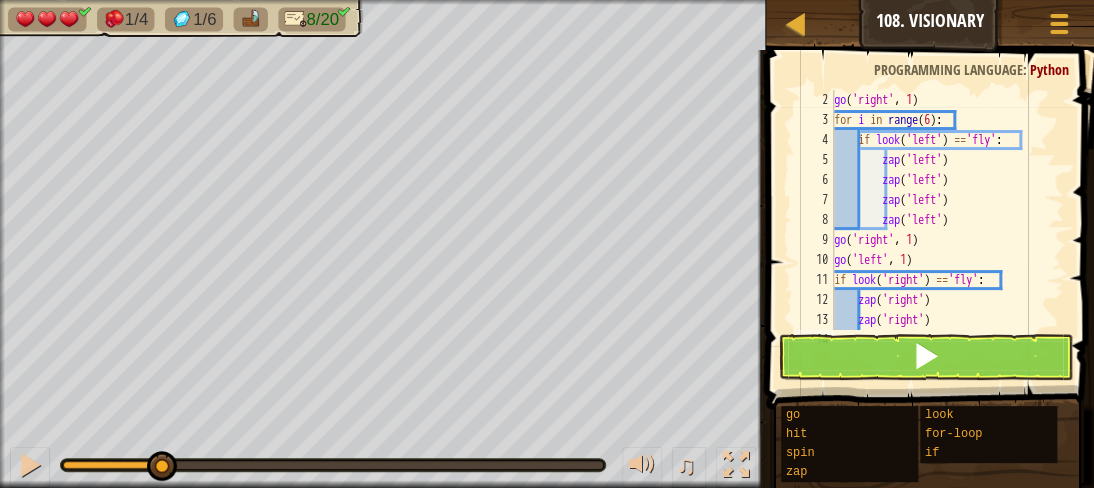 type on "z" 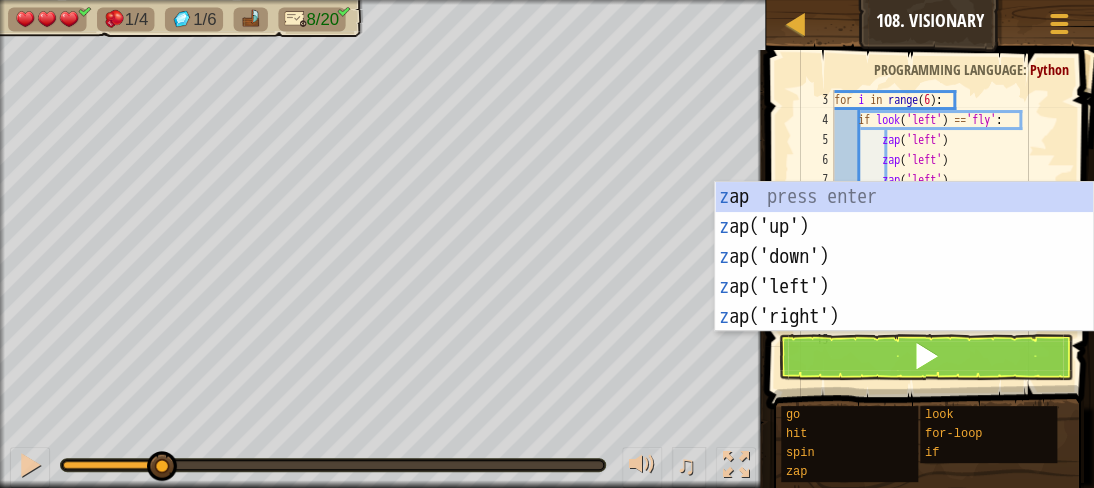 scroll, scrollTop: 9, scrollLeft: 1, axis: both 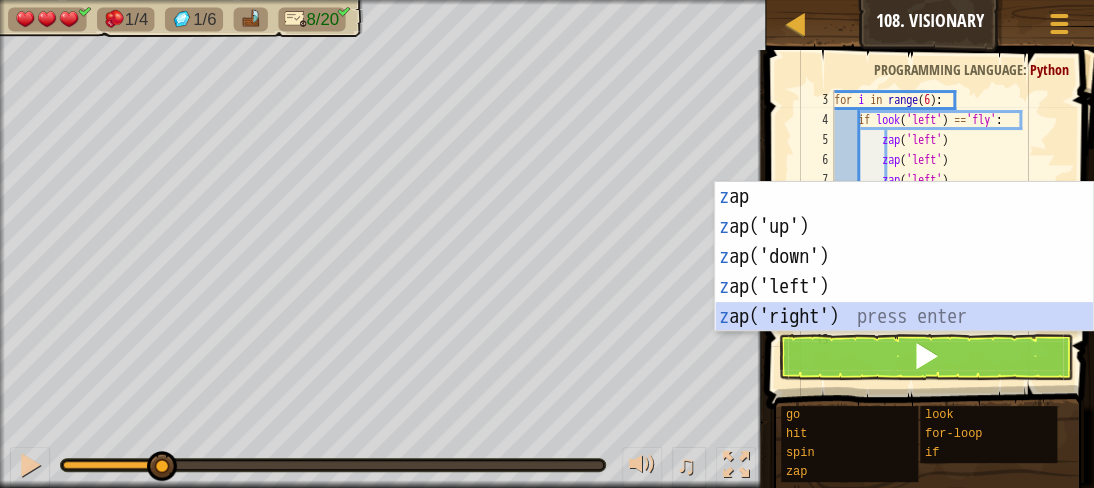 click on "z ap press enter z ap('up') press enter z ap('down') press enter z ap('left') press enter z ap('right') press enter" at bounding box center [904, 287] 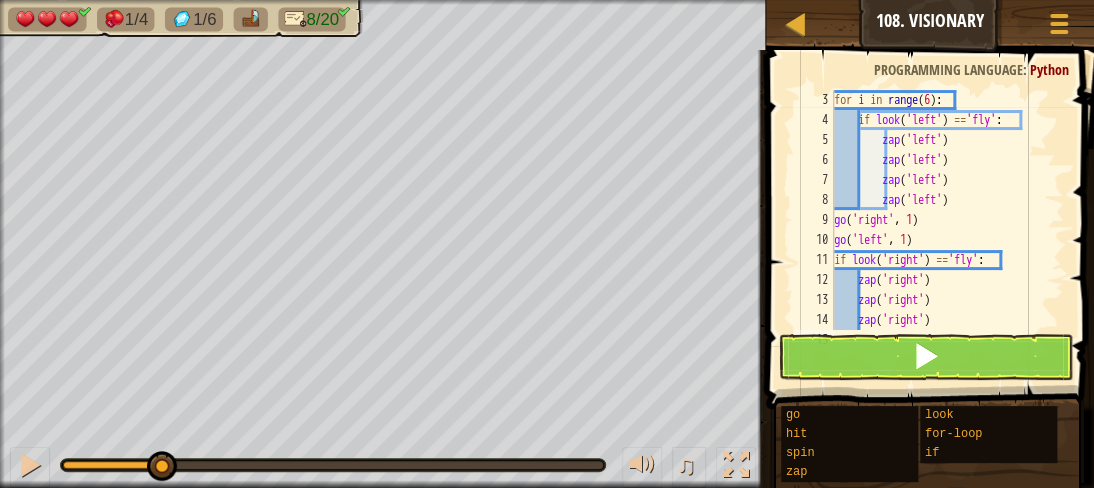 scroll, scrollTop: 9, scrollLeft: 0, axis: vertical 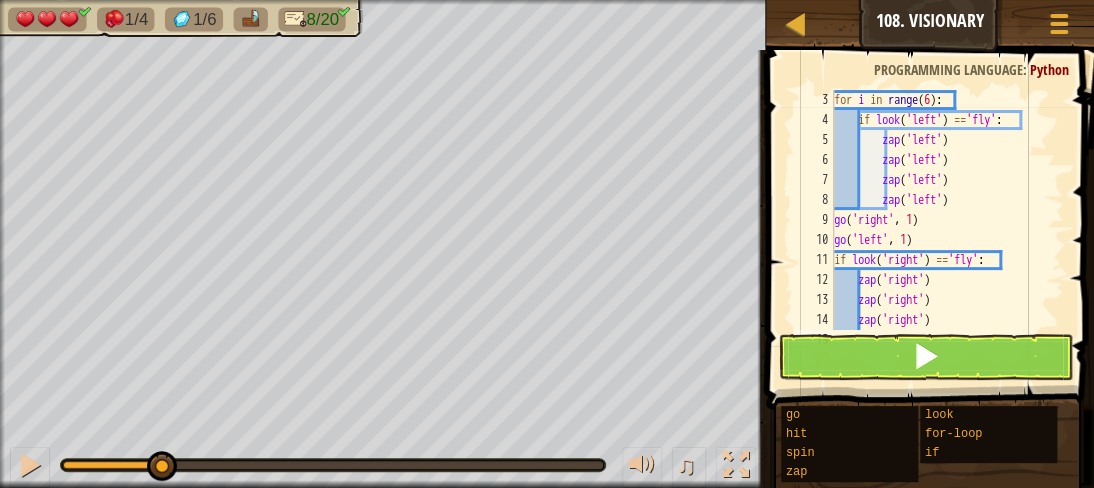 type on "z" 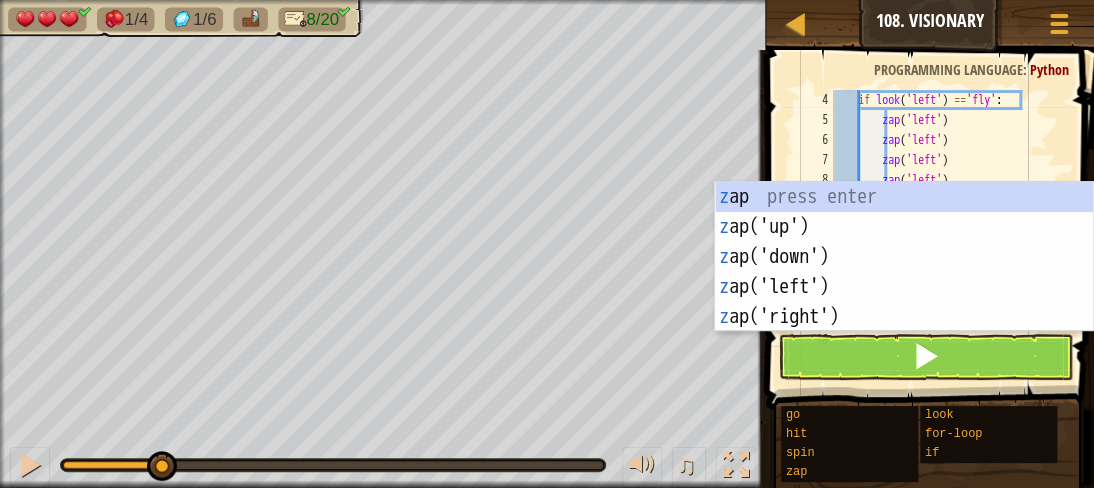 scroll, scrollTop: 9, scrollLeft: 1, axis: both 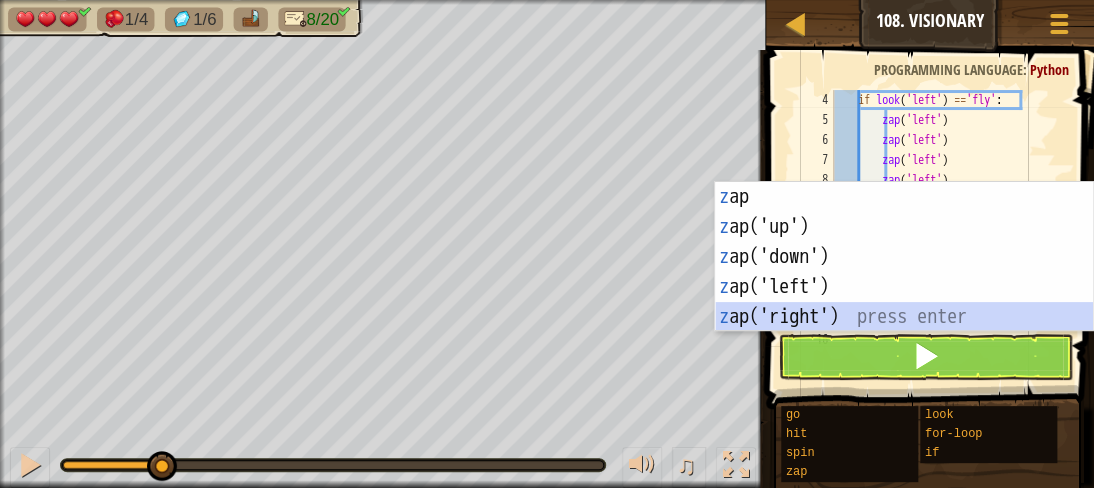 click on "z ap press enter z ap('up') press enter z ap('down') press enter z ap('left') press enter z ap('right') press enter" at bounding box center [904, 287] 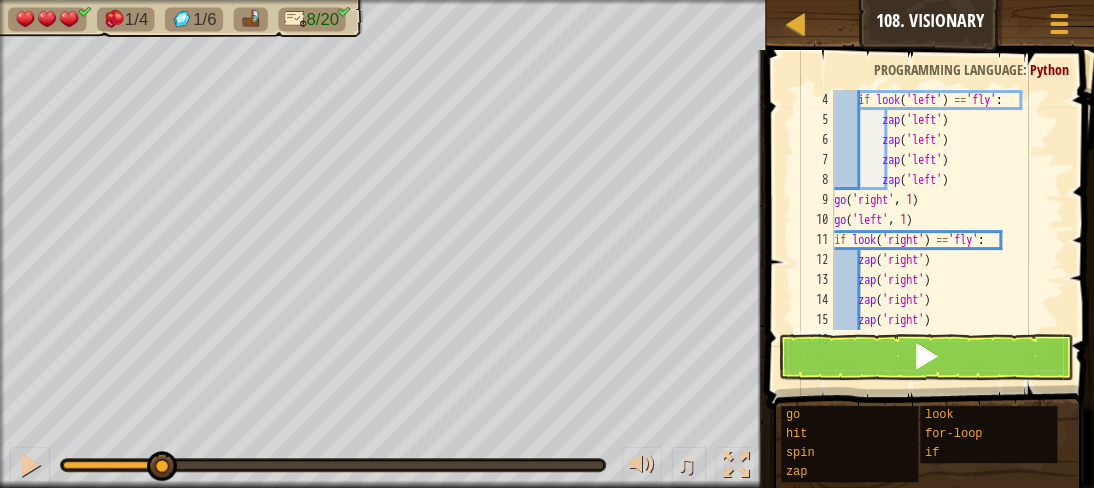 scroll, scrollTop: 9, scrollLeft: 0, axis: vertical 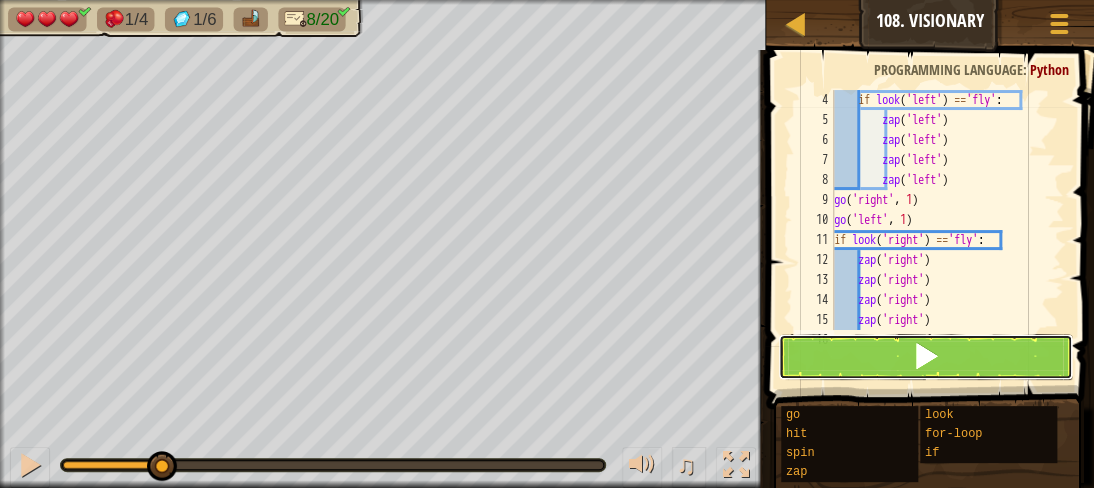click at bounding box center (925, 357) 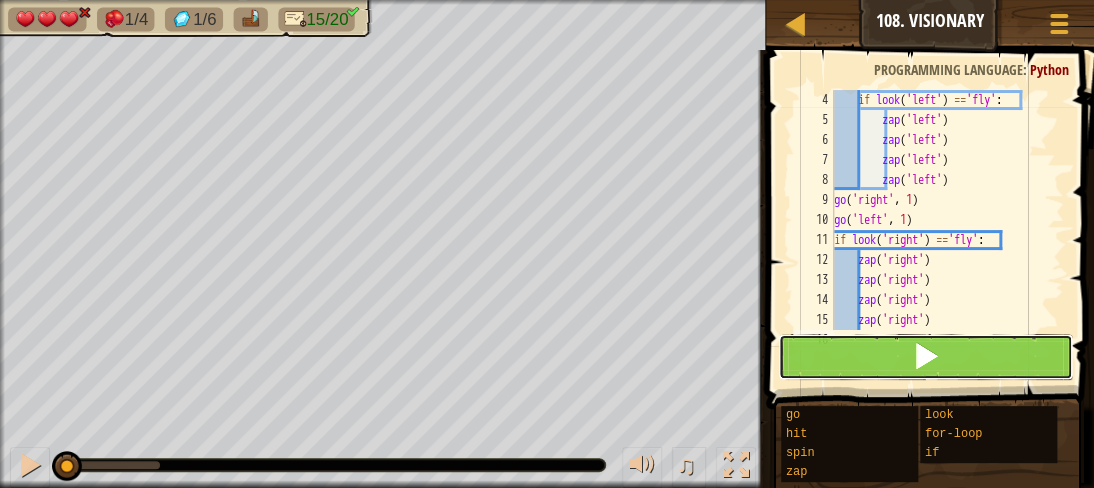 drag, startPoint x: 876, startPoint y: 341, endPoint x: 968, endPoint y: 340, distance: 92.00543 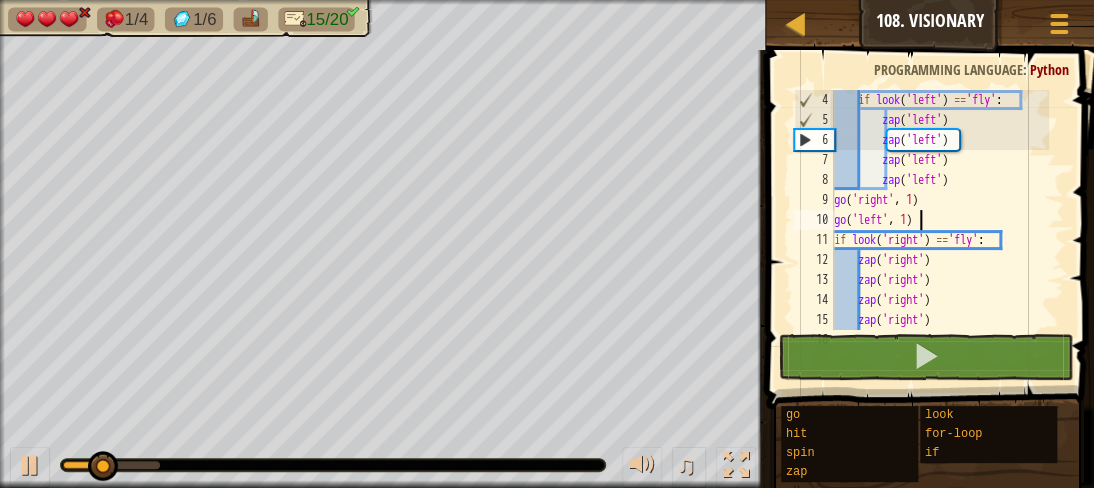 click on "if   look ( 'left' )   == 'fly' :          zap ( 'left' )          zap ( 'left' )          zap ( 'left' )          zap ( 'left' ) go ( 'right' ,   1 ) go ( 'left' ,   1 ) if   look ( 'right' )   == 'fly' :      zap ( 'right' )      zap ( 'right' )      zap ( 'right' )      zap ( 'right' )" at bounding box center [939, 230] 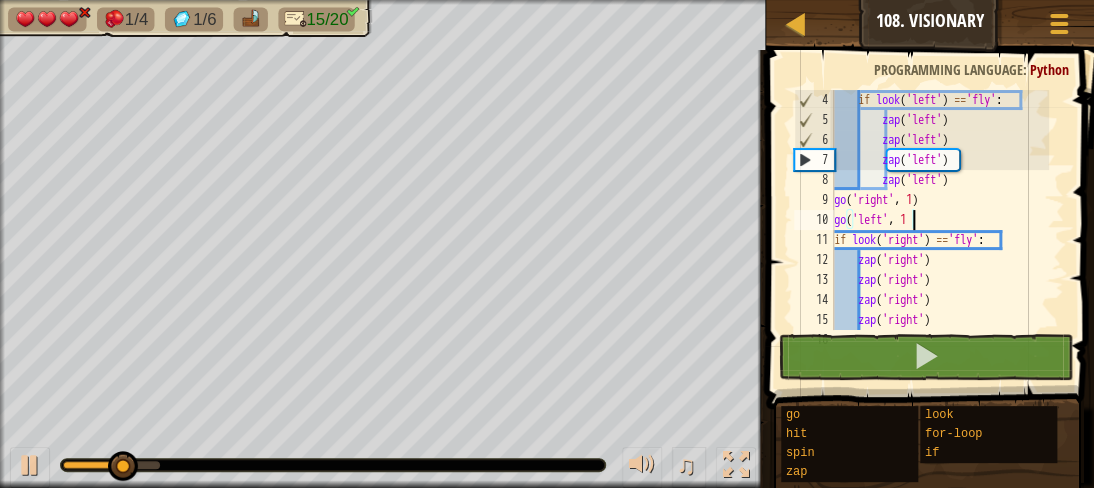 type on "g" 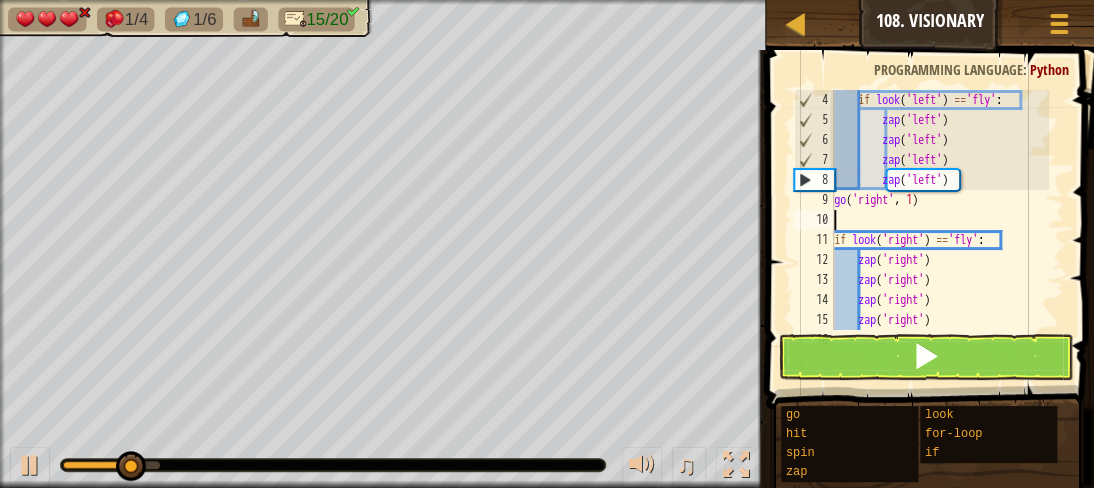 scroll, scrollTop: 9, scrollLeft: 0, axis: vertical 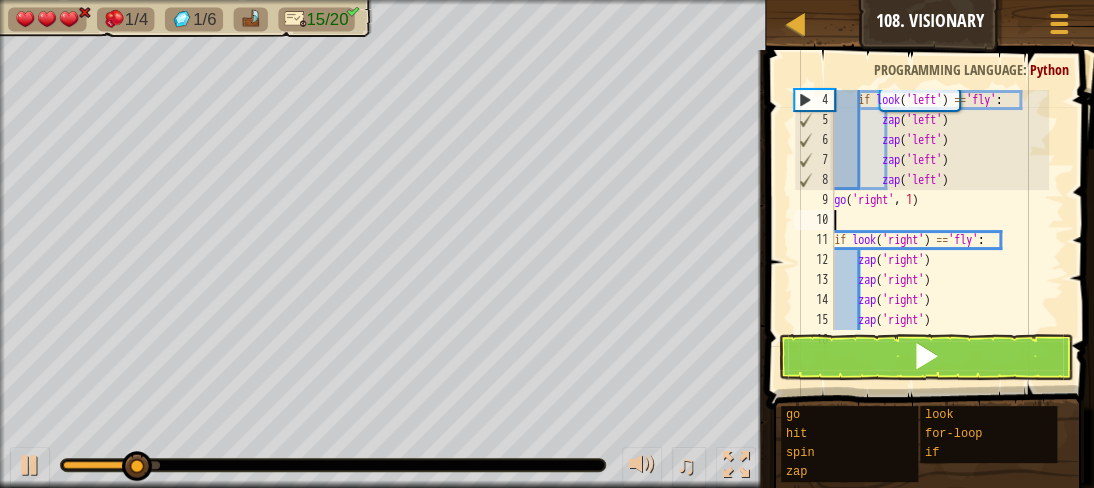 click on "if   look ( 'left' )   == 'fly' :          zap ( 'left' )          zap ( 'left' )          zap ( 'left' )          zap ( 'left' ) go ( 'right' ,   1 ) if   look ( 'right' )   == 'fly' :      zap ( 'right' )      zap ( 'right' )      zap ( 'right' )      zap ( 'right' )" at bounding box center (939, 230) 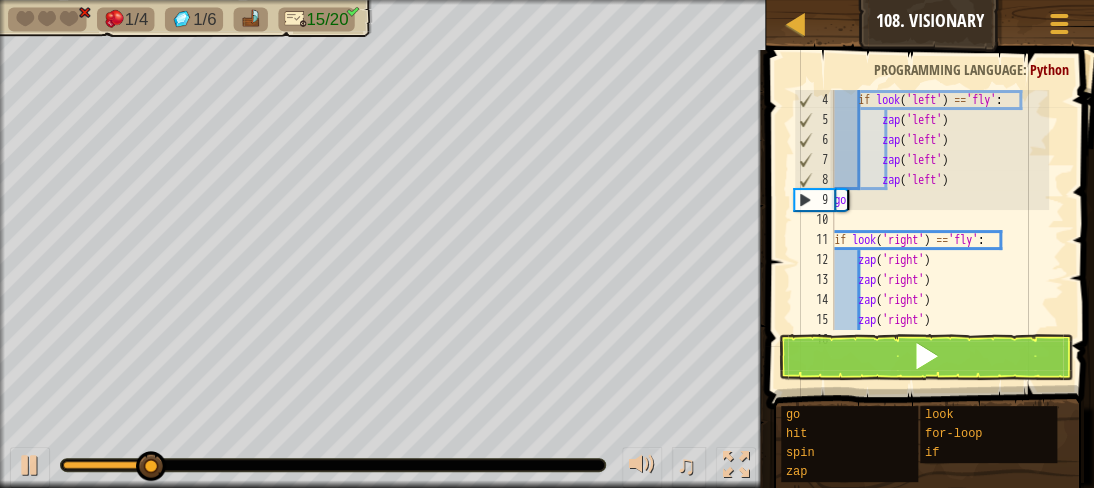 type on "g" 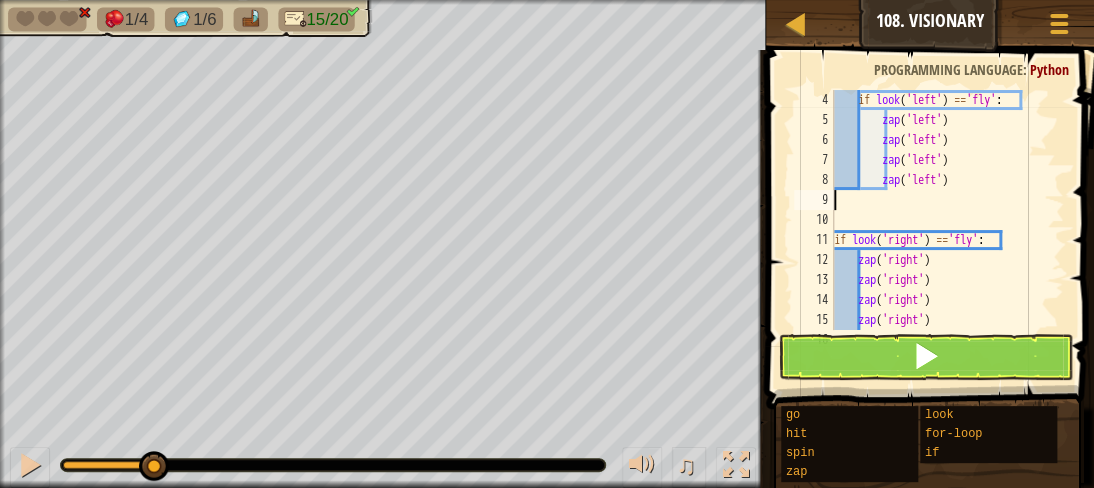 scroll, scrollTop: 100, scrollLeft: 0, axis: vertical 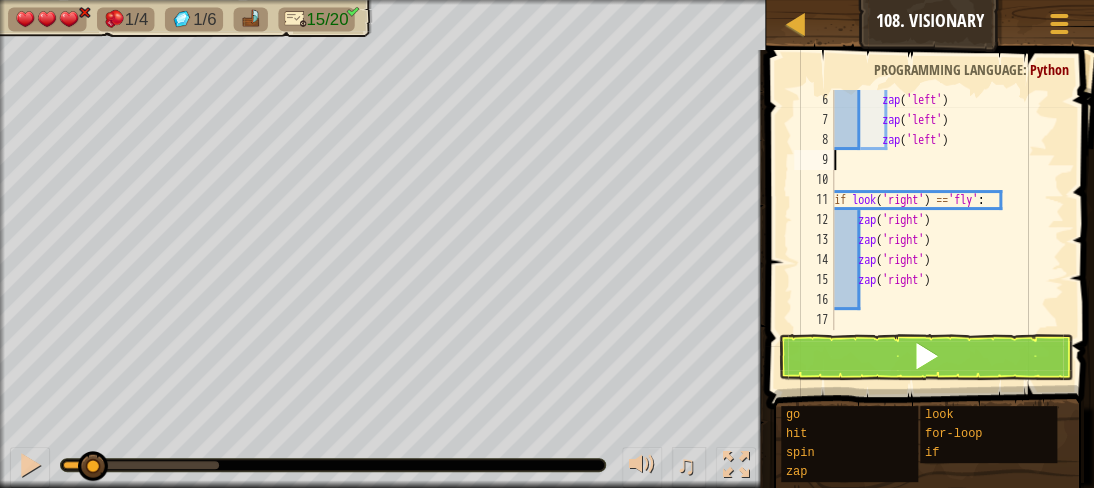 click on "zap ( 'left' )          zap ( 'left' )          zap ( 'left' ) if   look ( 'right' )   == 'fly' :      zap ( 'right' )      zap ( 'right' )      zap ( 'right' )      zap ( 'right' )" at bounding box center (939, 230) 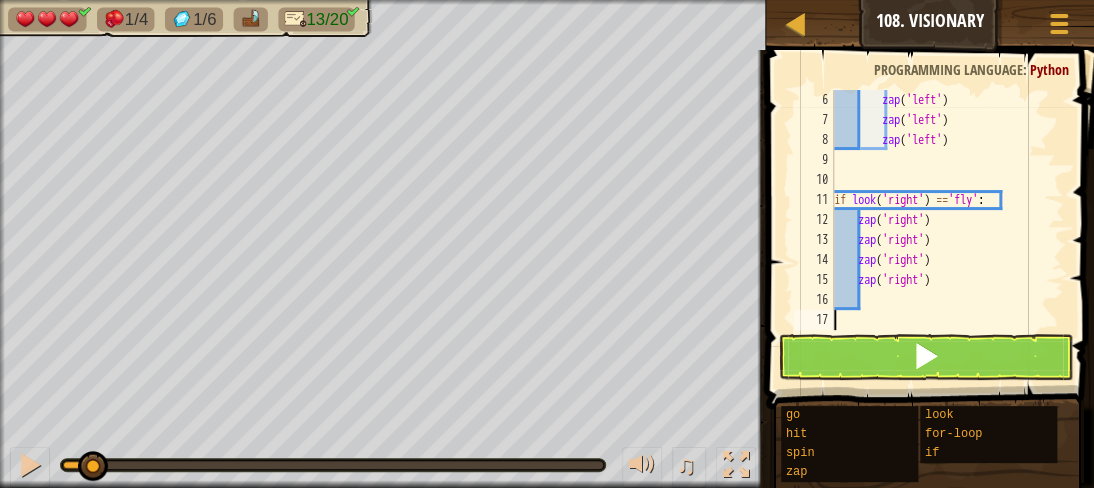 click on "zap ( 'left' )          zap ( 'left' )          zap ( 'left' ) if   look ( 'right' )   == 'fly' :      zap ( 'right' )      zap ( 'right' )      zap ( 'right' )      zap ( 'right' )" at bounding box center [939, 230] 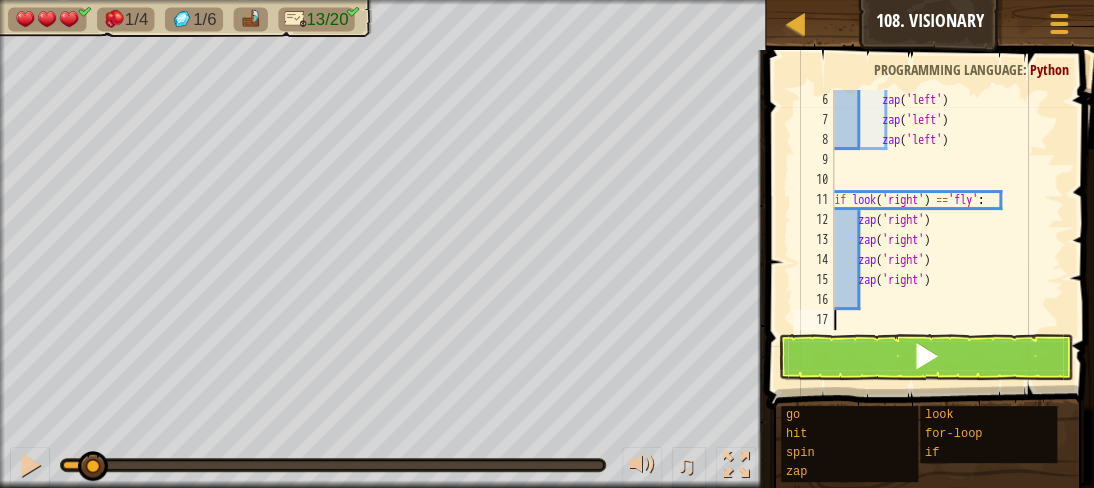 type on "g" 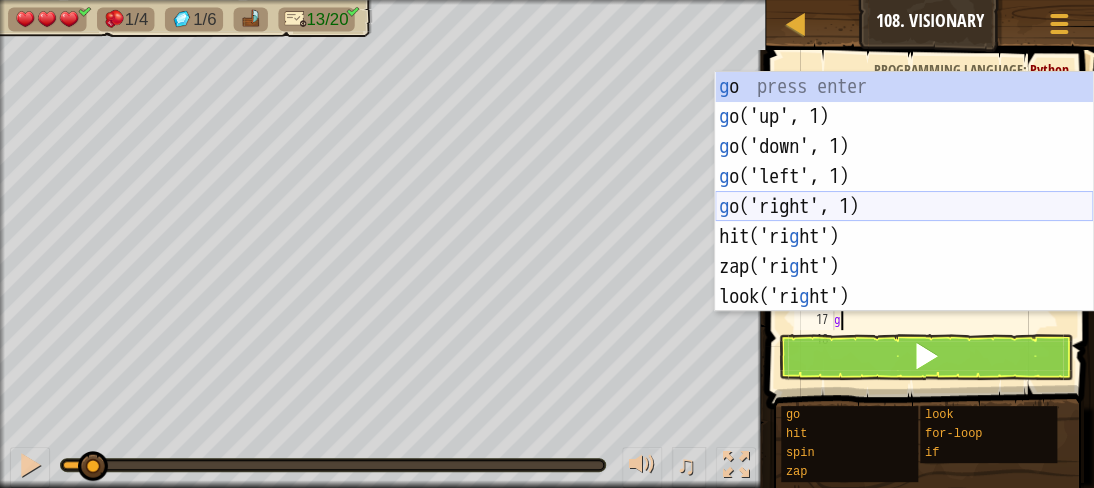 click on "g o press enter g o('up', 1) press enter g o('down', 1) press enter g o('left', 1) press enter g o('right', 1) press enter hit('ri g ht') press enter zap('ri g ht') press enter look('ri g ht') press enter" at bounding box center (904, 222) 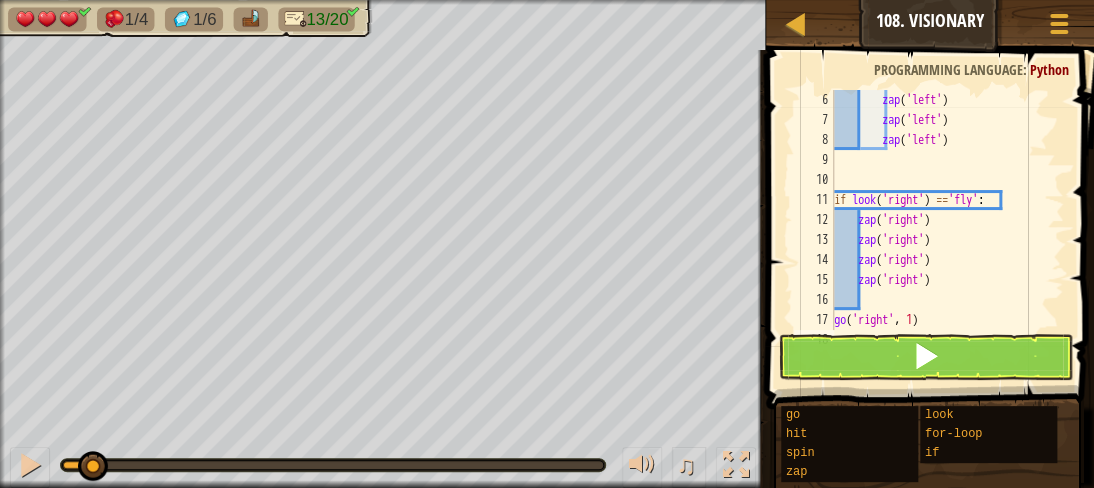 type on "g" 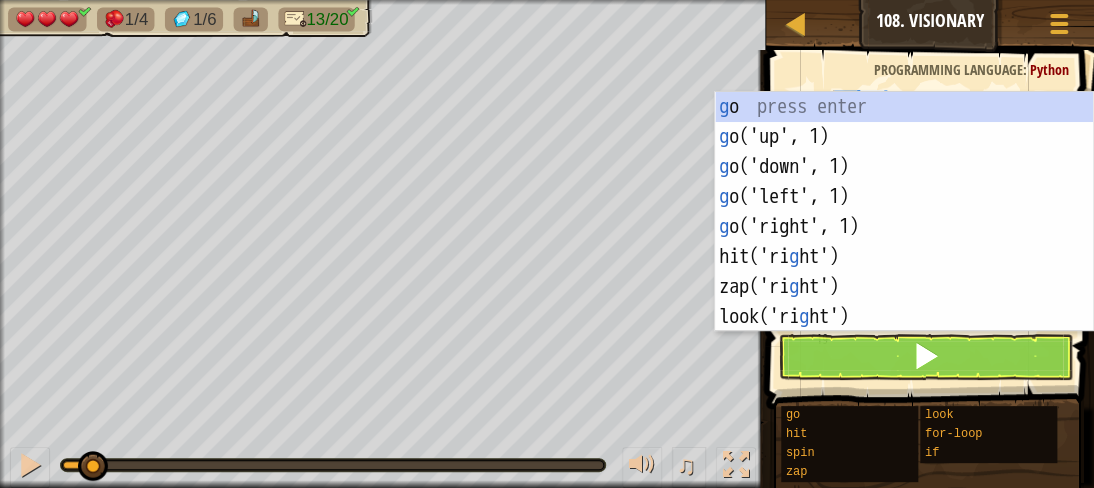 scroll, scrollTop: 120, scrollLeft: 0, axis: vertical 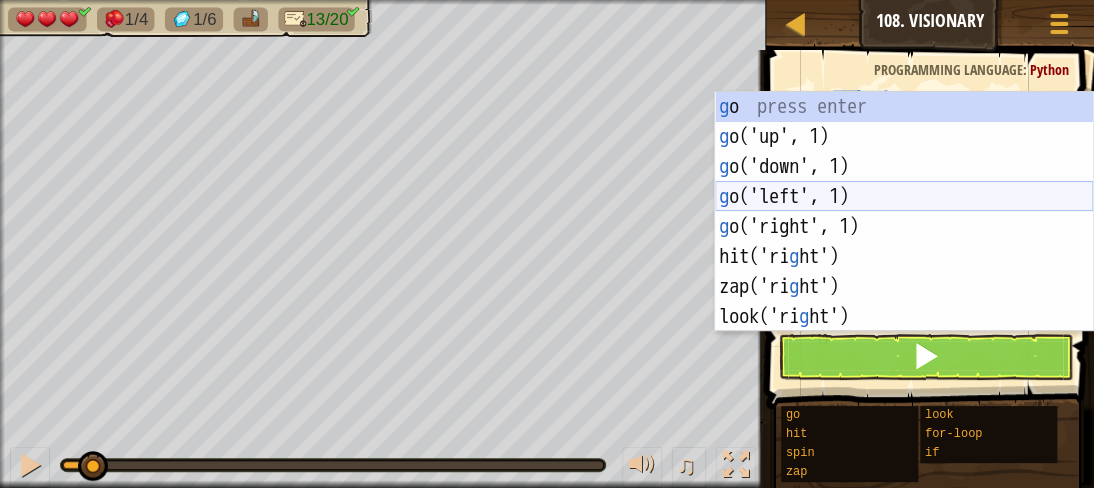 click on "g o press enter g o('up', 1) press enter g o('down', 1) press enter g o('left', 1) press enter g o('right', 1) press enter hit('ri g ht') press enter zap('ri g ht') press enter look('ri g ht') press enter" at bounding box center [904, 242] 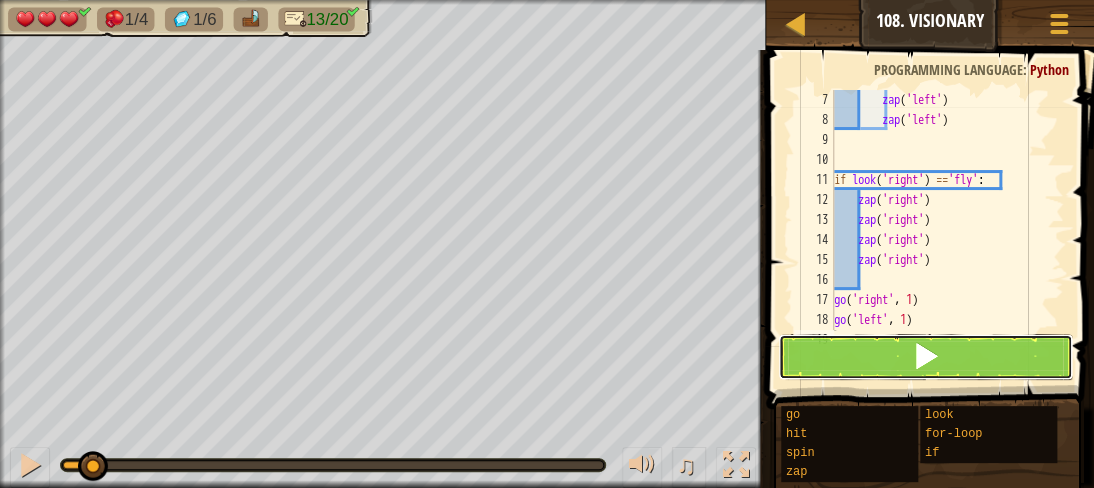 click at bounding box center [925, 357] 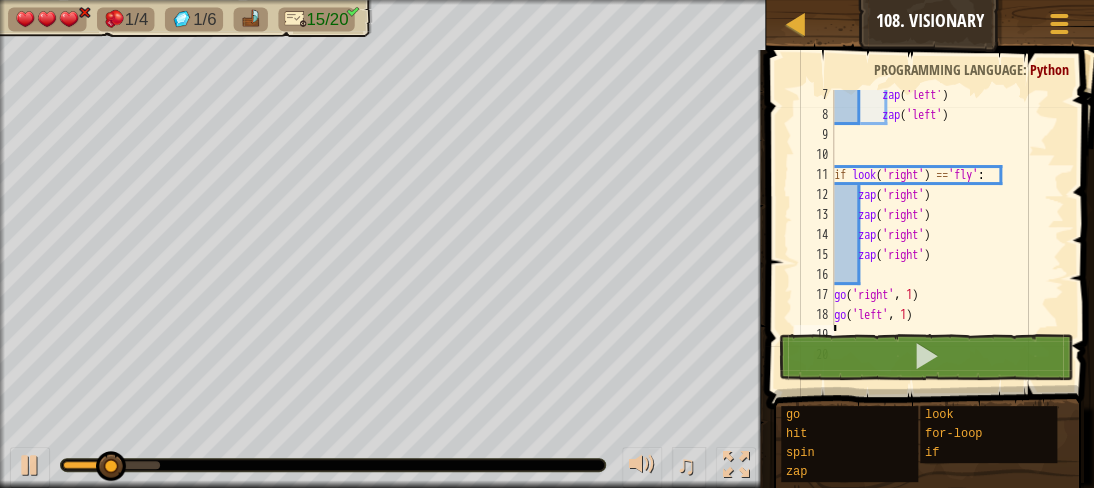 scroll, scrollTop: 125, scrollLeft: 0, axis: vertical 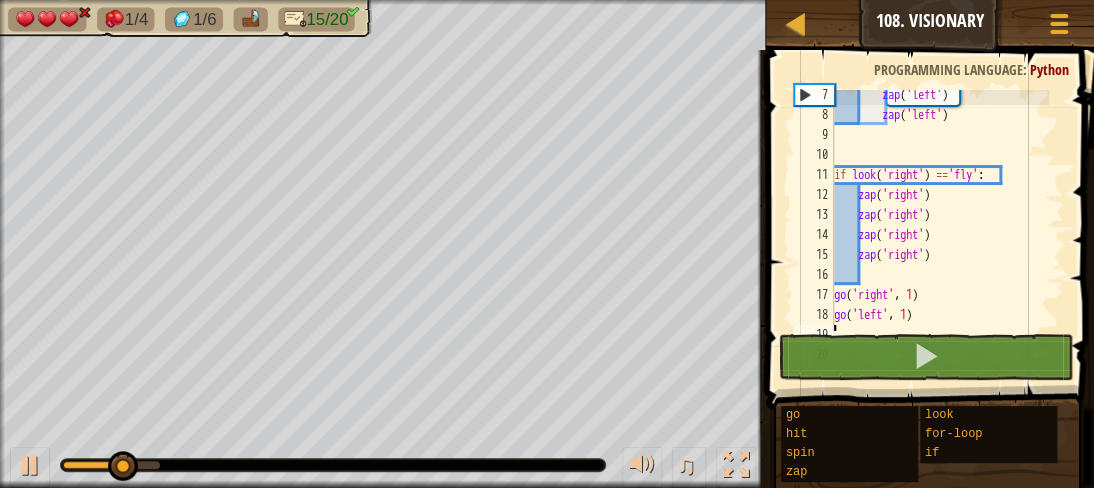 click on "zap ( 'left' )          zap ( 'left' ) if   look ( 'right' )   == 'fly' :      zap ( 'right' )      zap ( 'right' )      zap ( 'right' )      zap ( 'right' )      go ( 'right' ,   1 ) go ( 'left' ,   1 )" at bounding box center (939, 225) 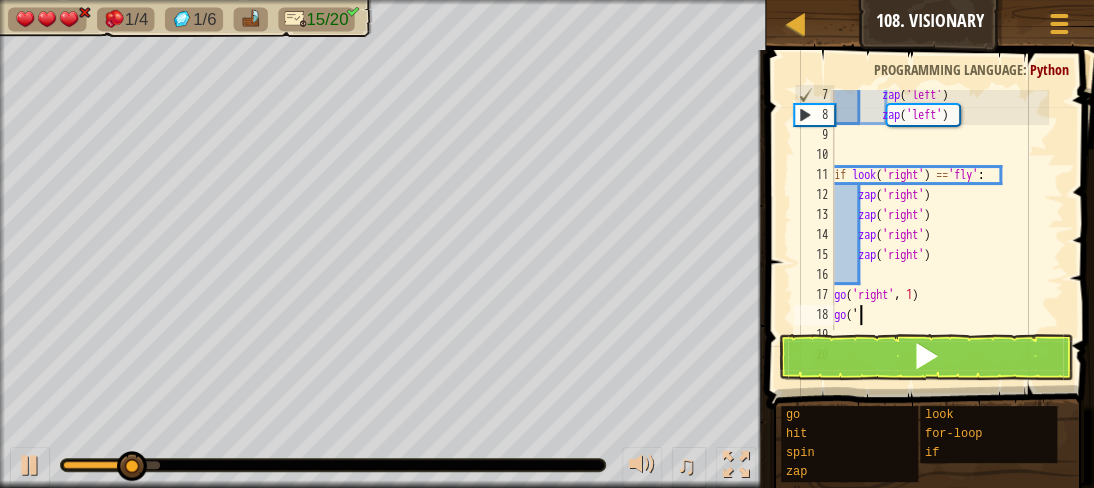type on "g" 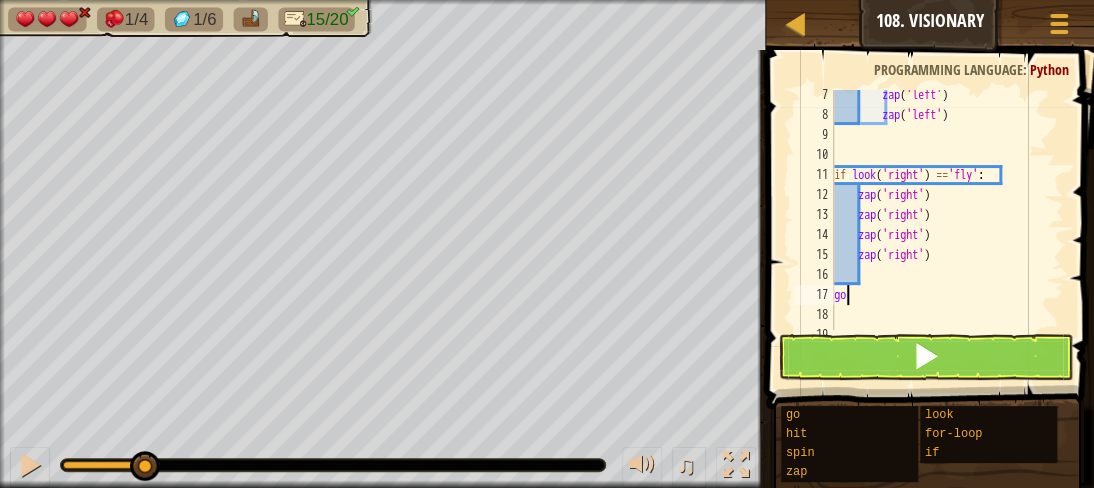 type on "g" 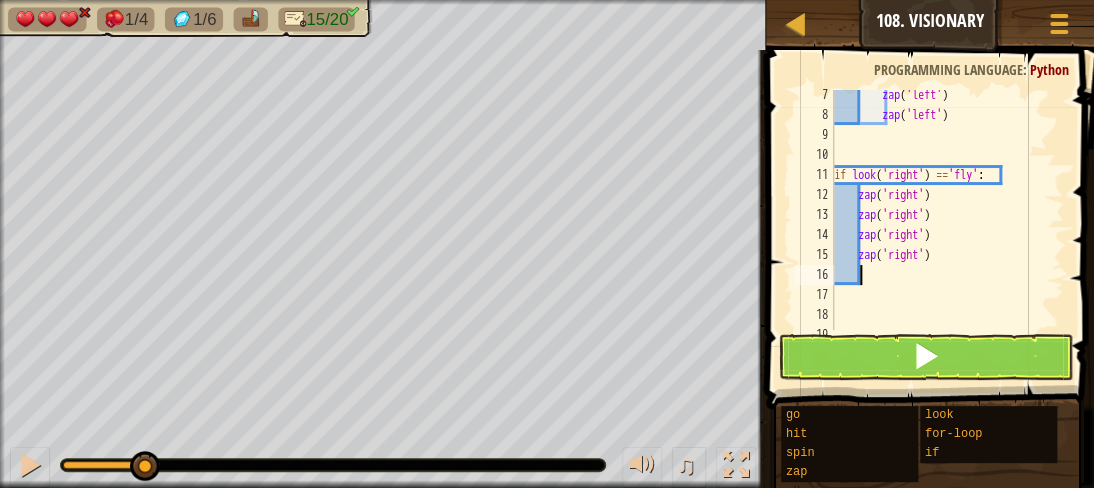 click on "zap ( 'left' )          zap ( 'left' ) if   look ( 'right' )   == 'fly' :      zap ( 'right' )      zap ( 'right' )      zap ( 'right' )      zap ( 'right' )" at bounding box center [939, 225] 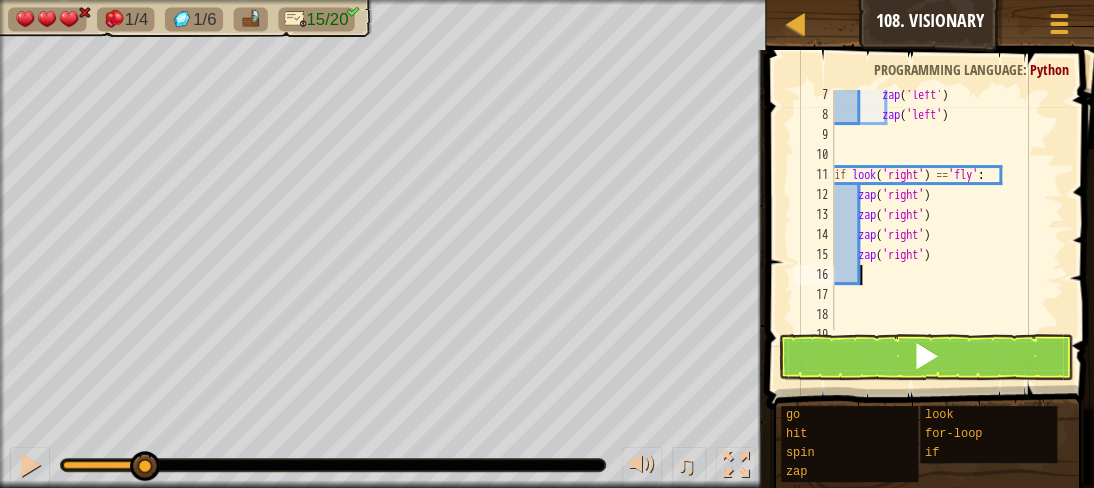 type on "g" 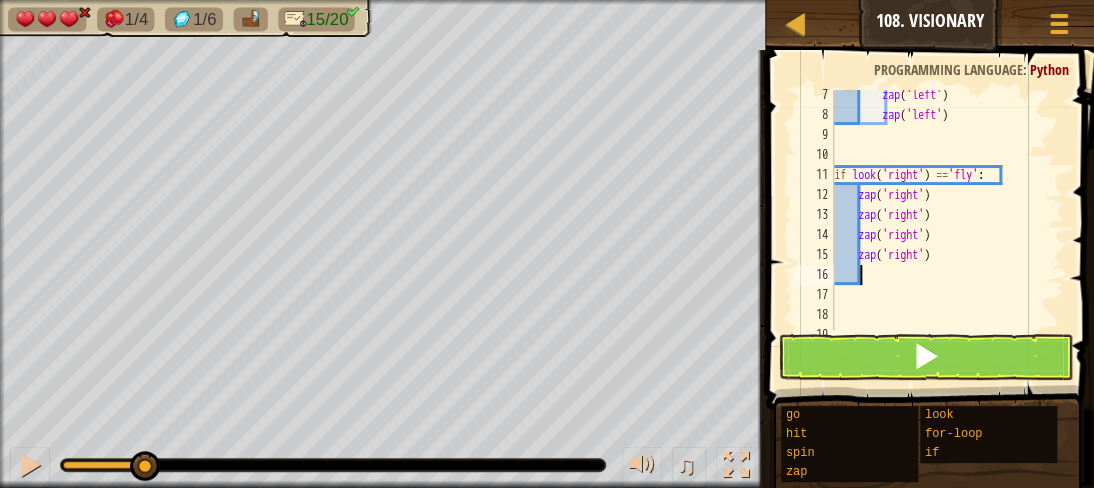 scroll, scrollTop: 9, scrollLeft: 0, axis: vertical 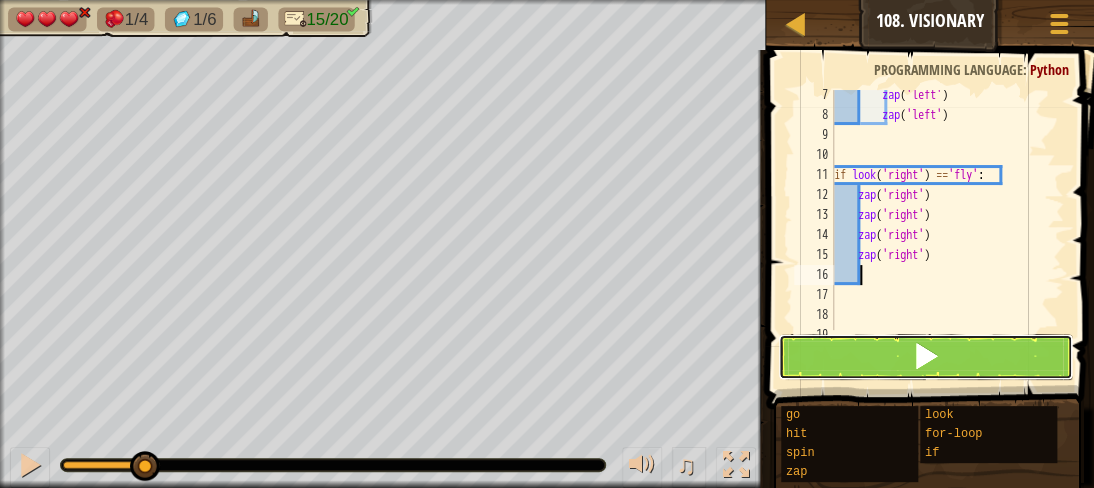 click at bounding box center [925, 357] 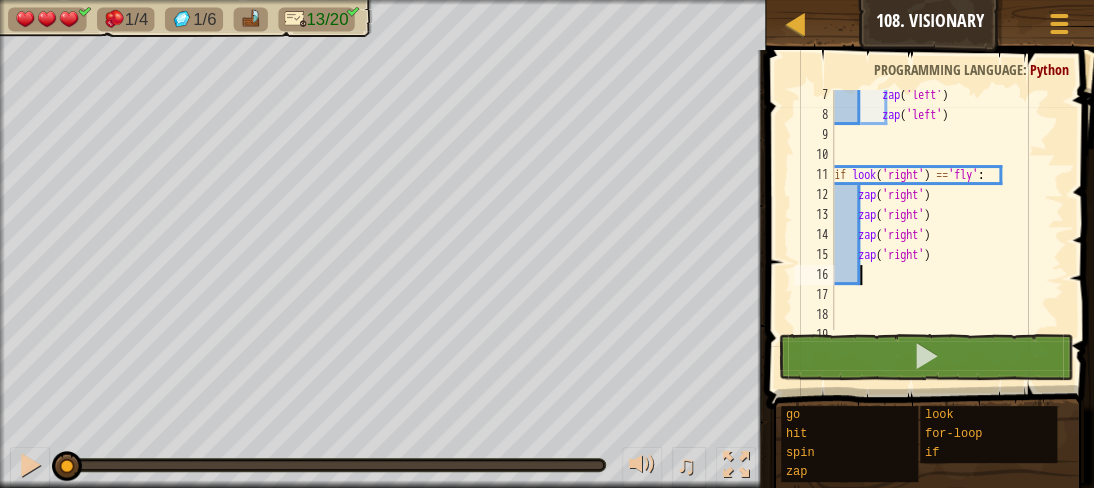 type on "g" 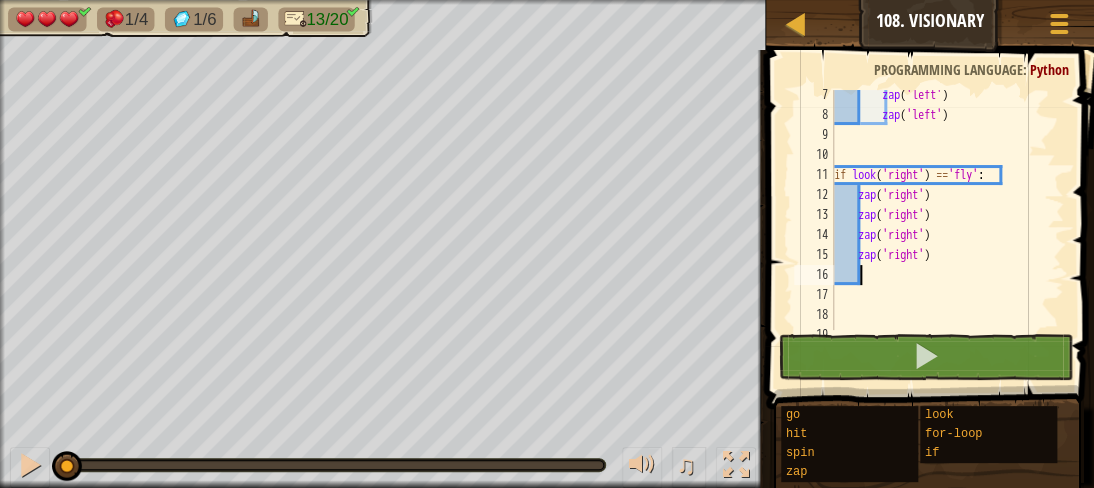 scroll, scrollTop: 9, scrollLeft: 1, axis: both 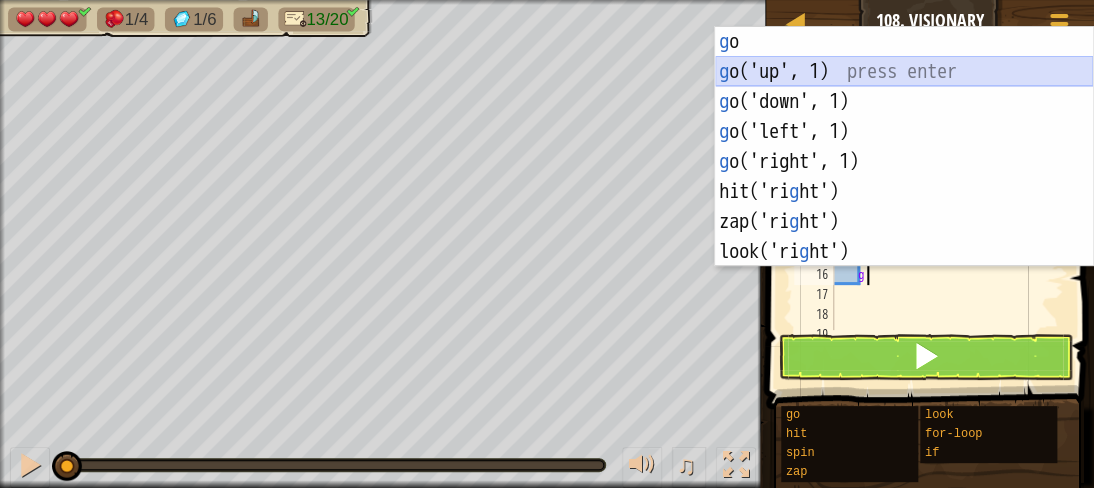 click on "g o press enter g o('up', 1) press enter g o('down', 1) press enter g o('left', 1) press enter g o('right', 1) press enter hit('ri g ht') press enter zap('ri g ht') press enter look('ri g ht') press enter" at bounding box center [904, 177] 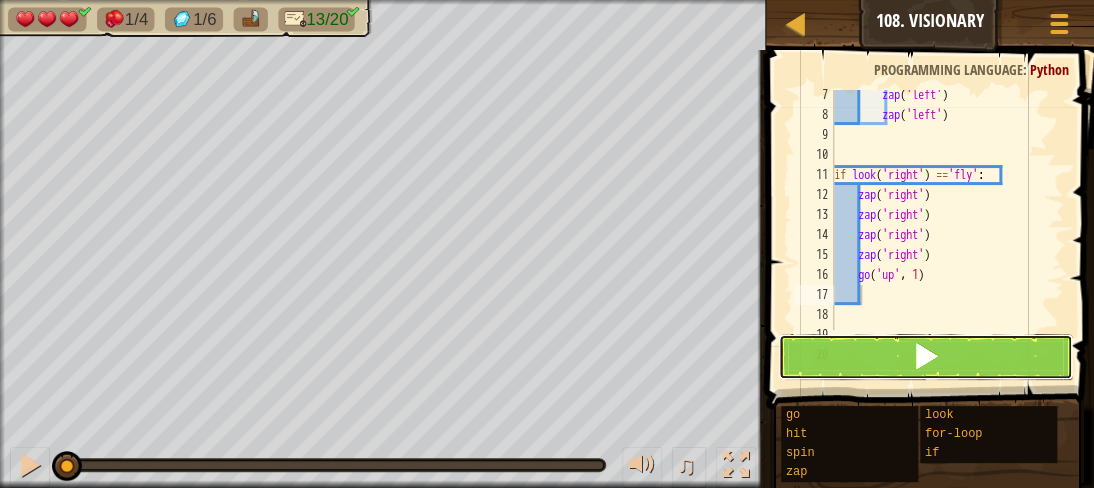 click at bounding box center (925, 357) 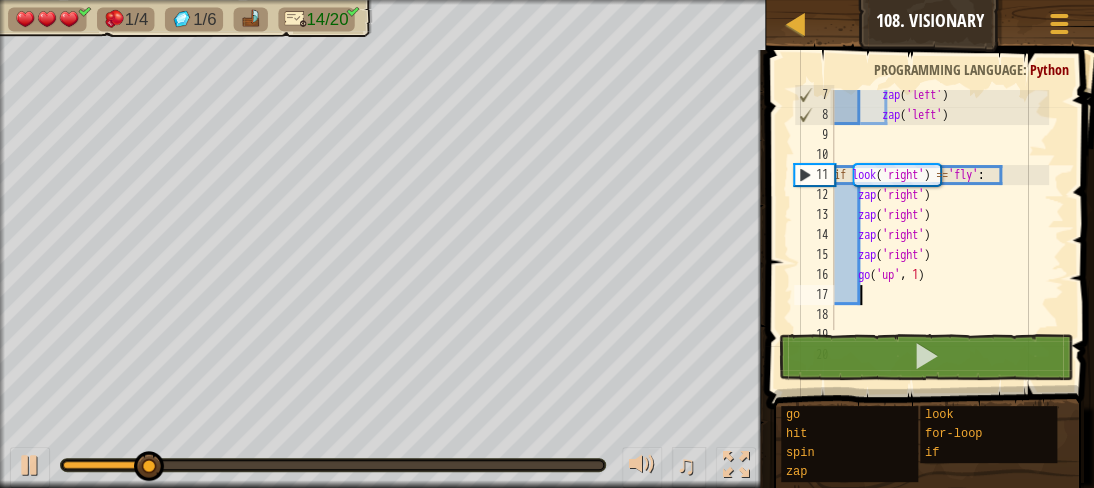click on "zap ( 'left' )          zap ( 'left' ) if   look ( 'right' )   == 'fly' :      zap ( 'right' )      zap ( 'right' )      zap ( 'right' )      zap ( 'right' )      go ( 'up' ,   1 )" at bounding box center [939, 225] 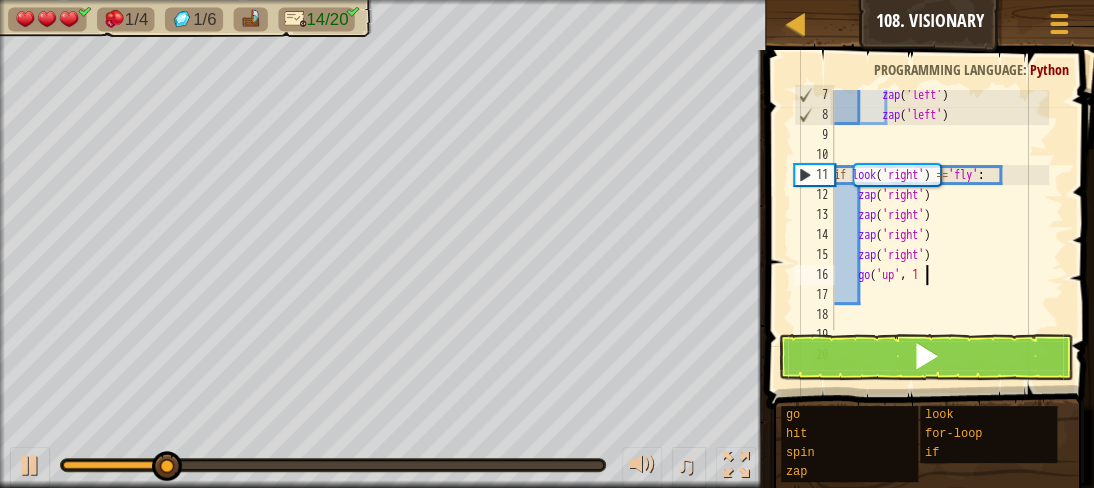 type on "g" 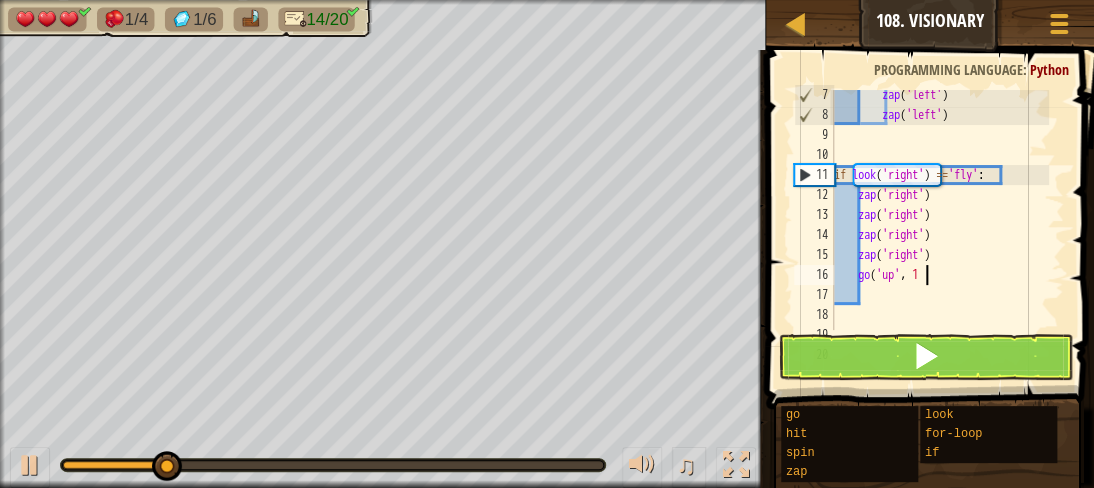 type 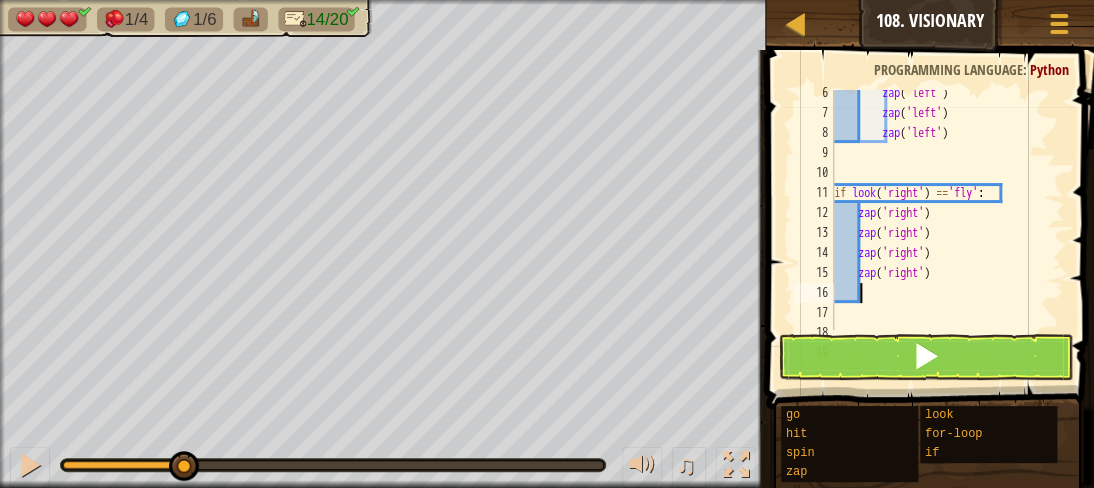 scroll, scrollTop: 160, scrollLeft: 0, axis: vertical 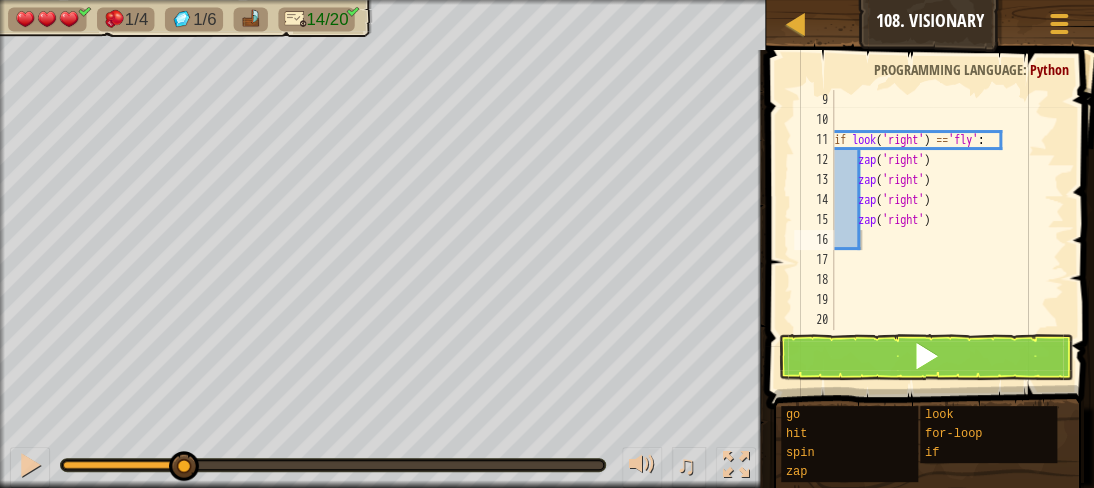 drag, startPoint x: 0, startPoint y: 460, endPoint x: 0, endPoint y: 526, distance: 66 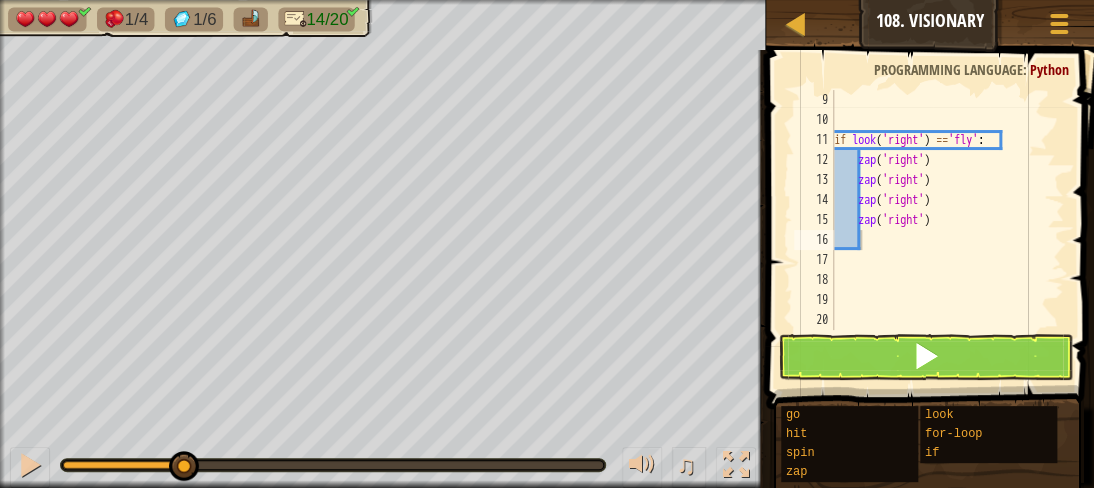 click on "Map Junior 108. Visionary Game Menu 1     הההההההההההההההההההההההההההההההההההההההההההההההההההההההההההההההההההההההההההההההההההההההההההההההההההההההההההההההההההההההההההההההההההההההההההההההההההההההההההההההההההההההההההההההההההההההההההההההההההההההההההההההההההההההההההההההההההההההההההההההההההההההההההההההה XXXXXXXXXXXXXXXXXXXXXXXXXXXXXXXXXXXXXXXXXXXXXXXXXXXXXXXXXXXXXXXXXXXXXXXXXXXXXXXXXXXXXXXXXXXXXXXXXXXXXXXXXXXXXXXXXXXXXXXXXXXXXXXXXXXXXXXXXXXXXXXXXXXXXXXXXXXXXXXXXXXXXXXXXXXXXXXXXXXXXXXXXXXXXXXXXXXXXXXXXXXXXXXXXXXXXXXXXXXXXXXXXXXXXXXXXXXXXXXXXXXXXXXXXXXXXXXX Solution × Blocks 9 10 11 12 13 14 15 16 17 18 19 20 if   look ( 'right' )   == 'fly' :      zap ( 'right' )      zap ( 'right' )      zap ( 'right' )      zap ( 'right' )               Code Saved : Python" at bounding box center (547, 0) 